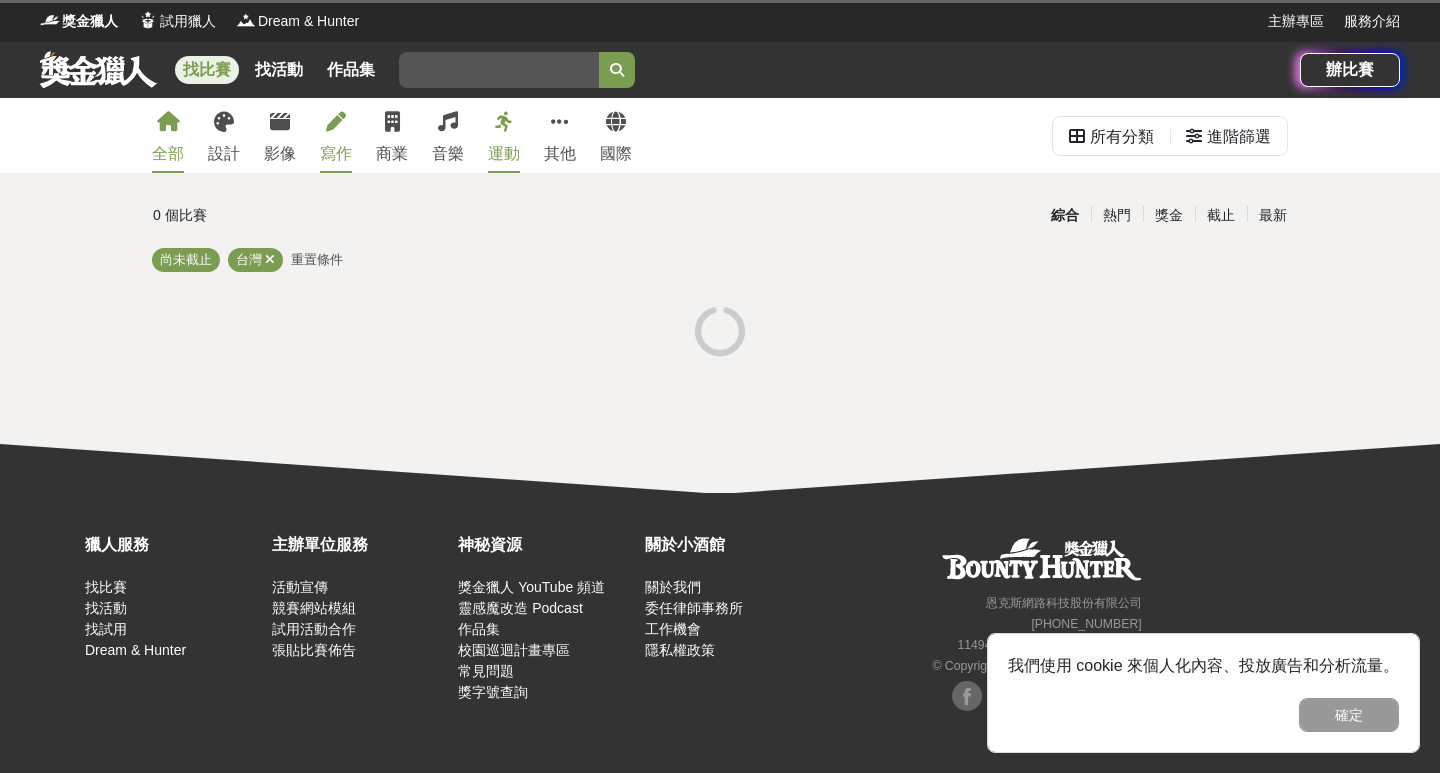 scroll, scrollTop: 0, scrollLeft: 0, axis: both 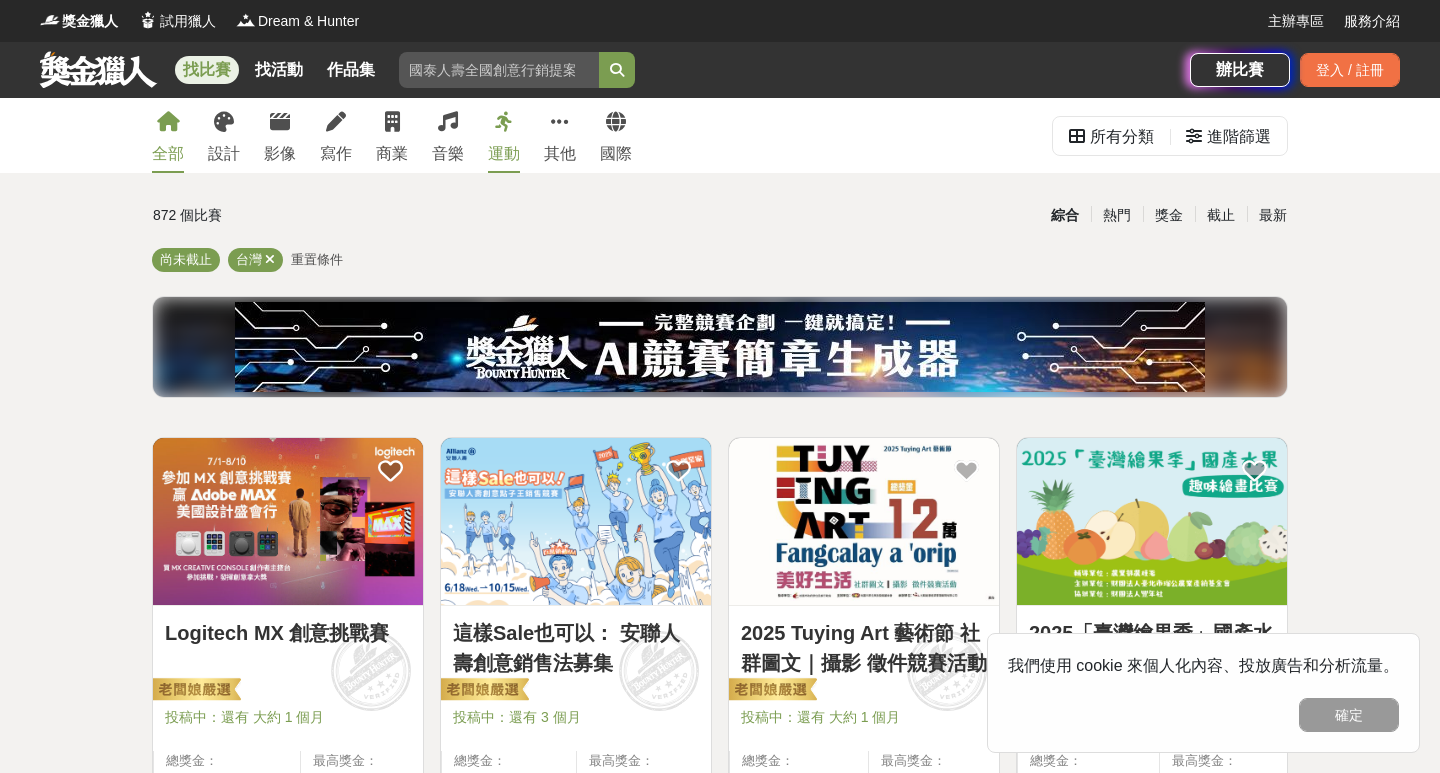 click on "運動" at bounding box center [504, 154] 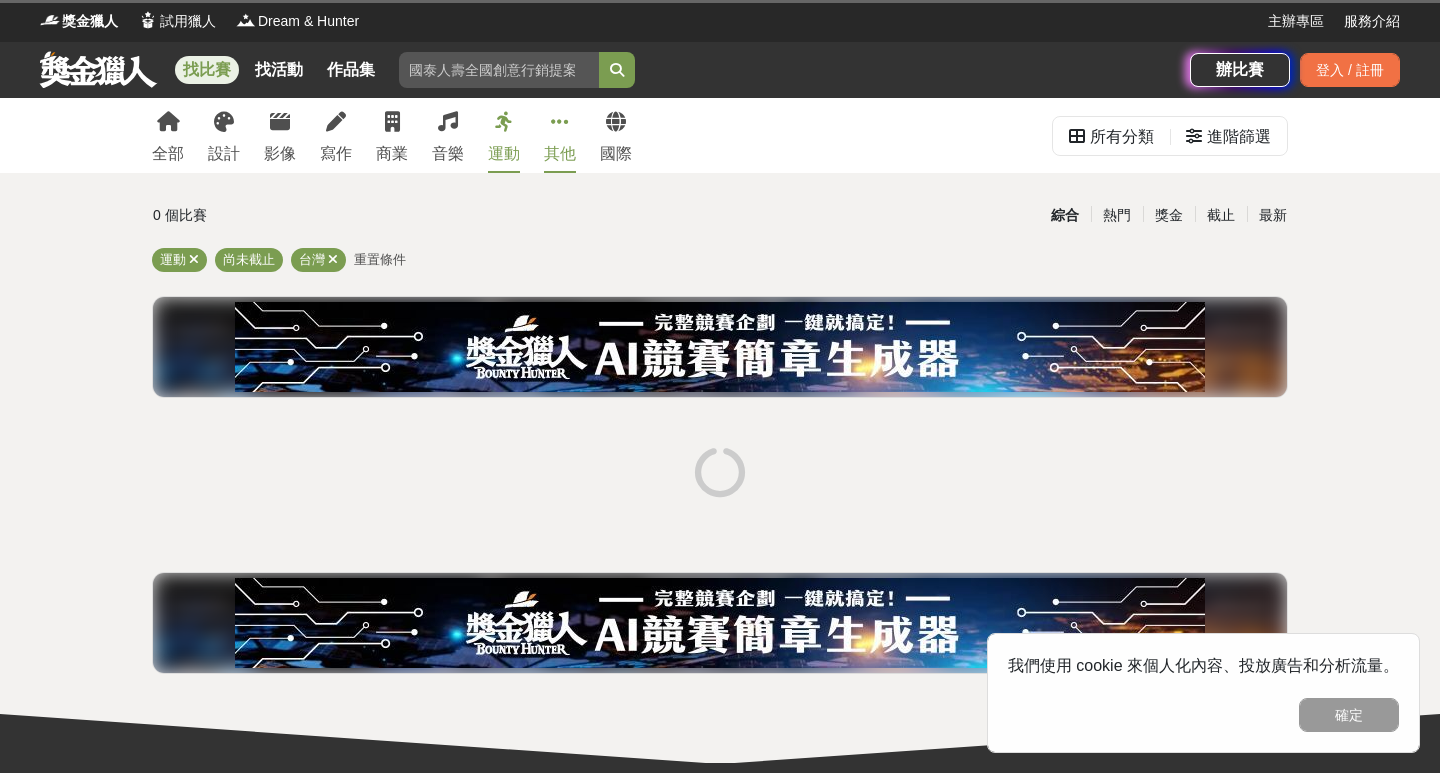 click on "其他" at bounding box center [560, 154] 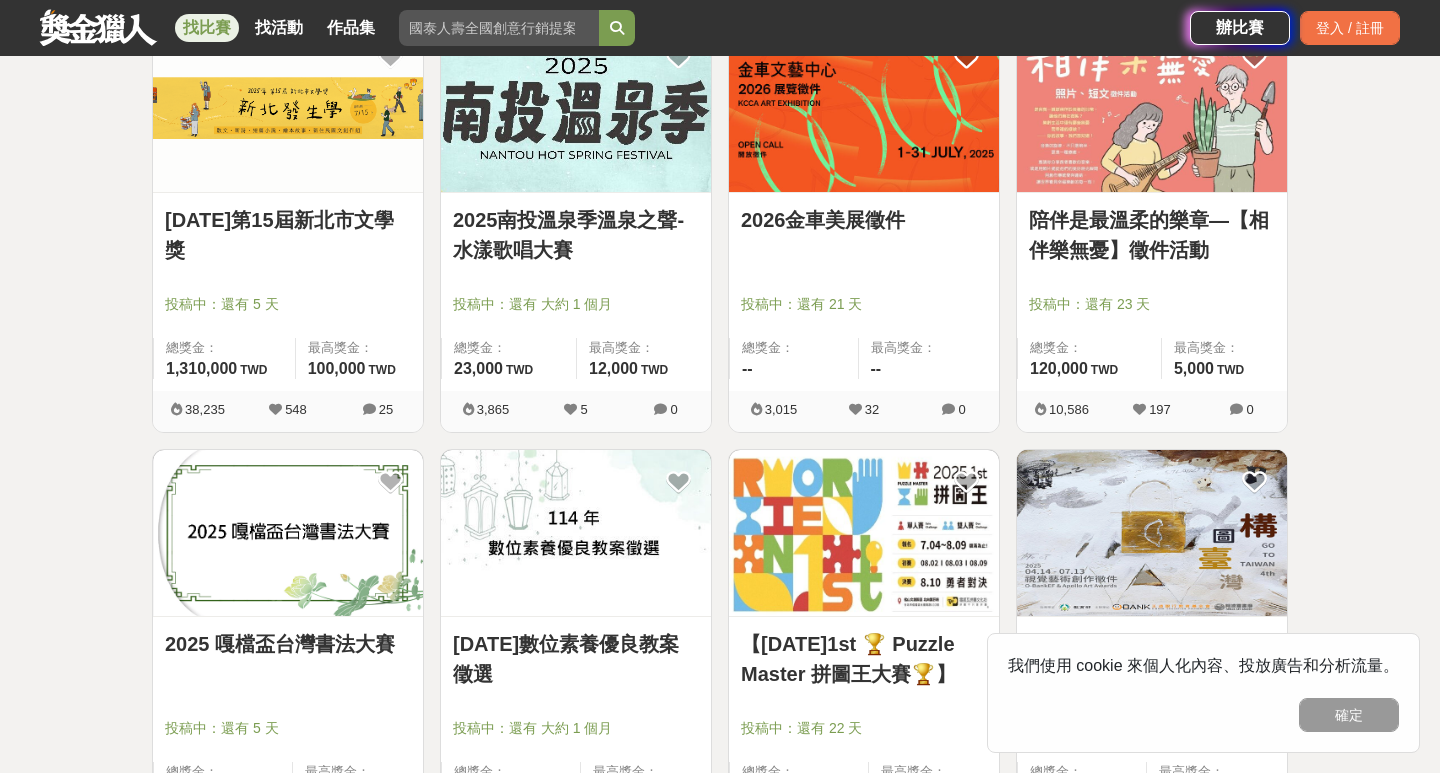 scroll, scrollTop: 353, scrollLeft: 0, axis: vertical 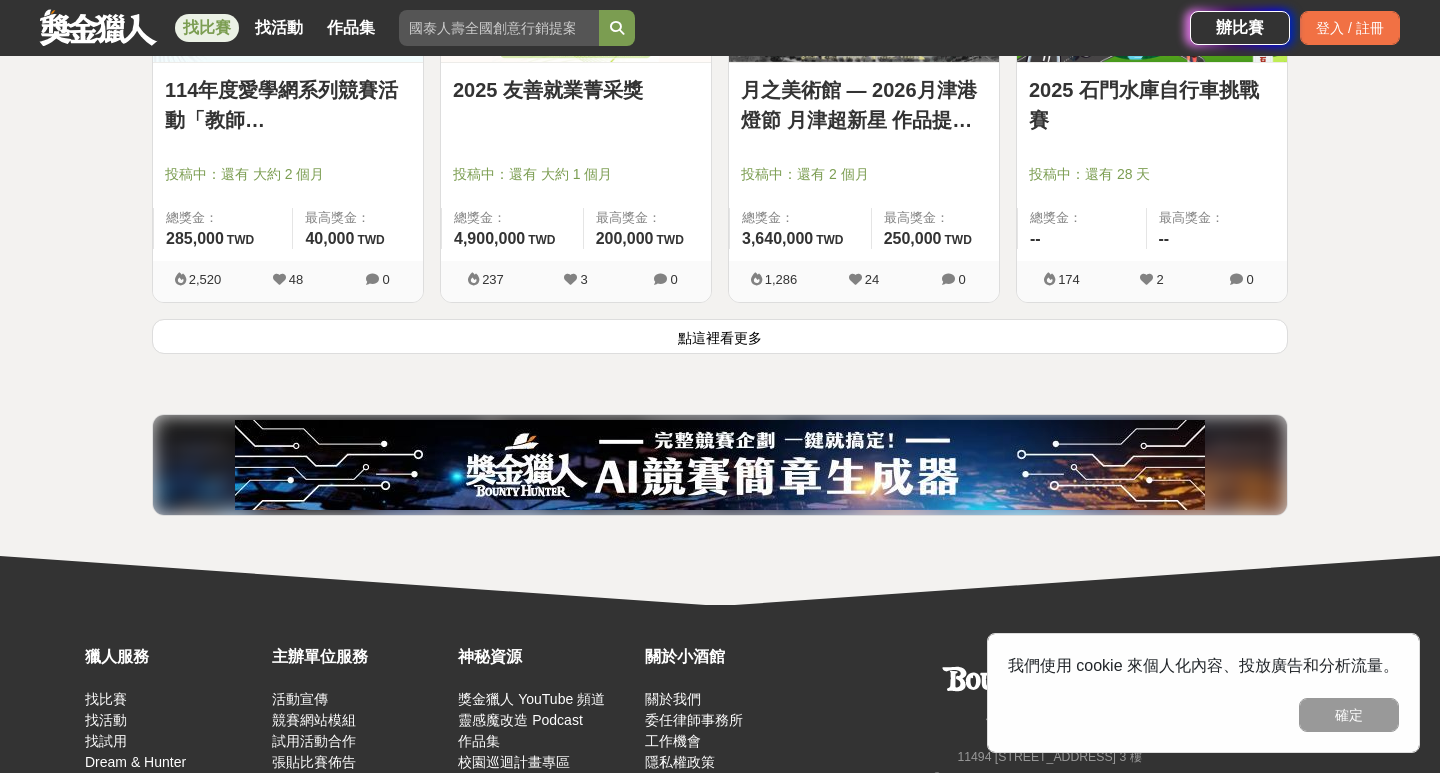 click on "點這裡看更多" at bounding box center (720, 336) 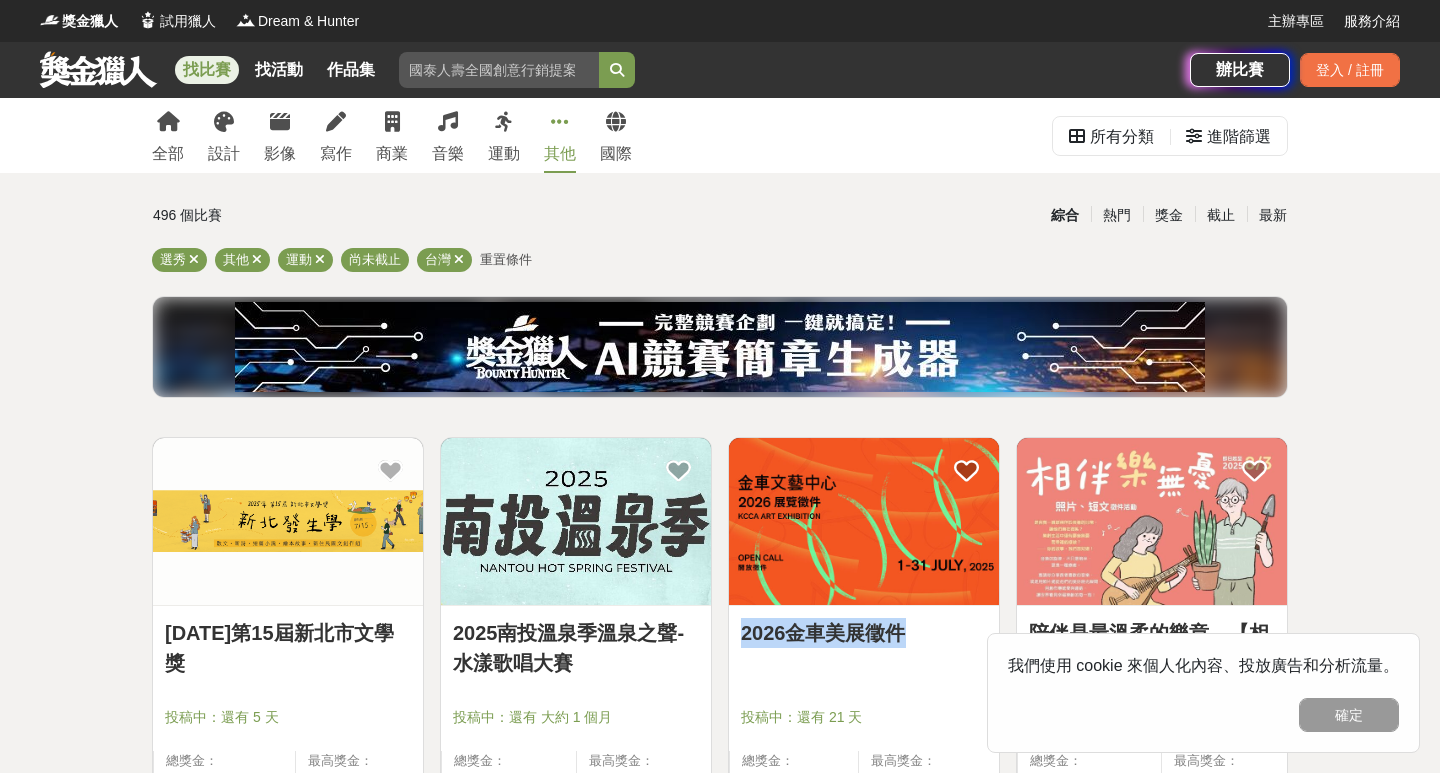 scroll, scrollTop: 0, scrollLeft: 0, axis: both 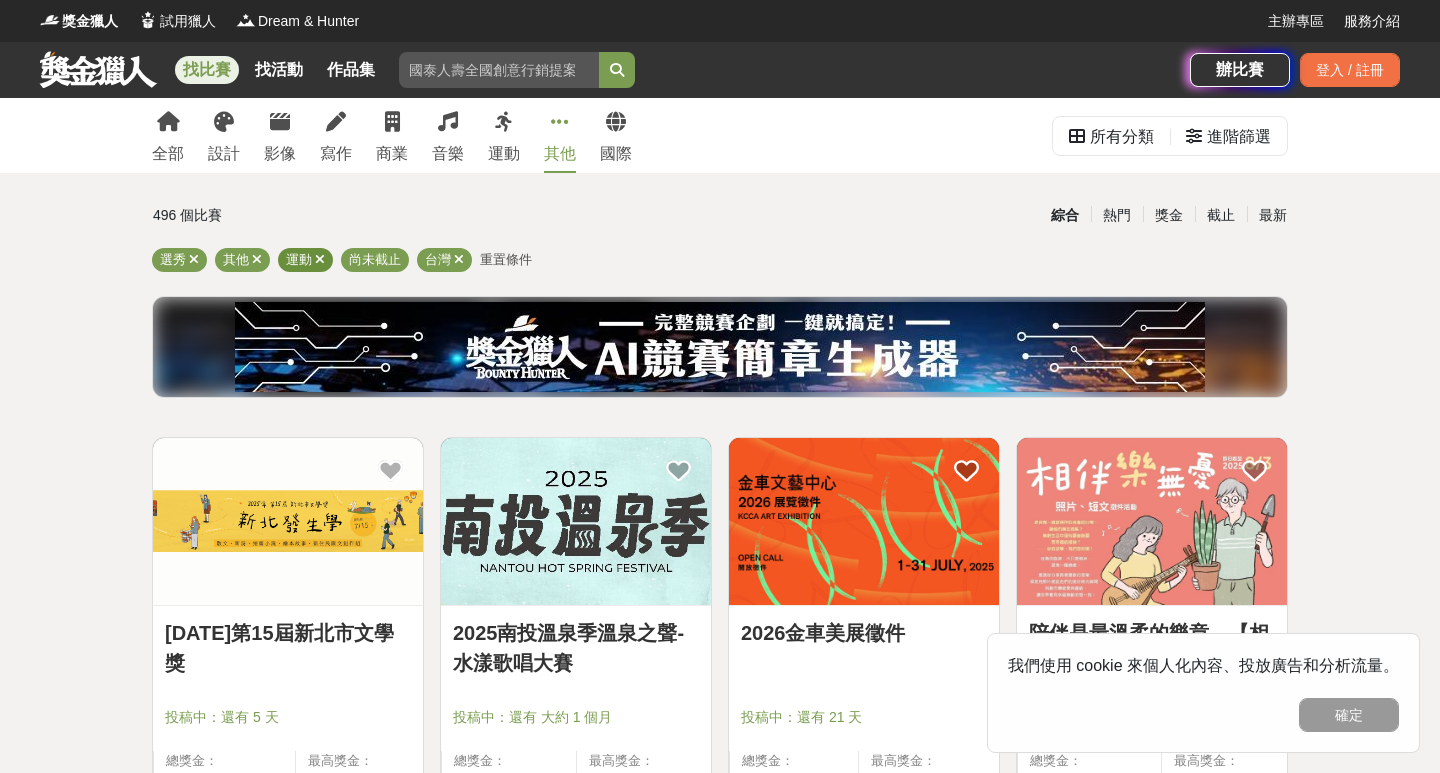 click at bounding box center [320, 259] 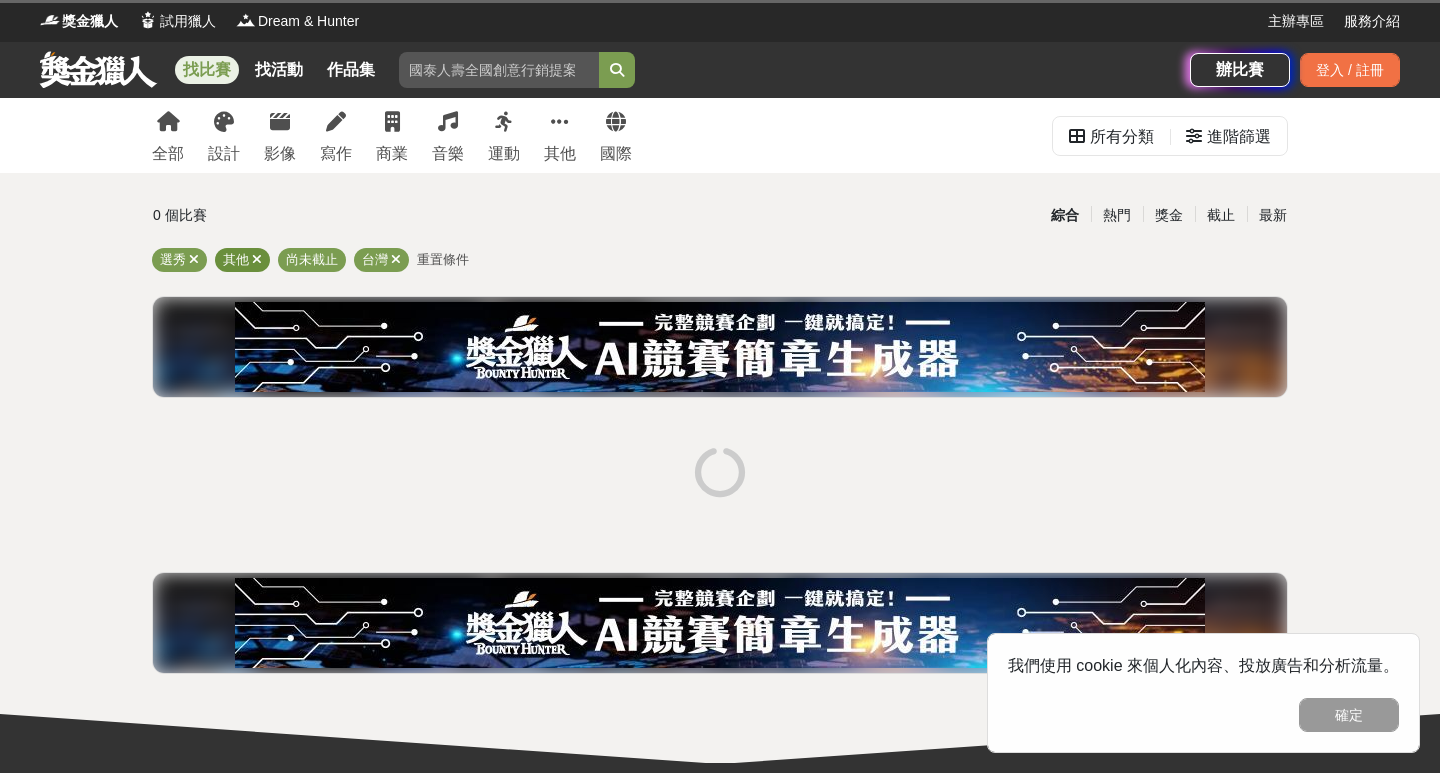click at bounding box center (257, 259) 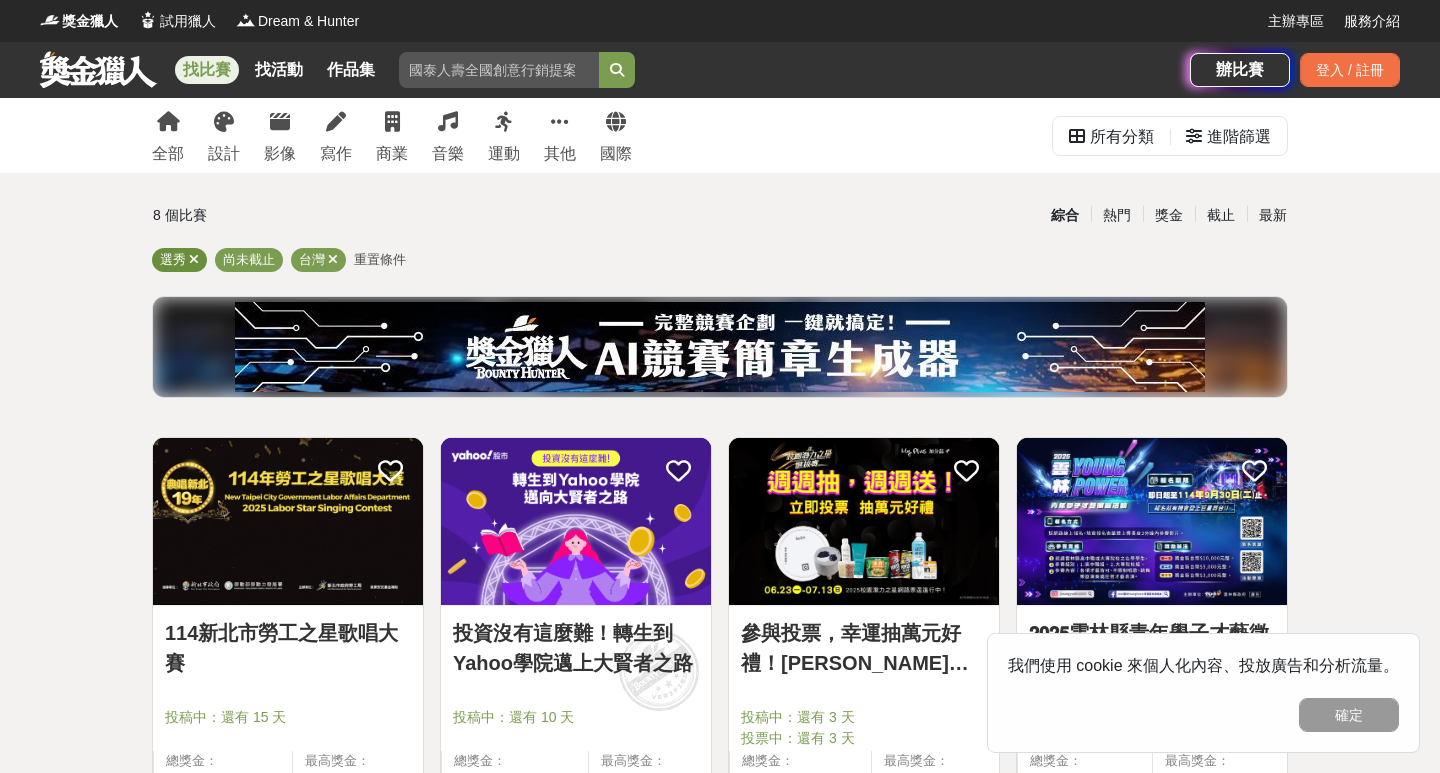 click at bounding box center (194, 259) 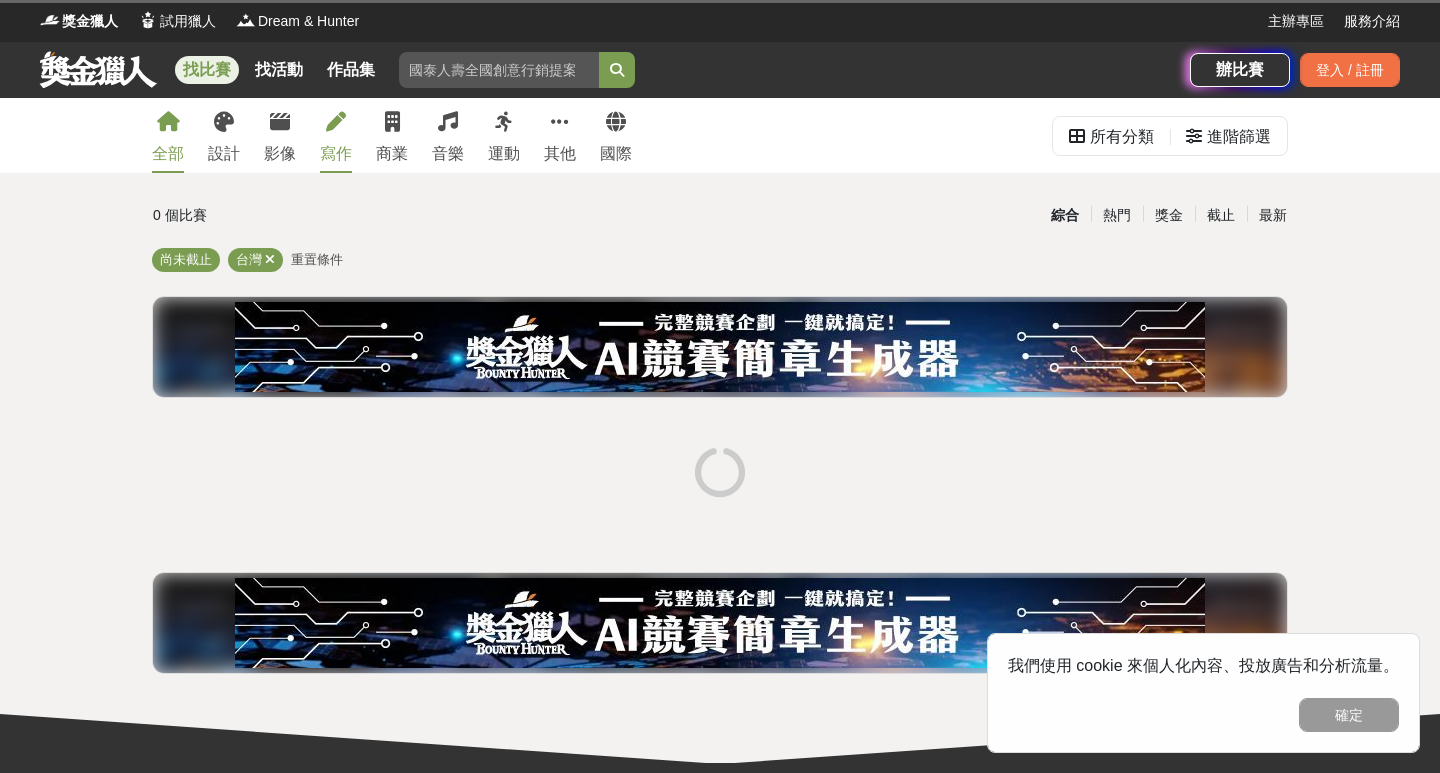 click on "寫作" at bounding box center [336, 135] 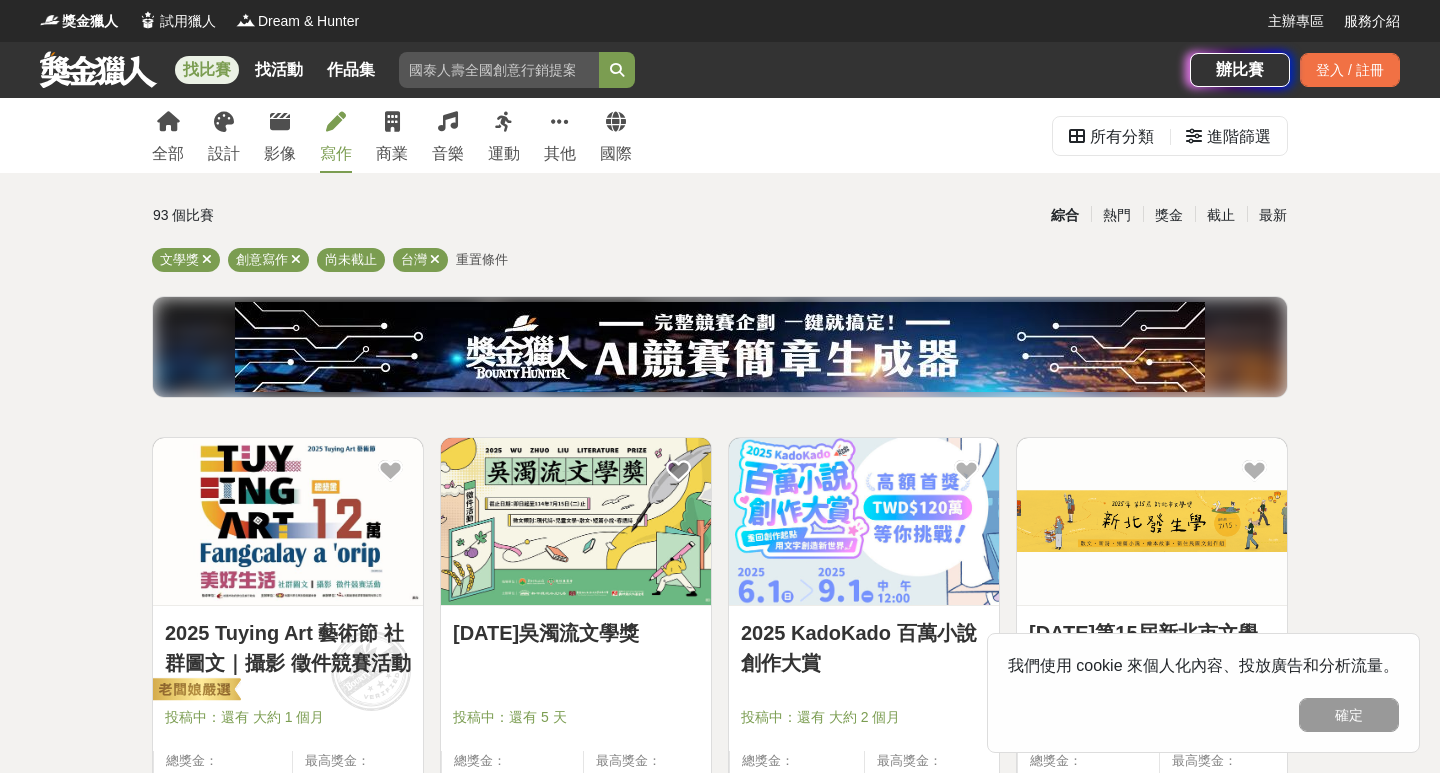 scroll, scrollTop: 0, scrollLeft: 0, axis: both 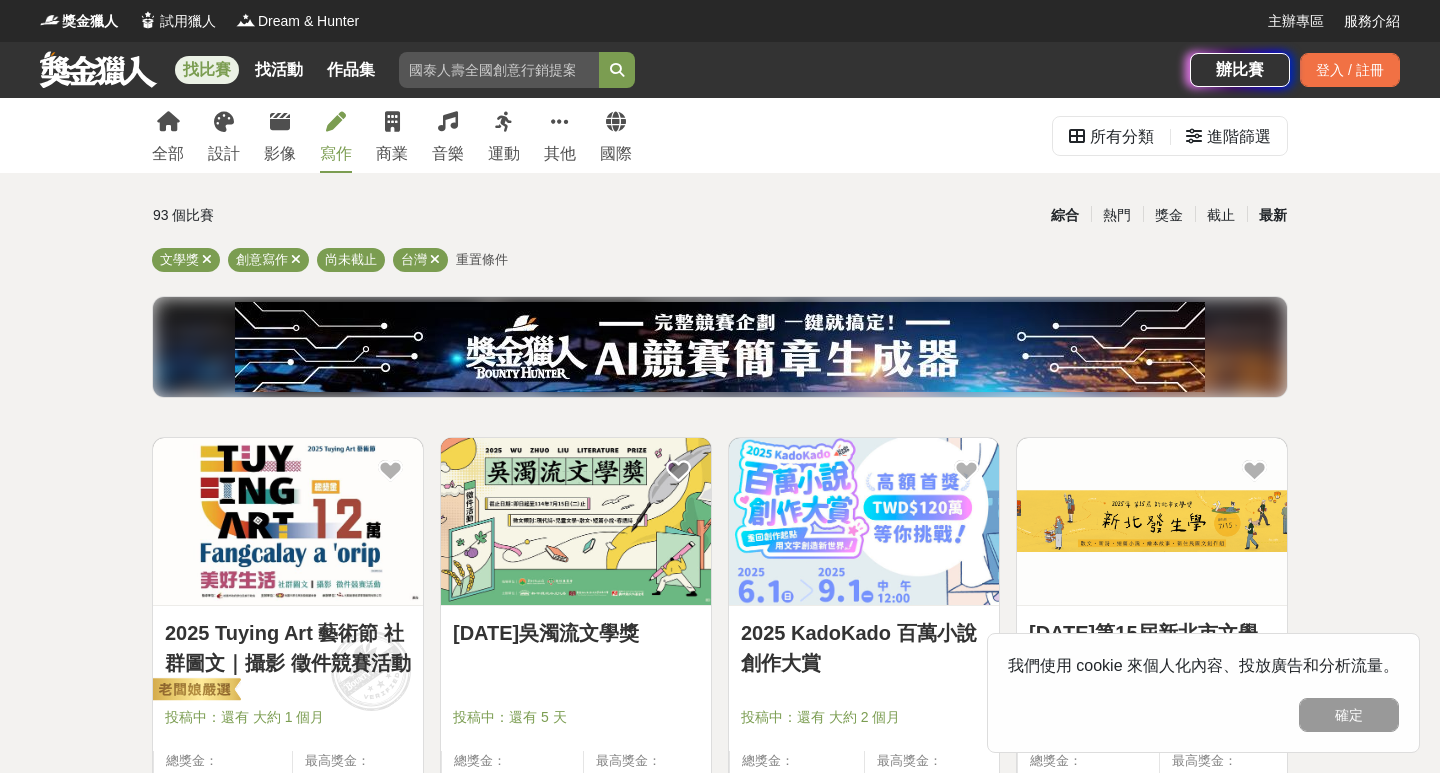 click on "最新" at bounding box center [1273, 215] 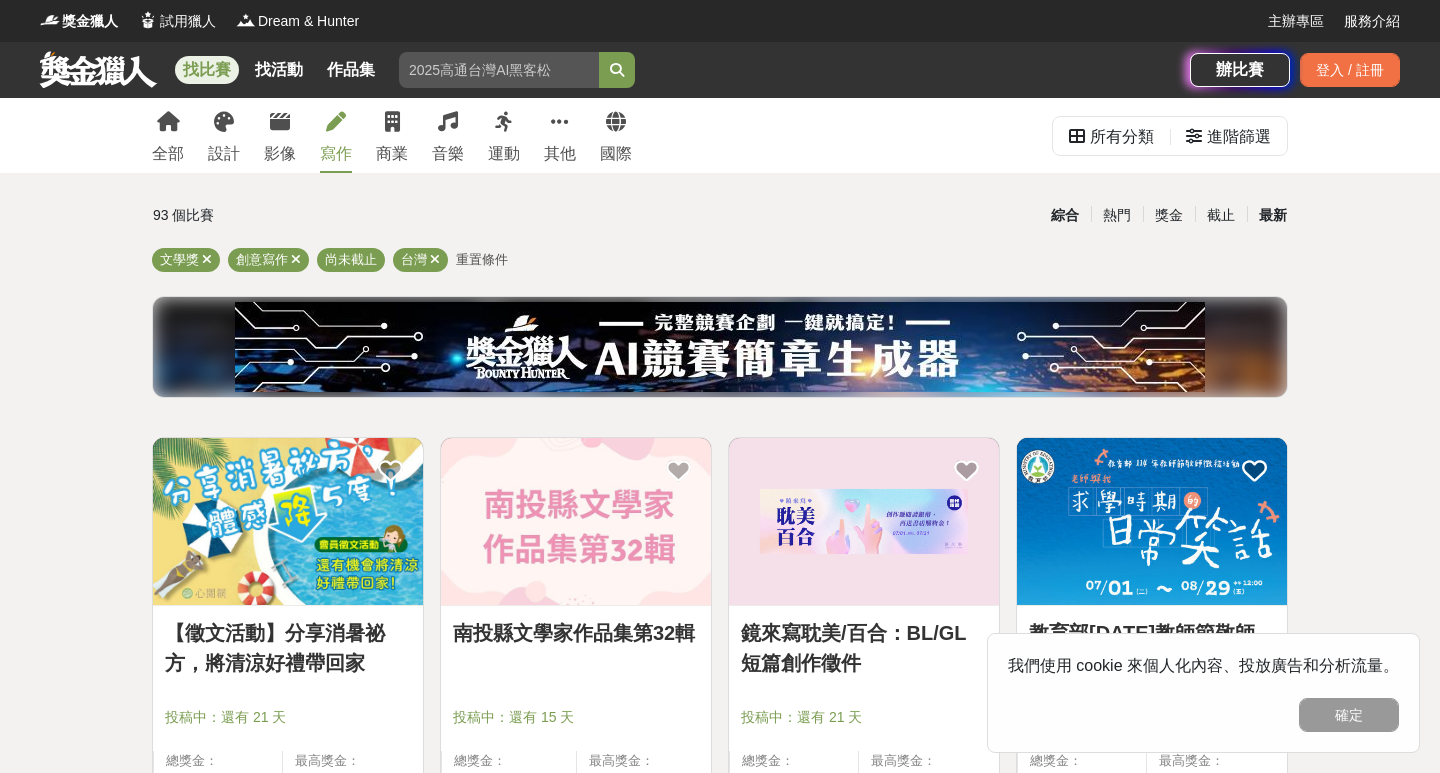 click on "綜合" at bounding box center (1065, 215) 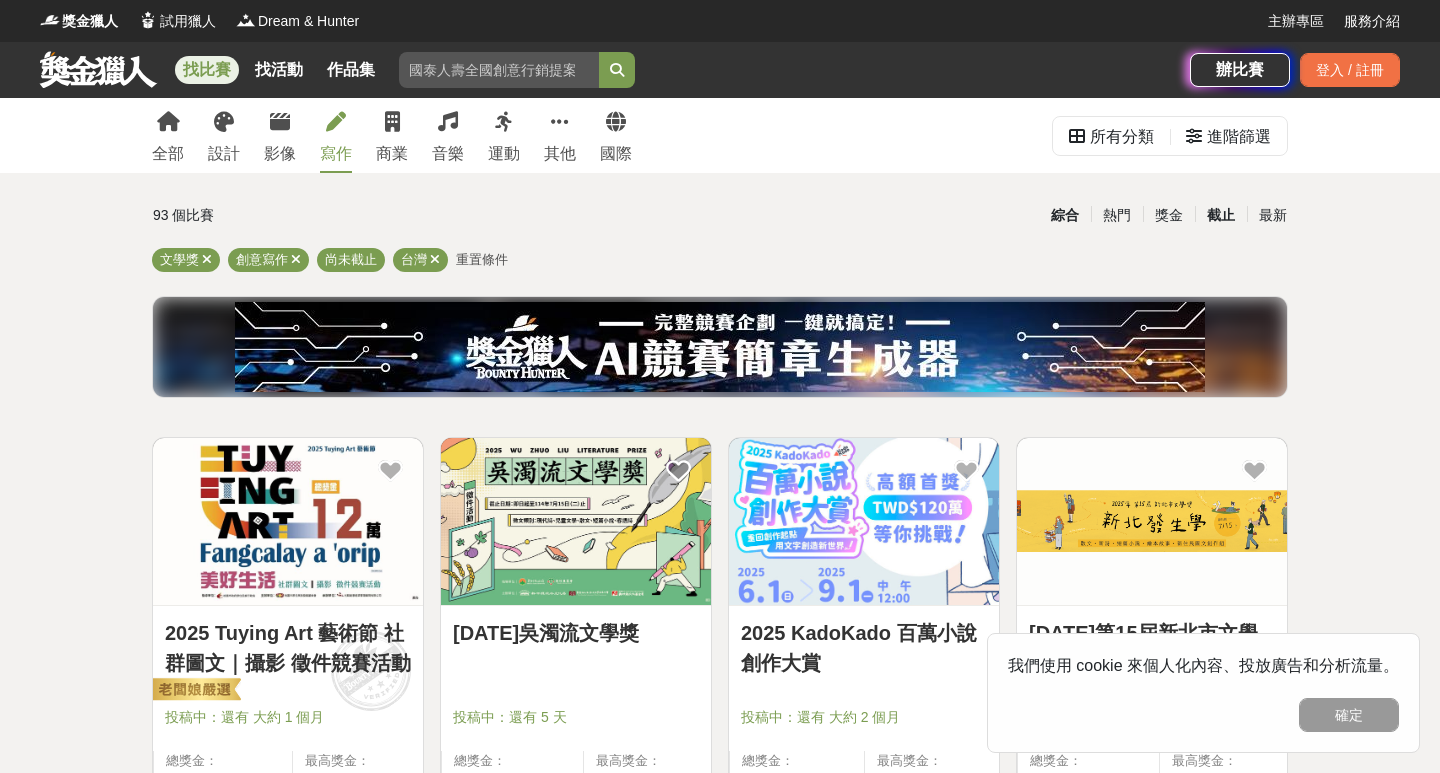 click on "截止" at bounding box center (1221, 215) 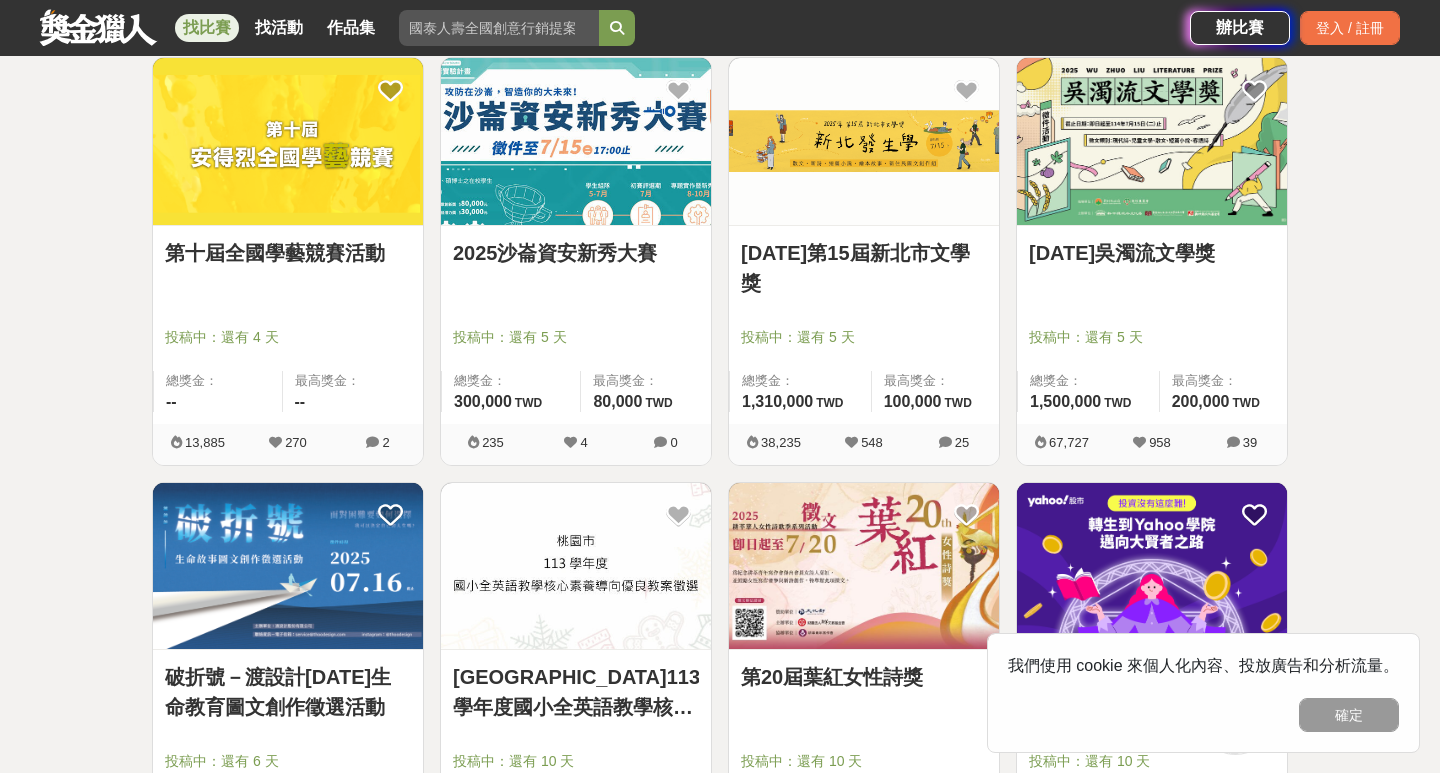 scroll, scrollTop: 366, scrollLeft: 0, axis: vertical 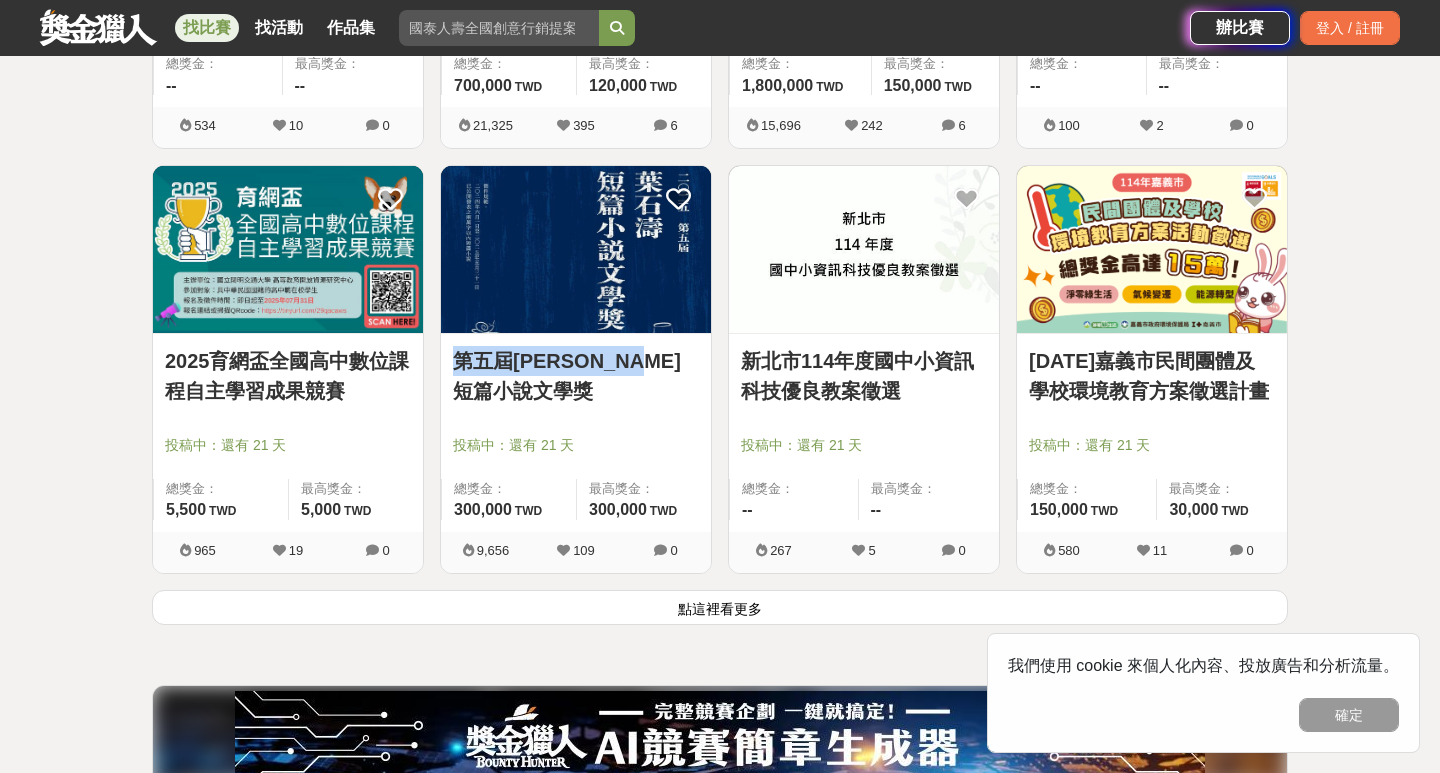 click on "點這裡看更多" at bounding box center (720, 607) 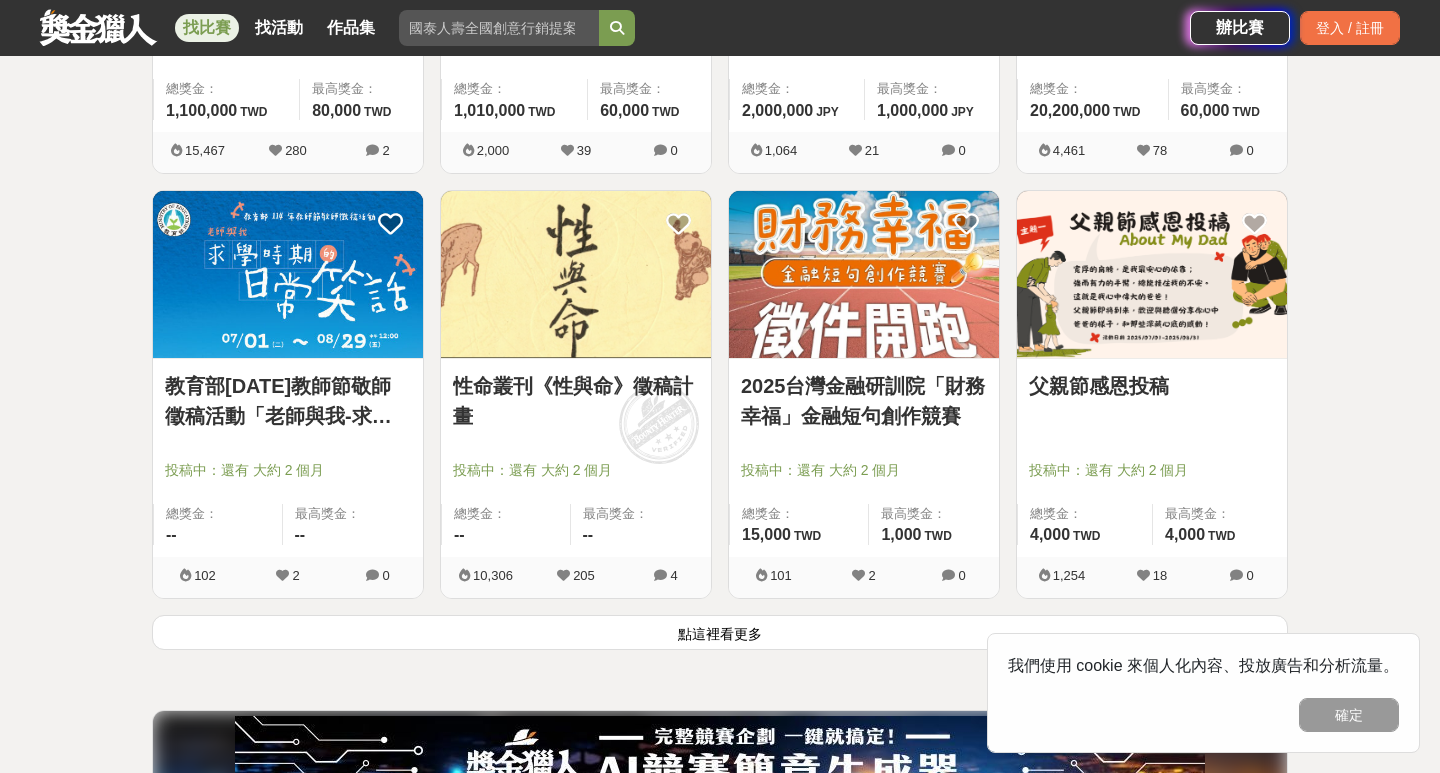 scroll, scrollTop: 4931, scrollLeft: 0, axis: vertical 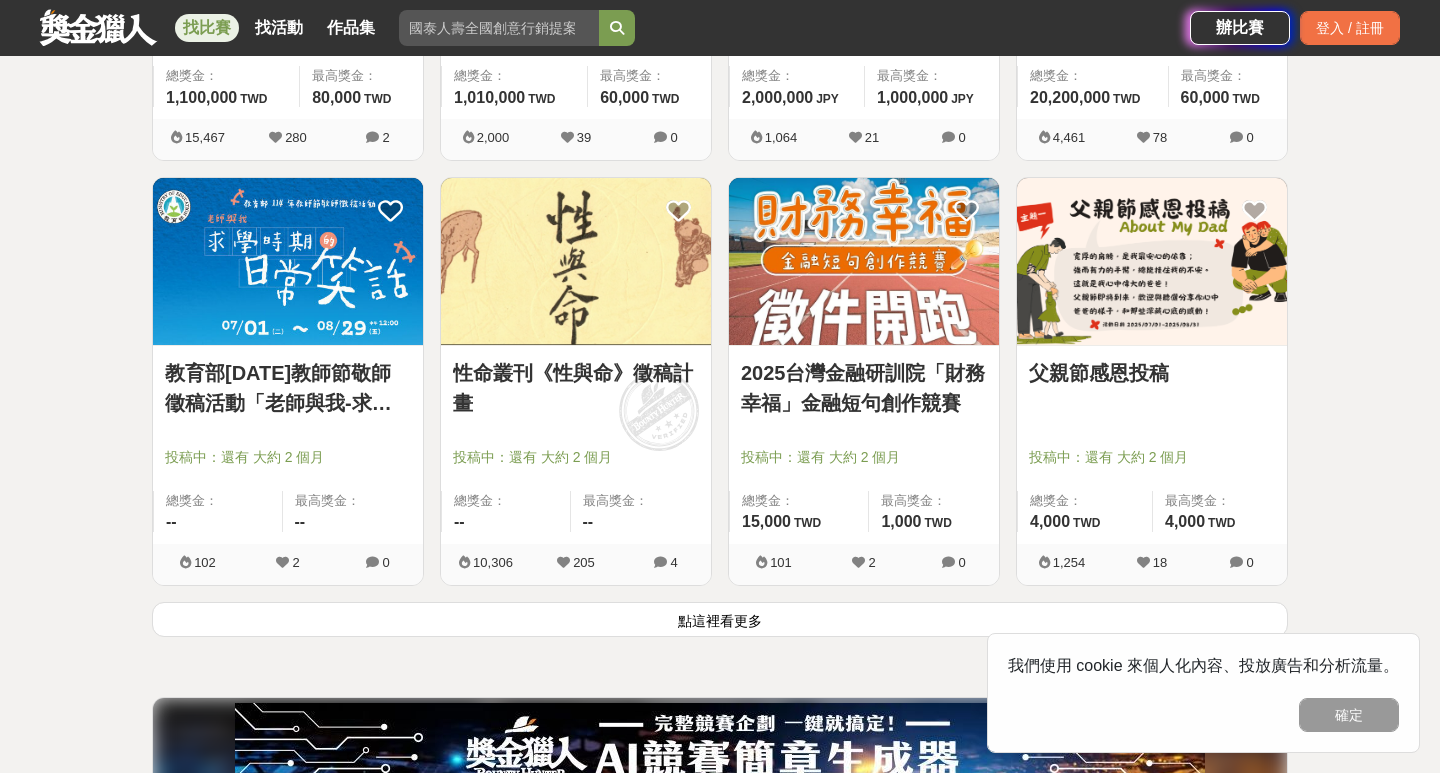 click on "點這裡看更多" at bounding box center (720, 619) 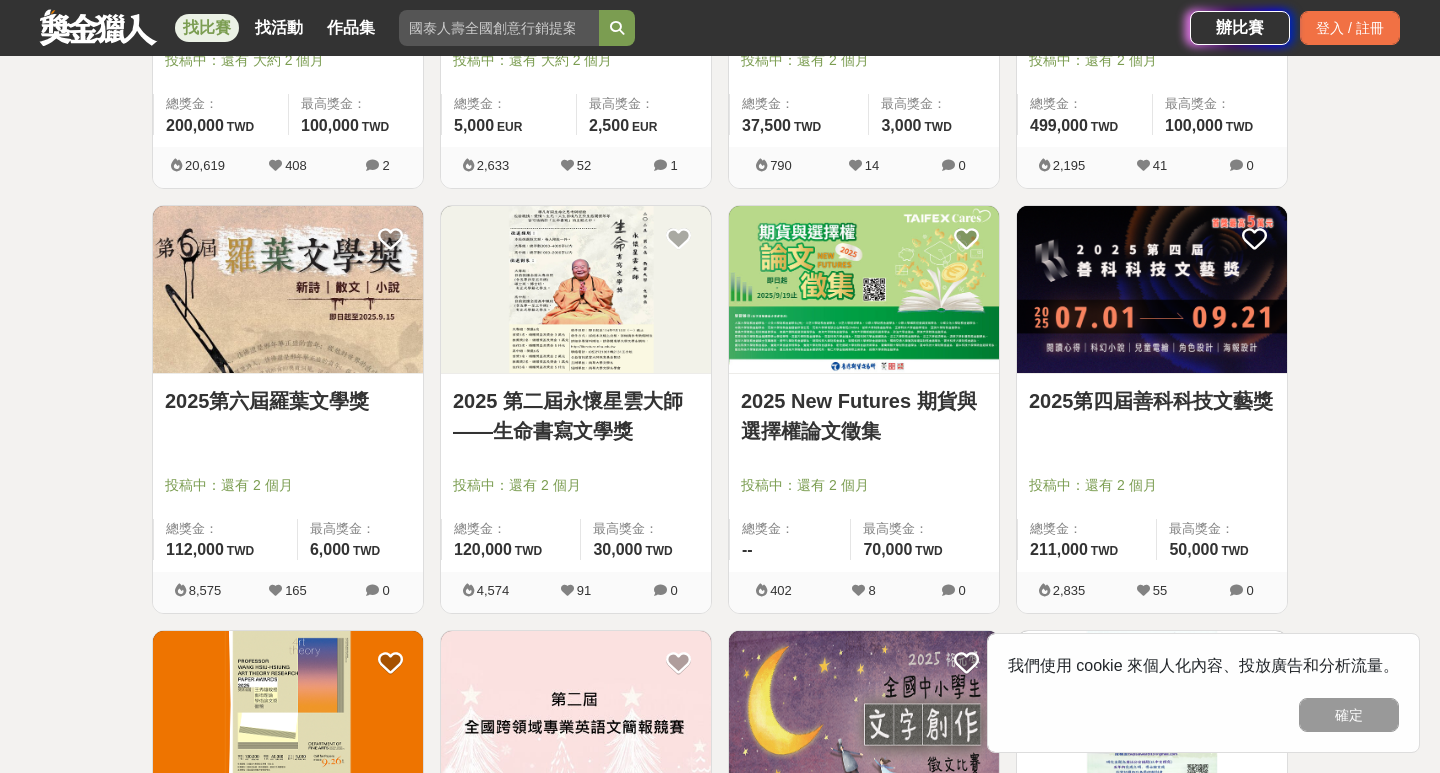 scroll, scrollTop: 7536, scrollLeft: 0, axis: vertical 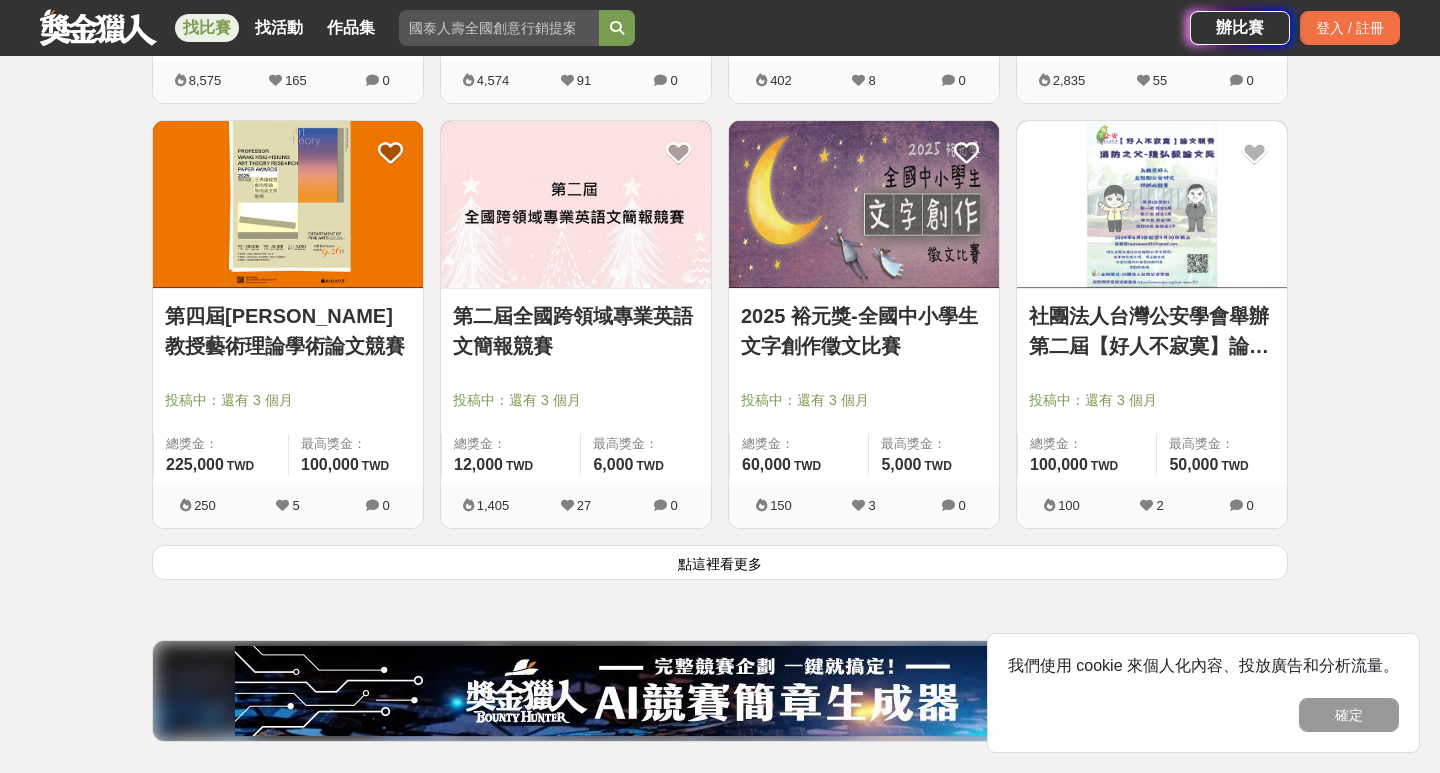 click on "點這裡看更多" at bounding box center [720, 562] 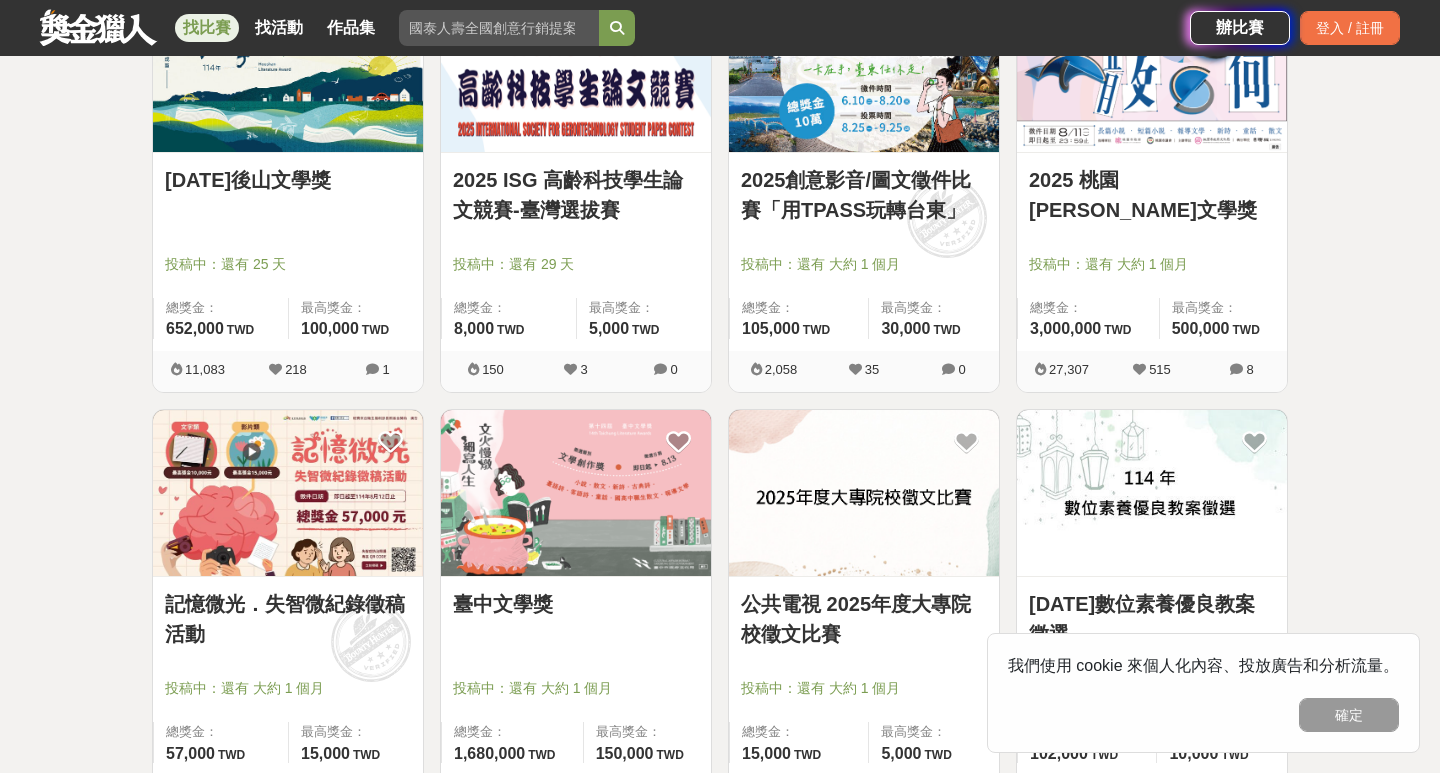 scroll, scrollTop: 3712, scrollLeft: 0, axis: vertical 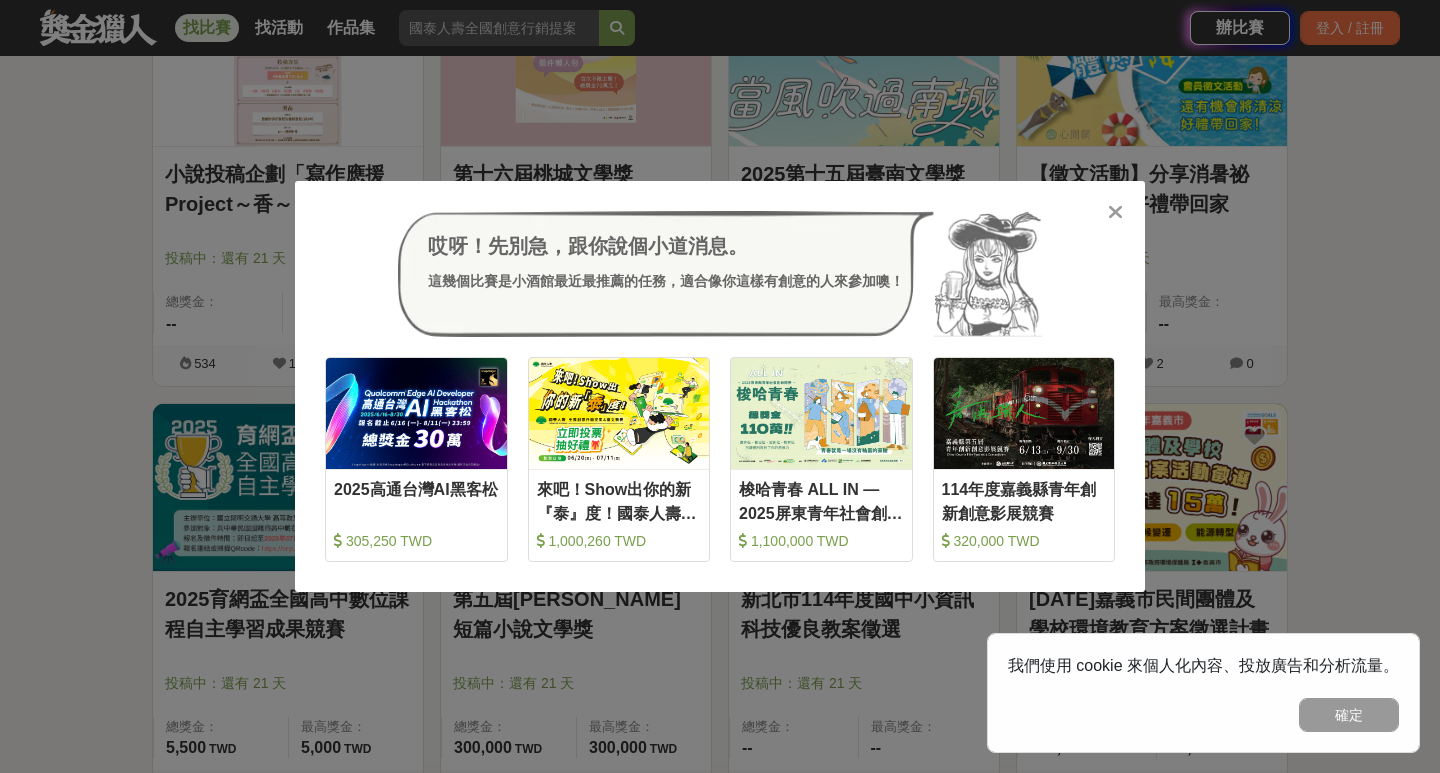 click at bounding box center (1115, 212) 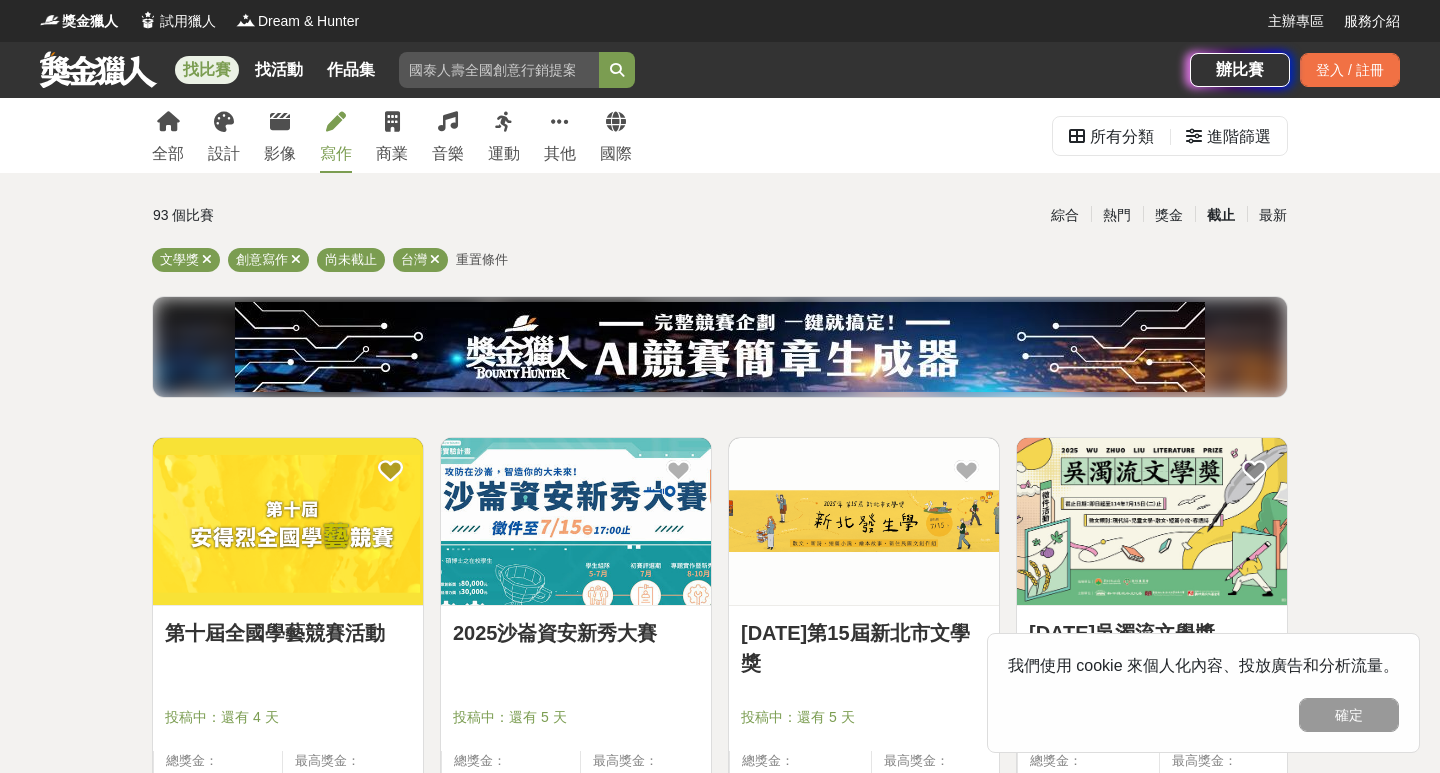 scroll, scrollTop: 0, scrollLeft: 0, axis: both 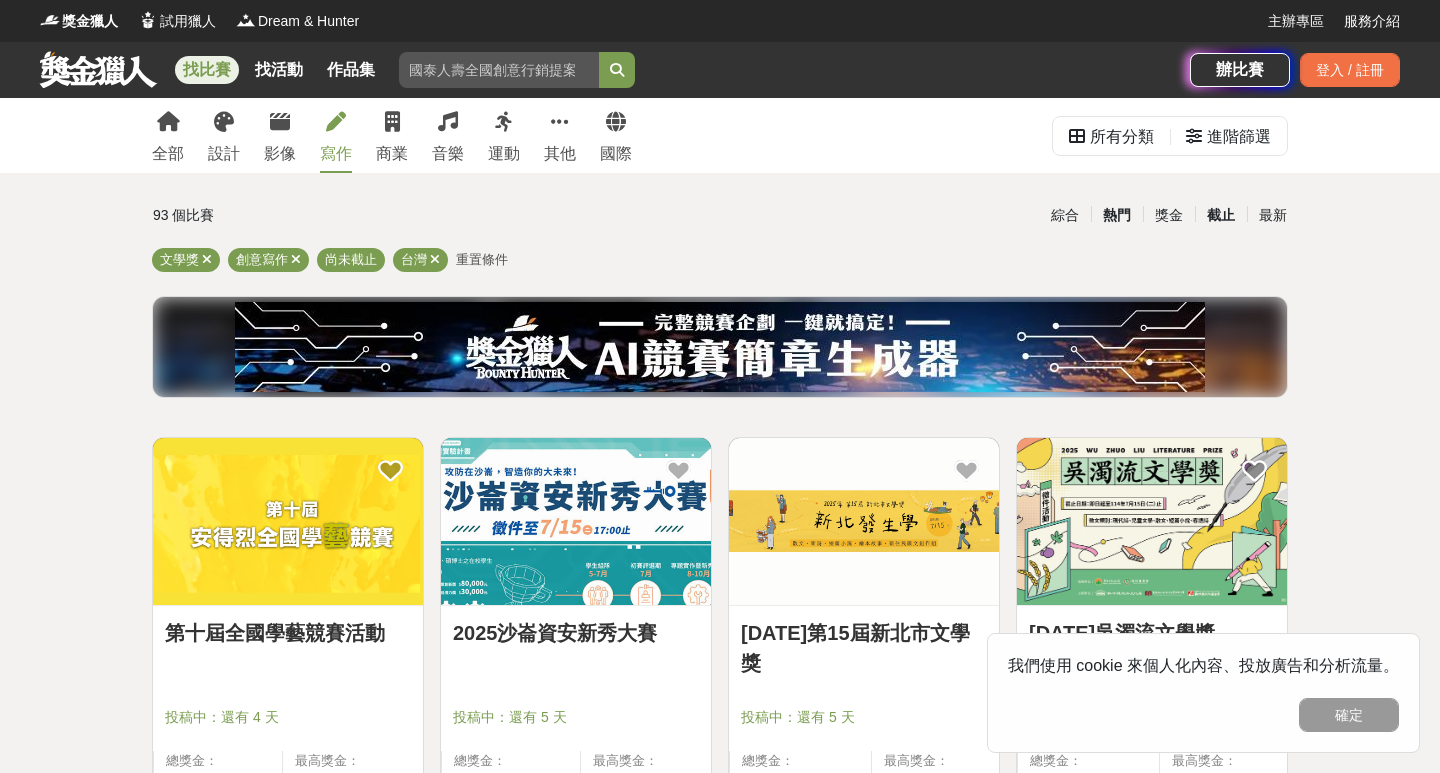 click on "熱門" at bounding box center (1117, 215) 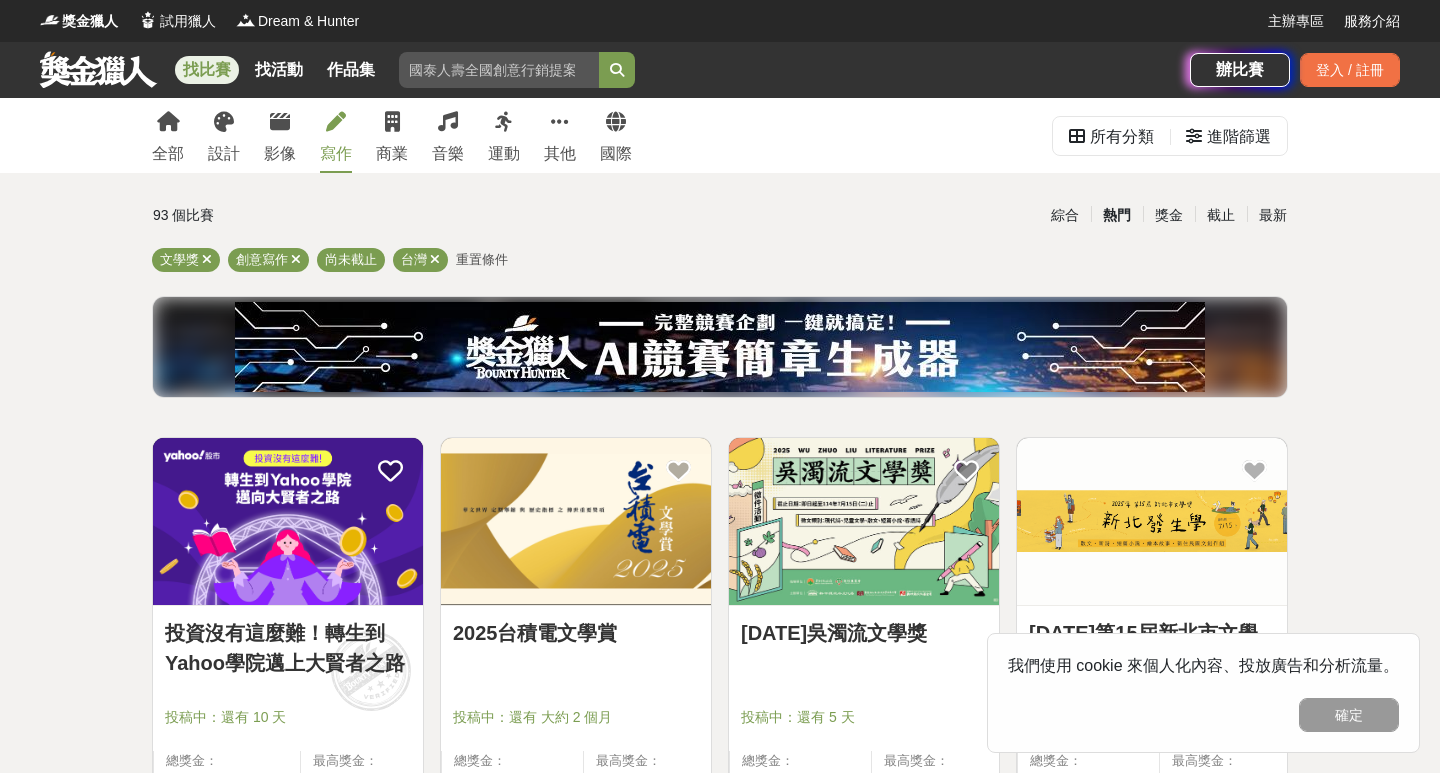 scroll, scrollTop: 0, scrollLeft: 0, axis: both 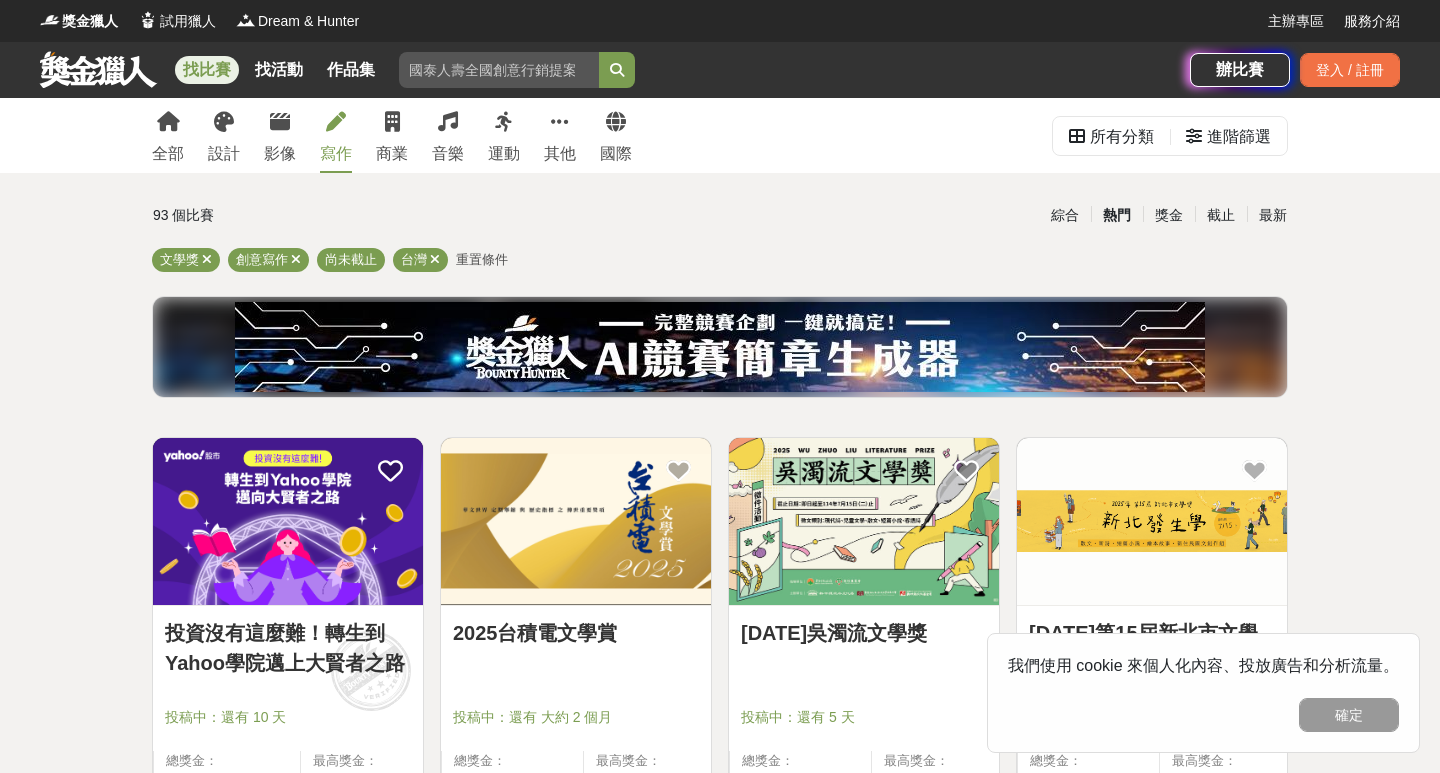 click at bounding box center (499, 70) 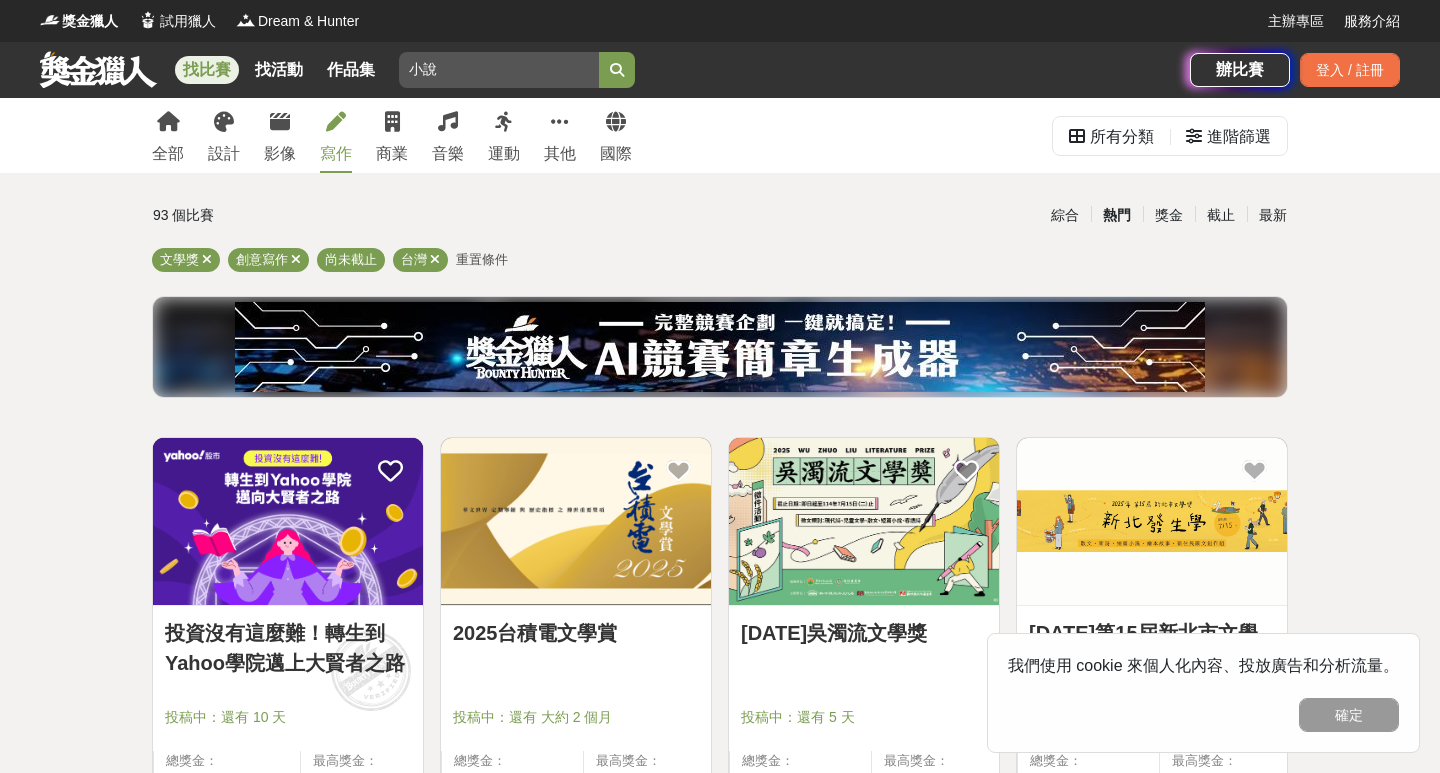 click at bounding box center [617, 70] 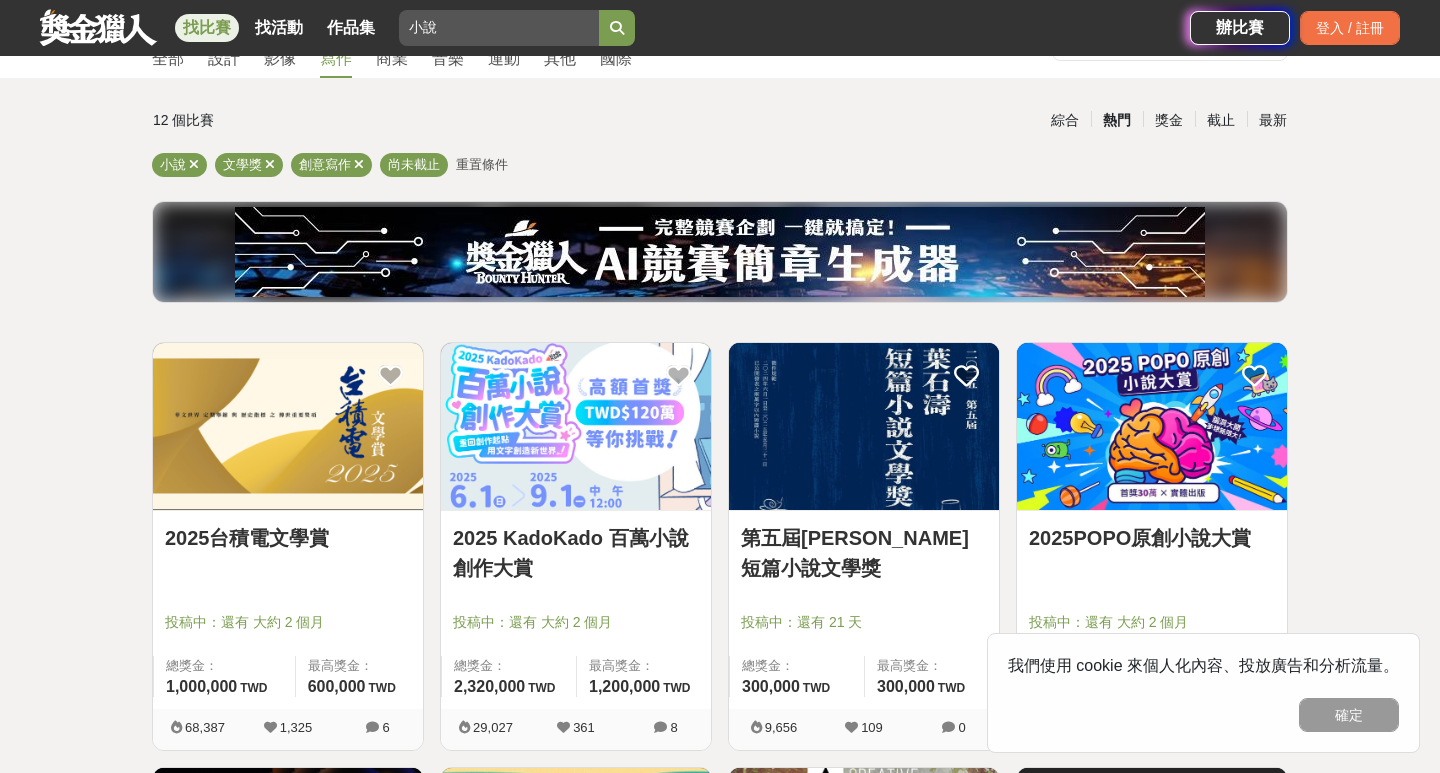 scroll, scrollTop: 169, scrollLeft: 0, axis: vertical 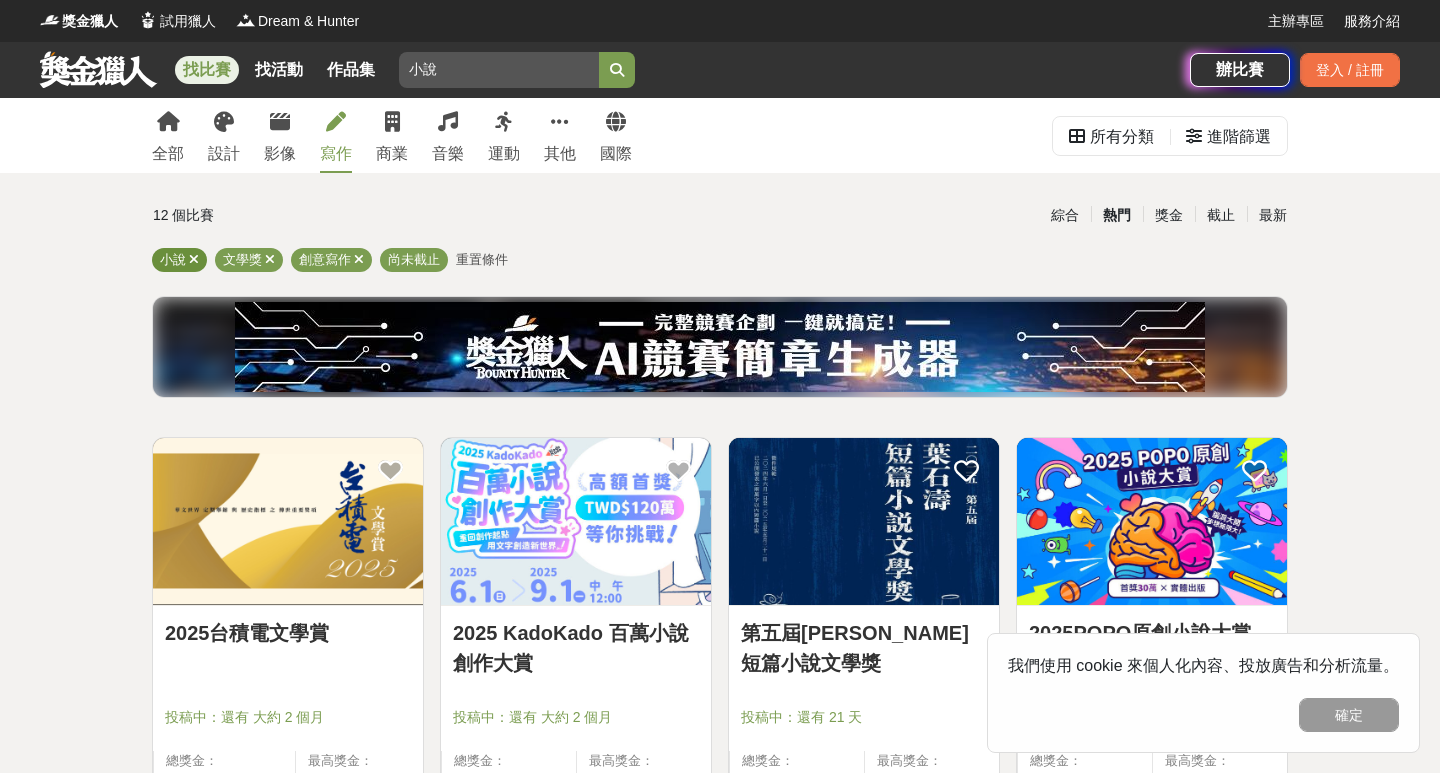 click at bounding box center (194, 259) 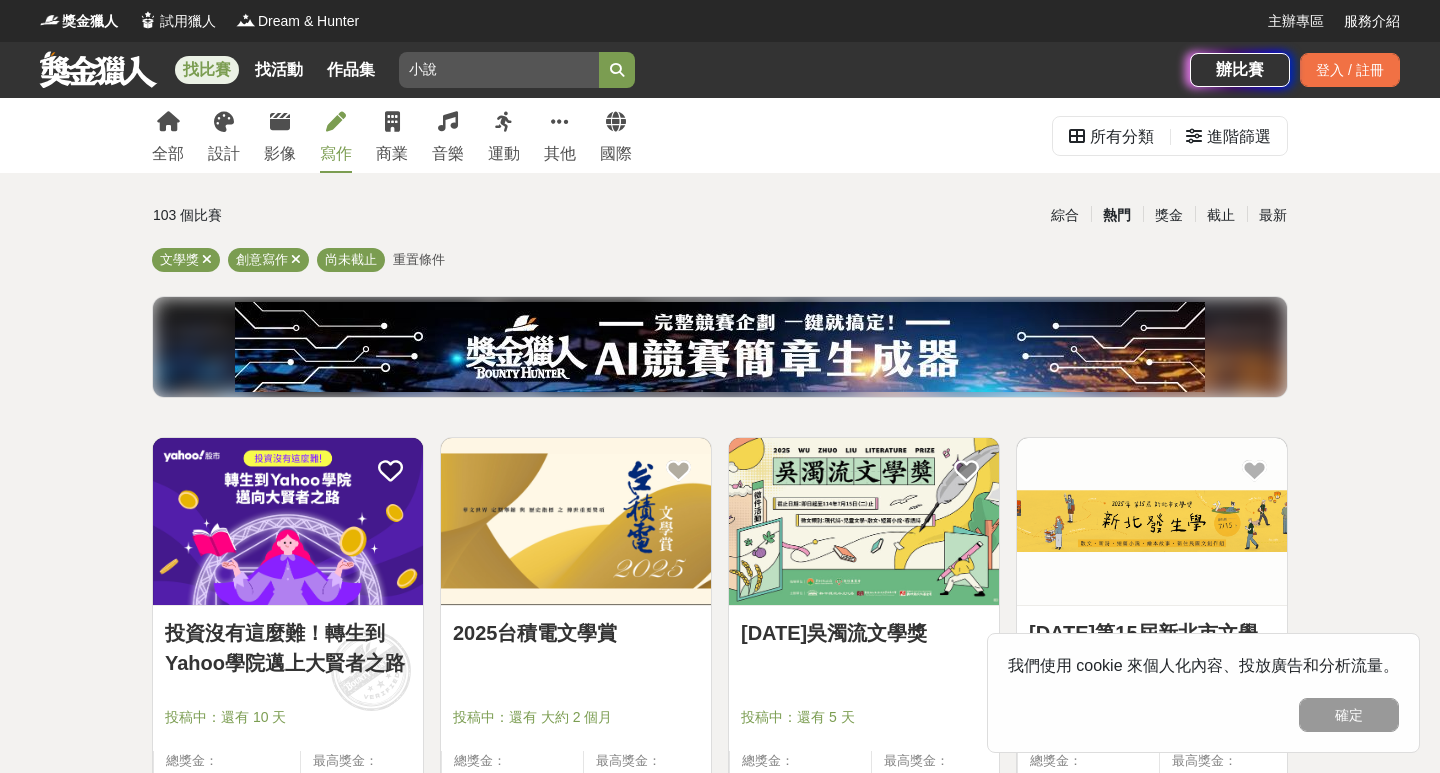 scroll, scrollTop: 0, scrollLeft: 0, axis: both 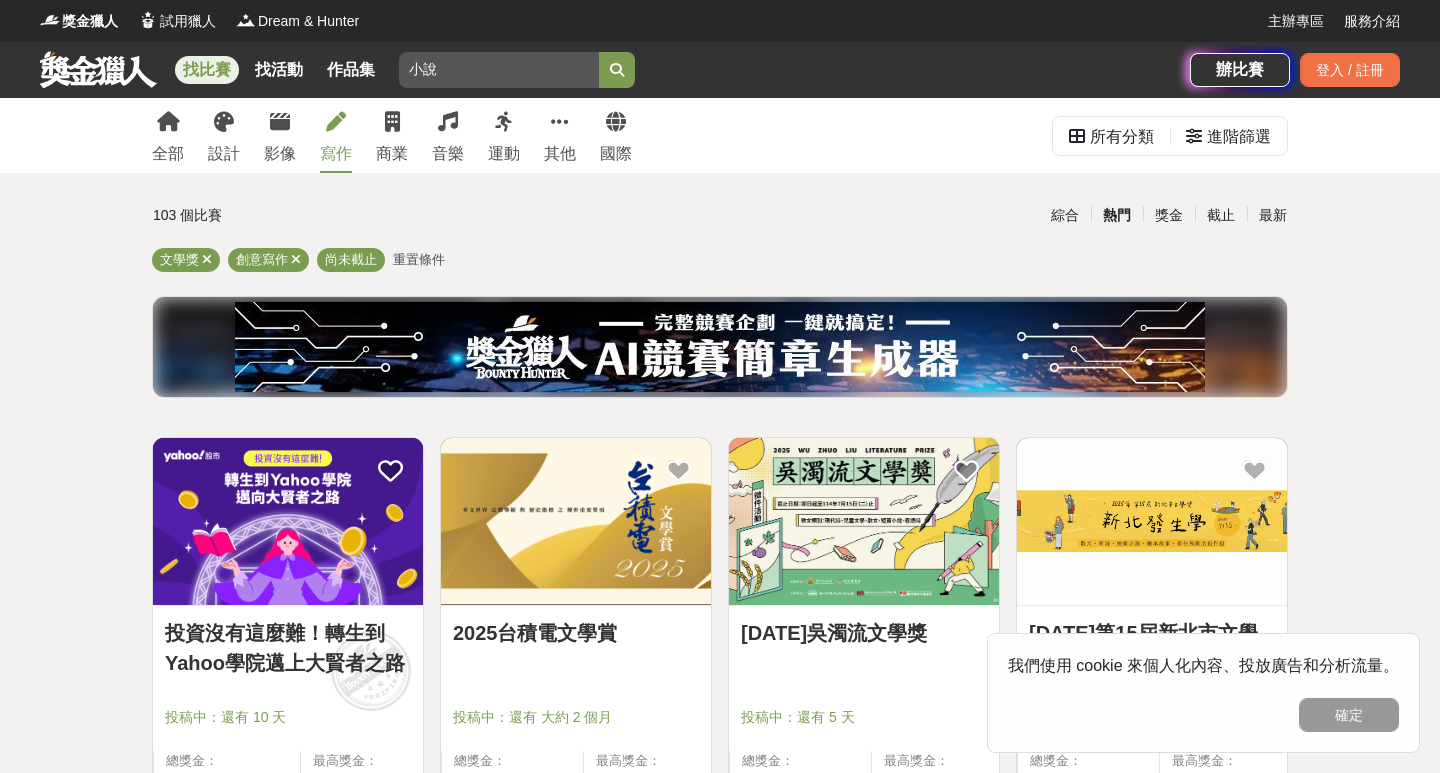 click on "小說" at bounding box center (499, 70) 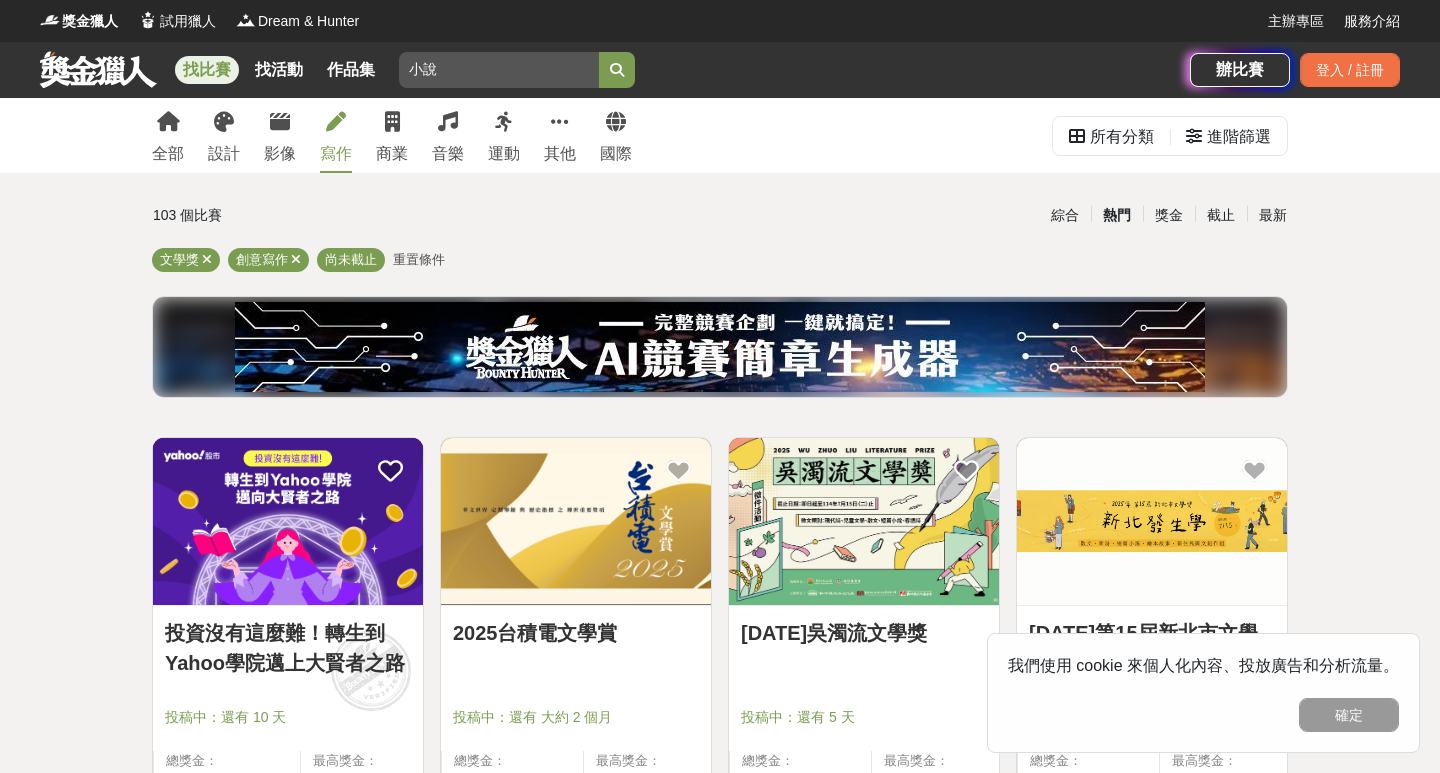 type on "小" 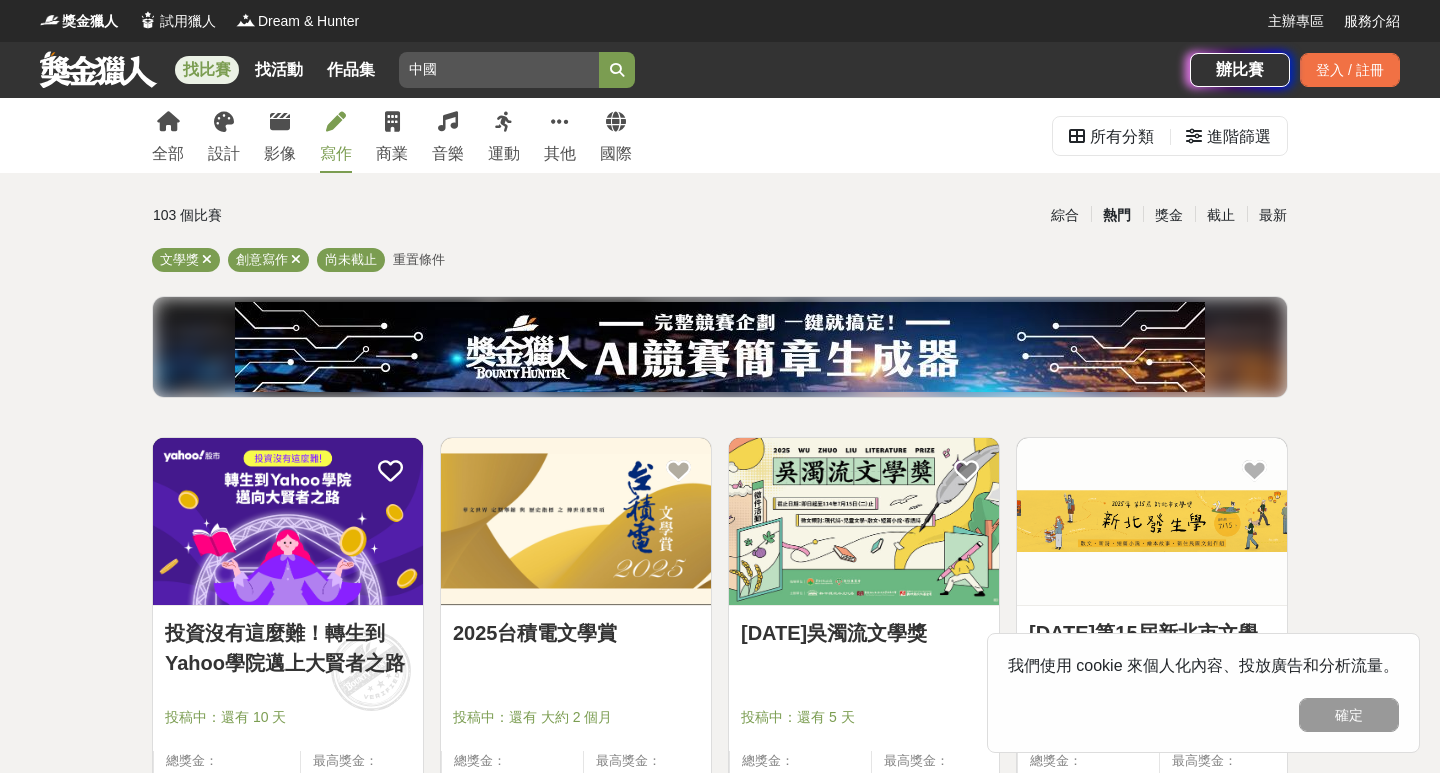 click at bounding box center (617, 70) 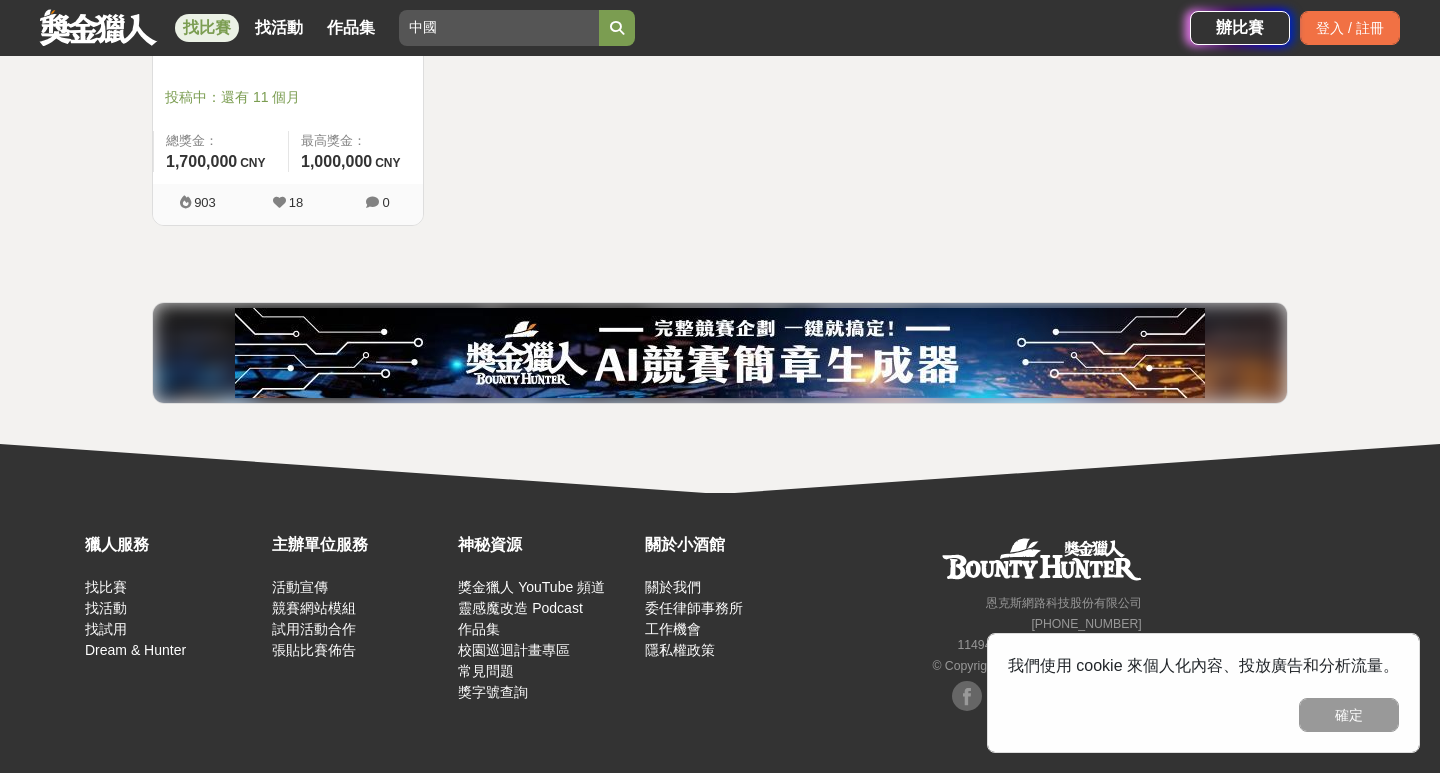 scroll, scrollTop: 620, scrollLeft: 0, axis: vertical 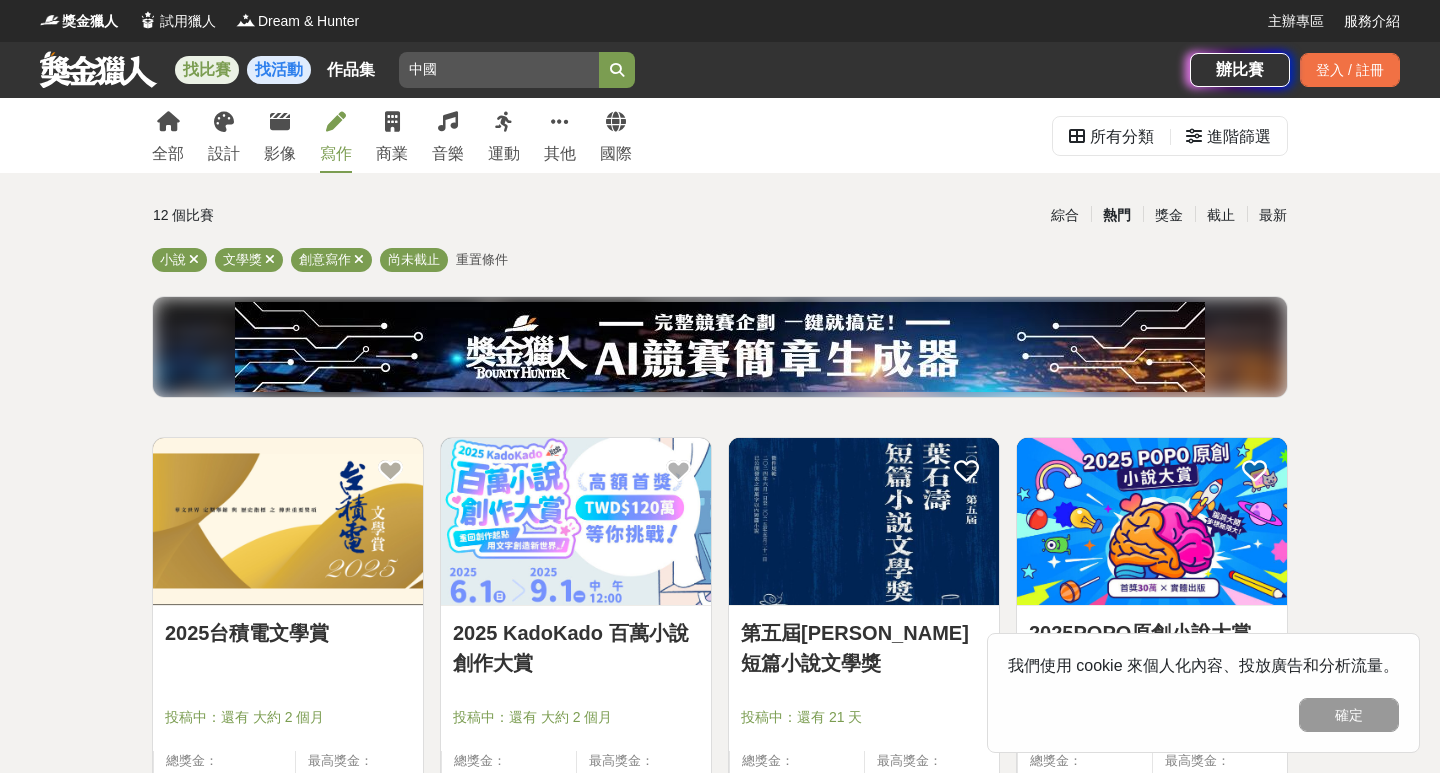 click on "找活動" at bounding box center (279, 70) 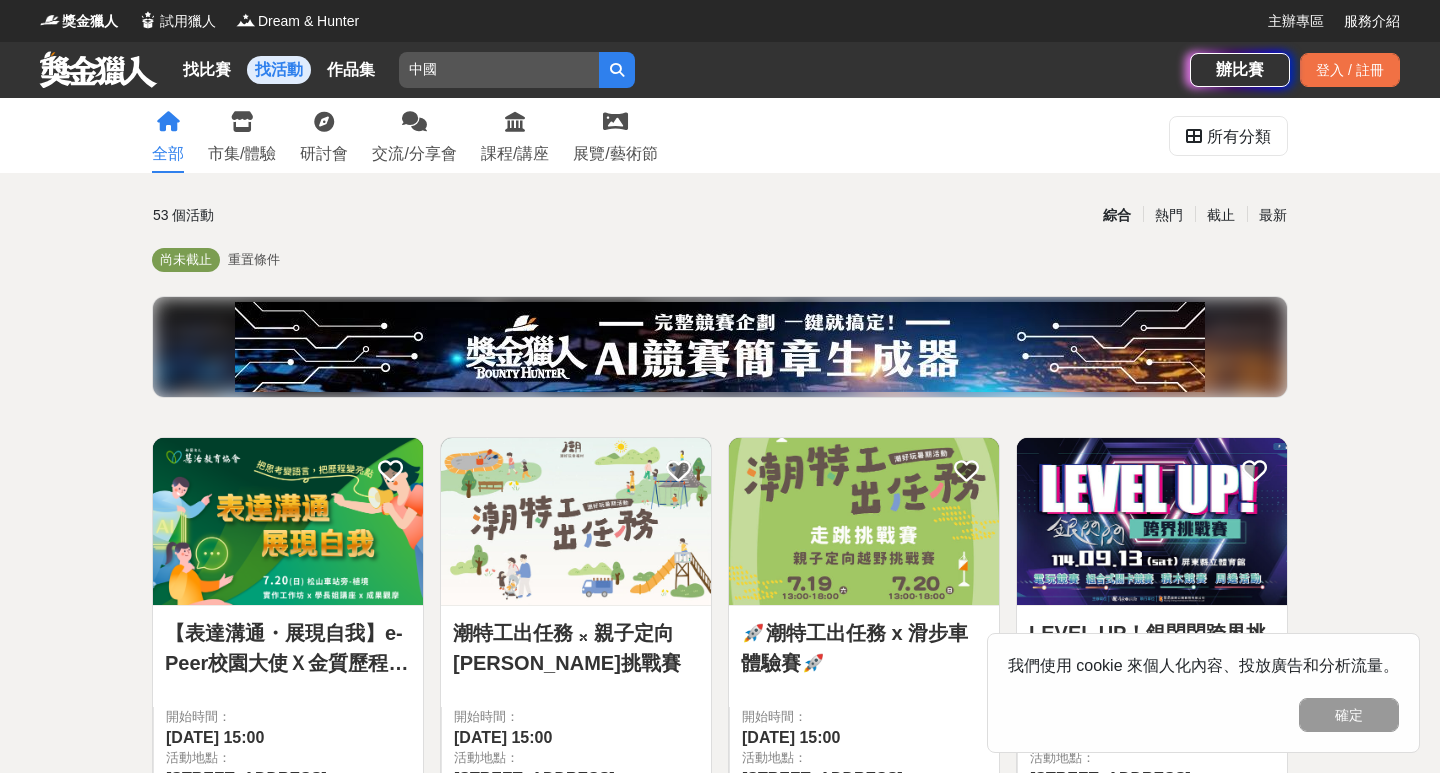 scroll, scrollTop: 0, scrollLeft: 0, axis: both 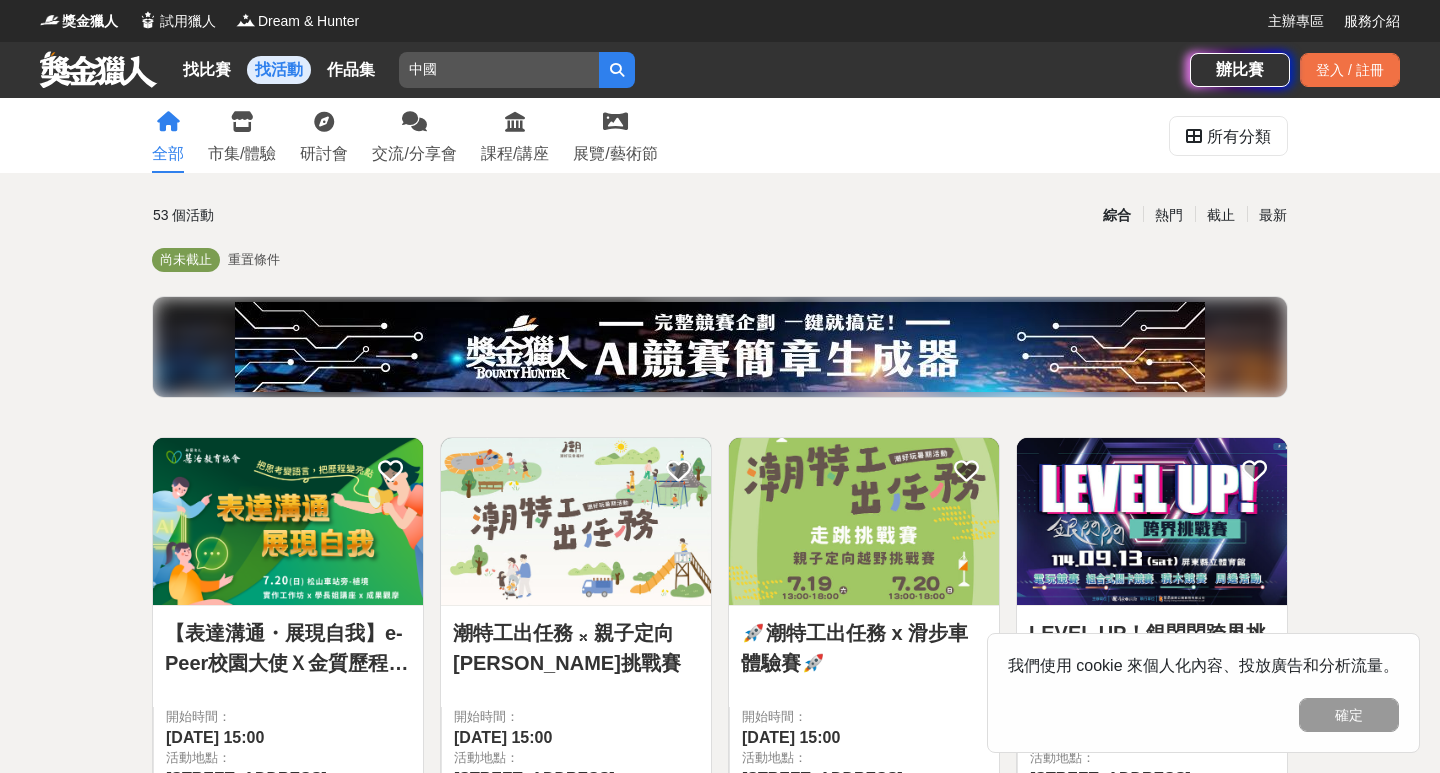 click on "找比賽 找活動 作品集" at bounding box center (283, 70) 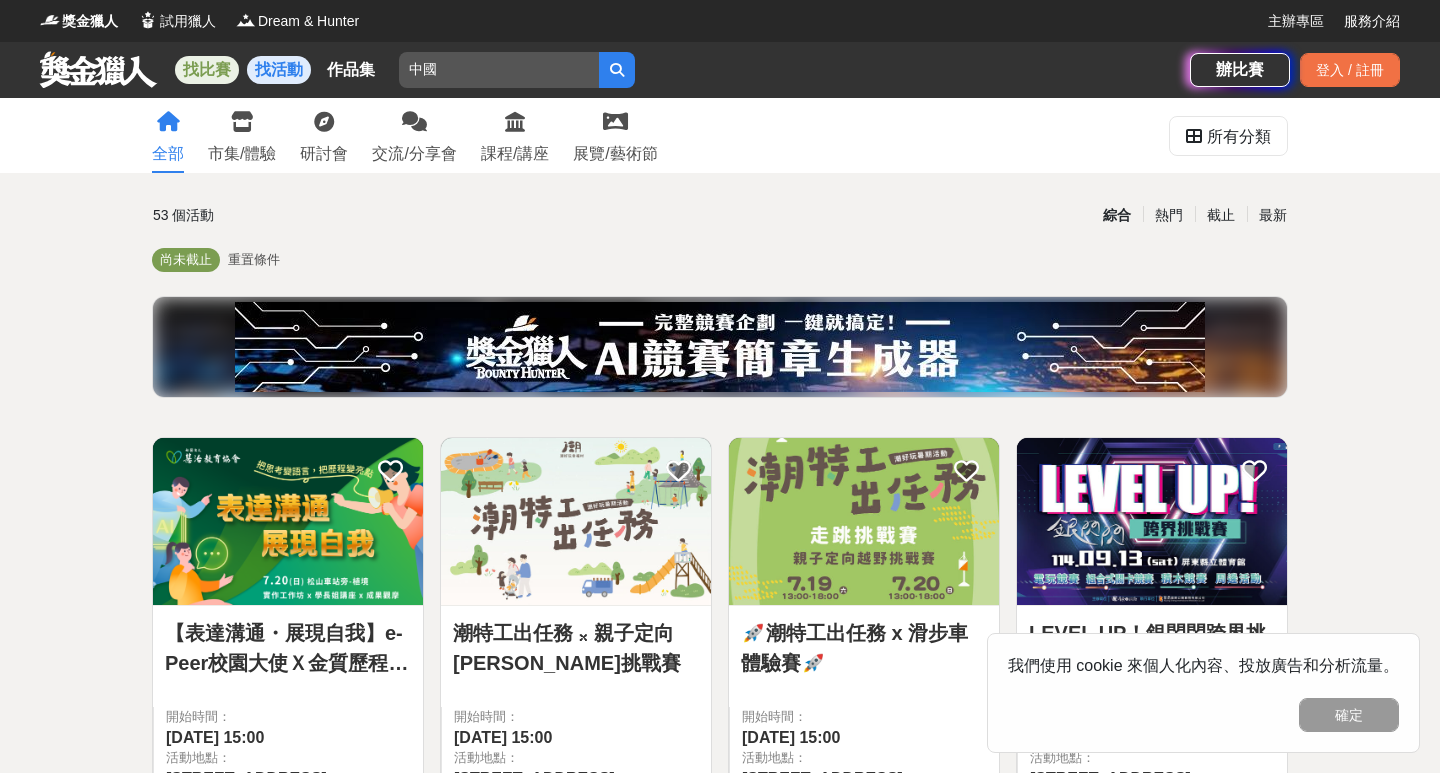 click on "找比賽" at bounding box center (207, 70) 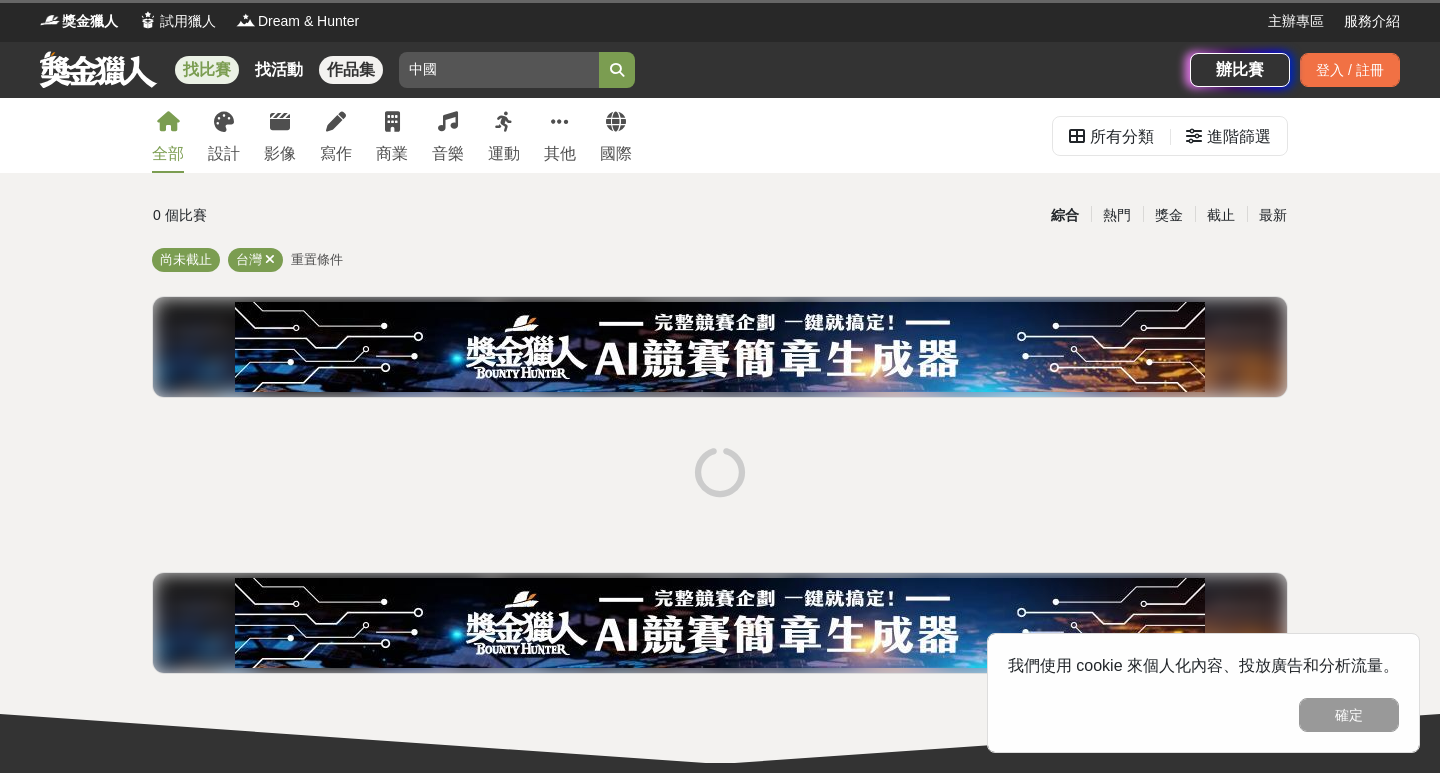 drag, startPoint x: 457, startPoint y: 70, endPoint x: 372, endPoint y: 70, distance: 85 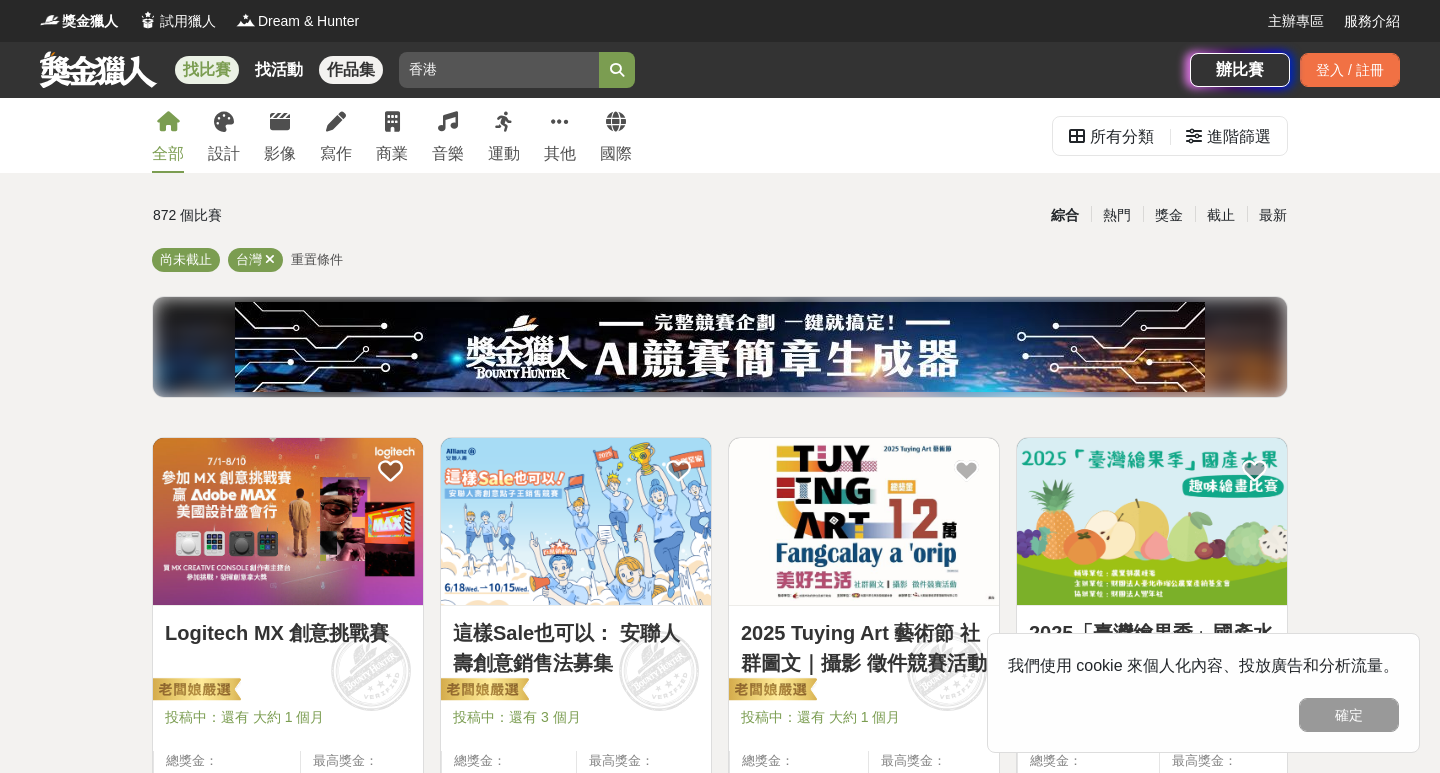 type on "香港" 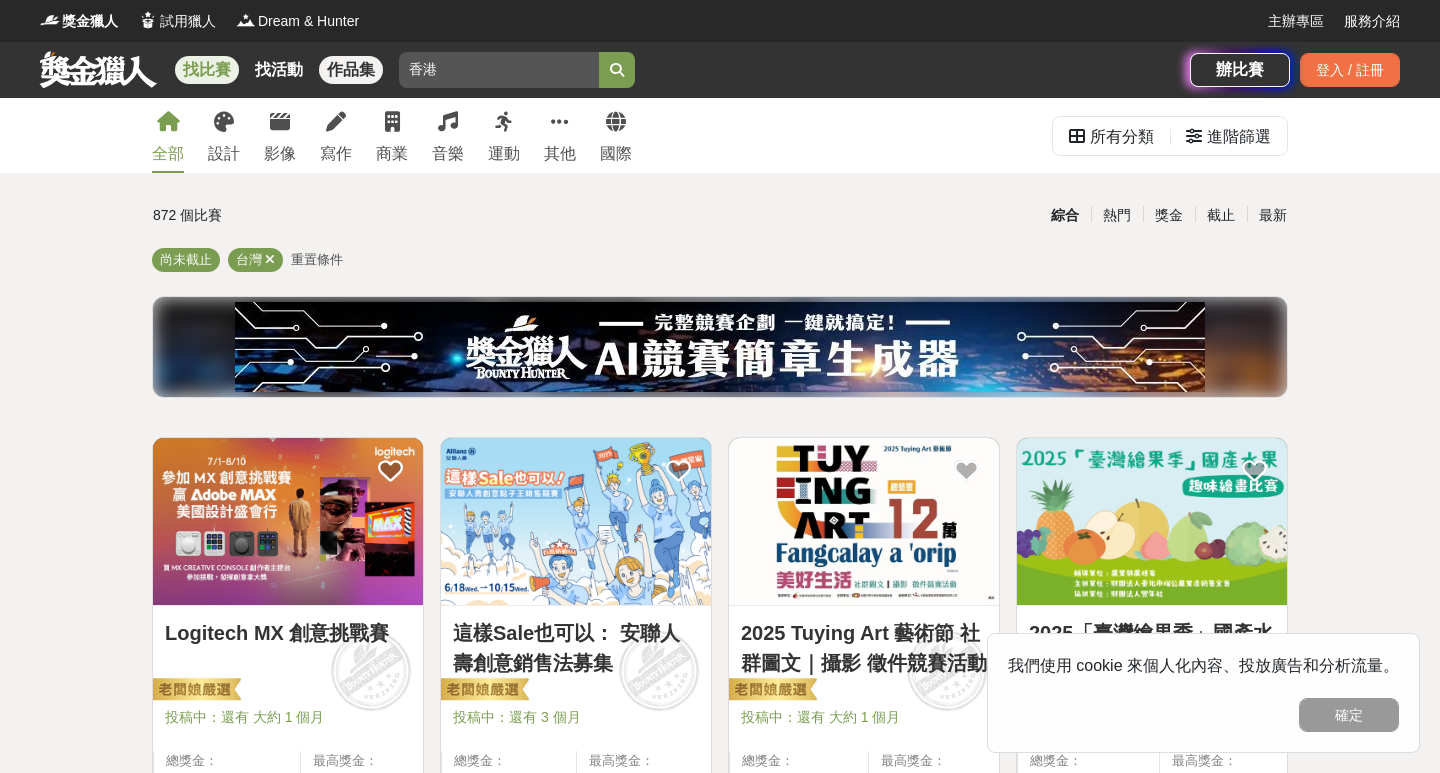 click at bounding box center (617, 70) 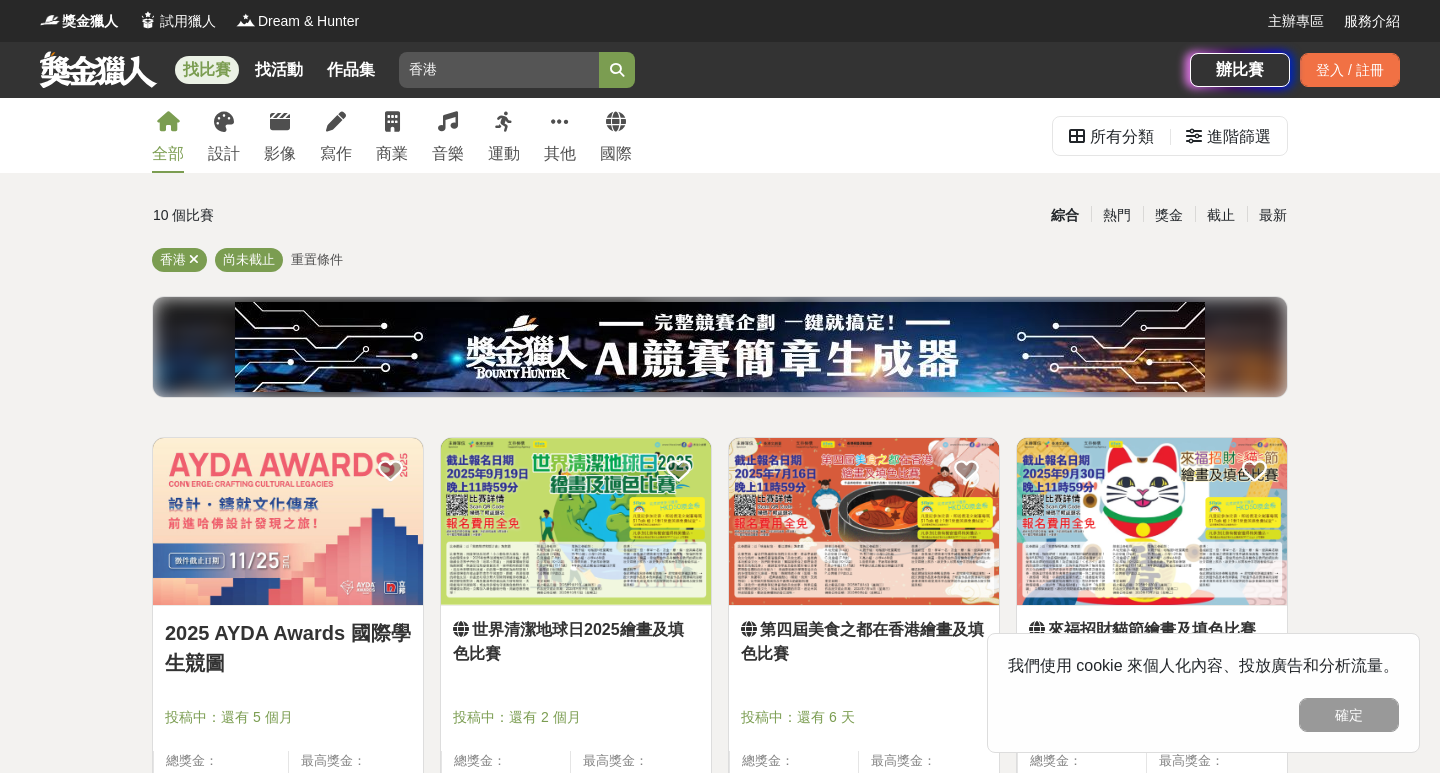 scroll, scrollTop: 0, scrollLeft: 0, axis: both 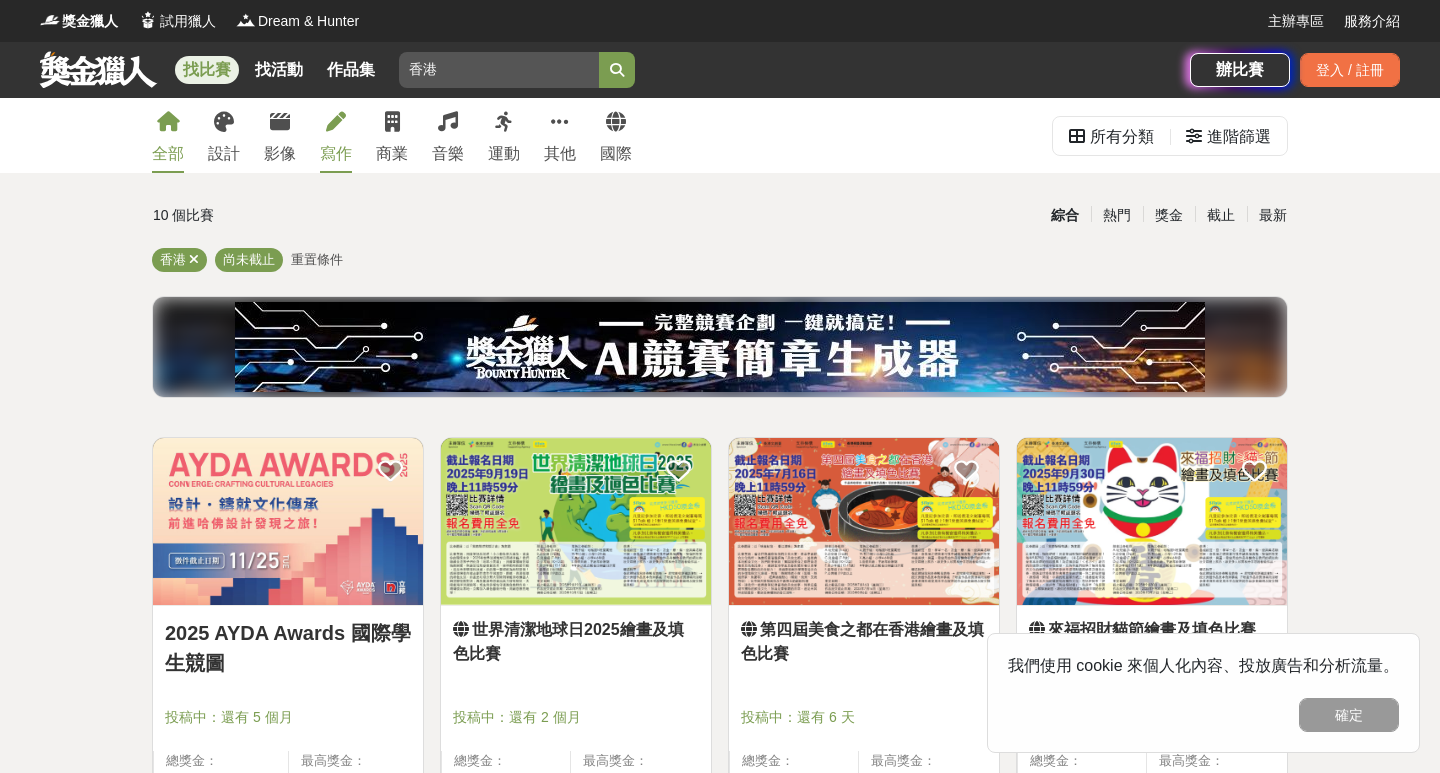 click on "寫作" at bounding box center [336, 154] 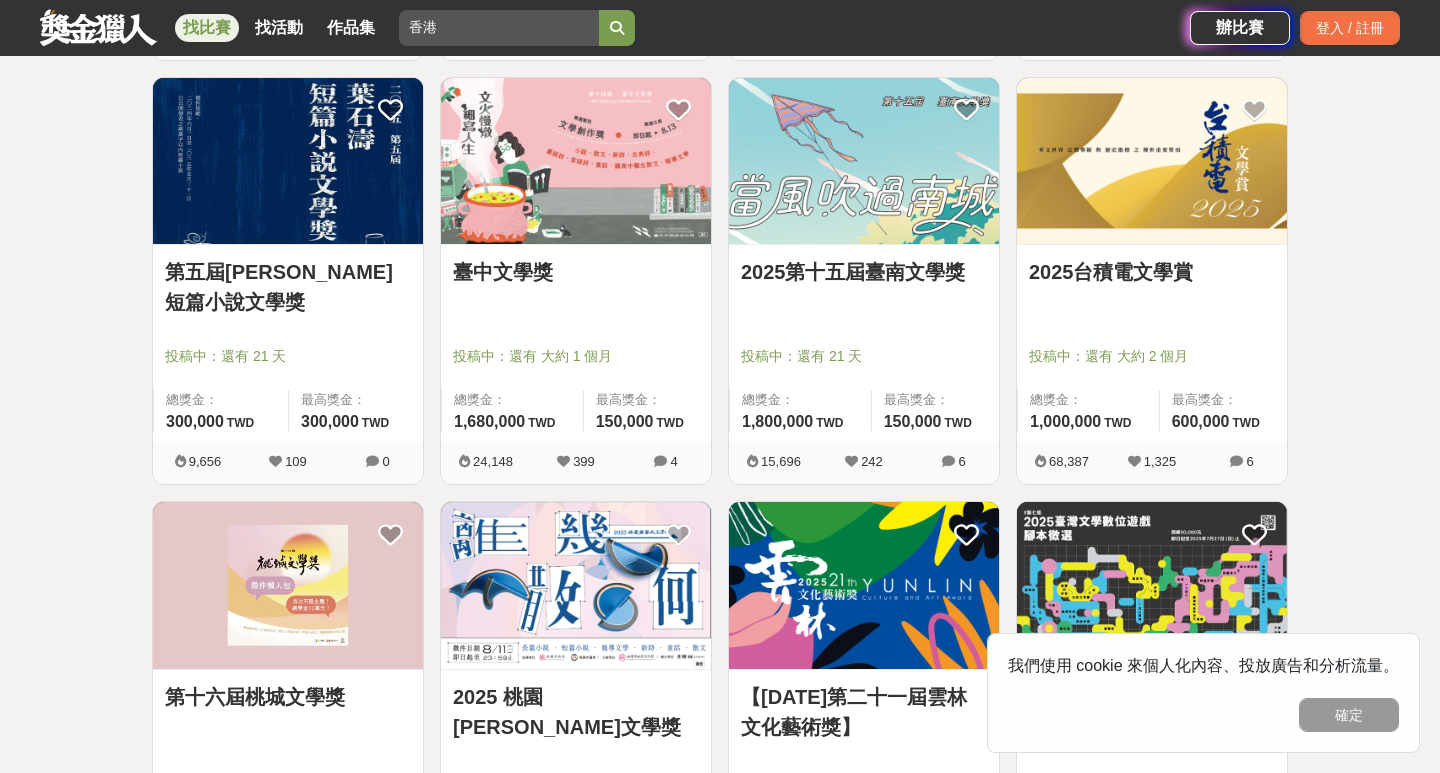 scroll, scrollTop: 704, scrollLeft: 0, axis: vertical 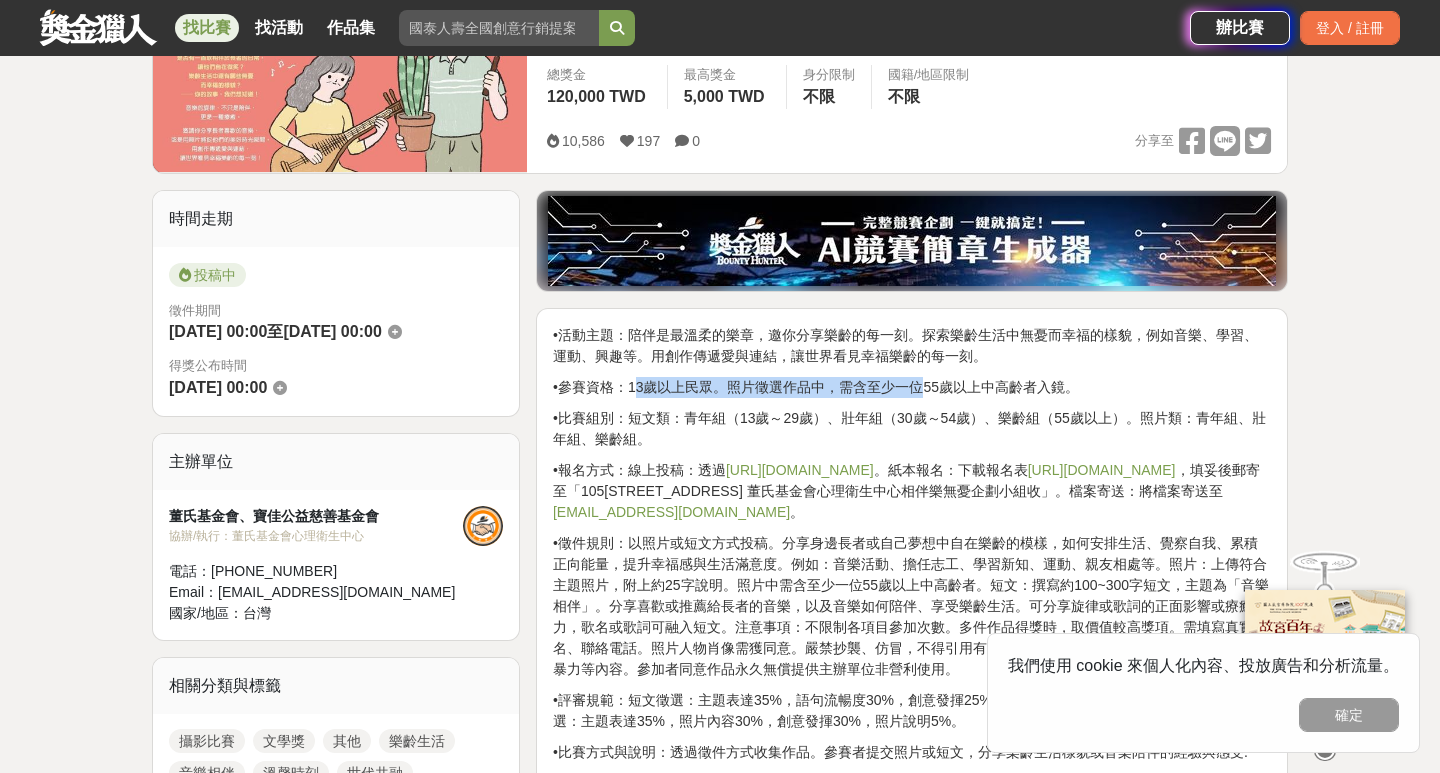 drag, startPoint x: 633, startPoint y: 392, endPoint x: 916, endPoint y: 393, distance: 283.00177 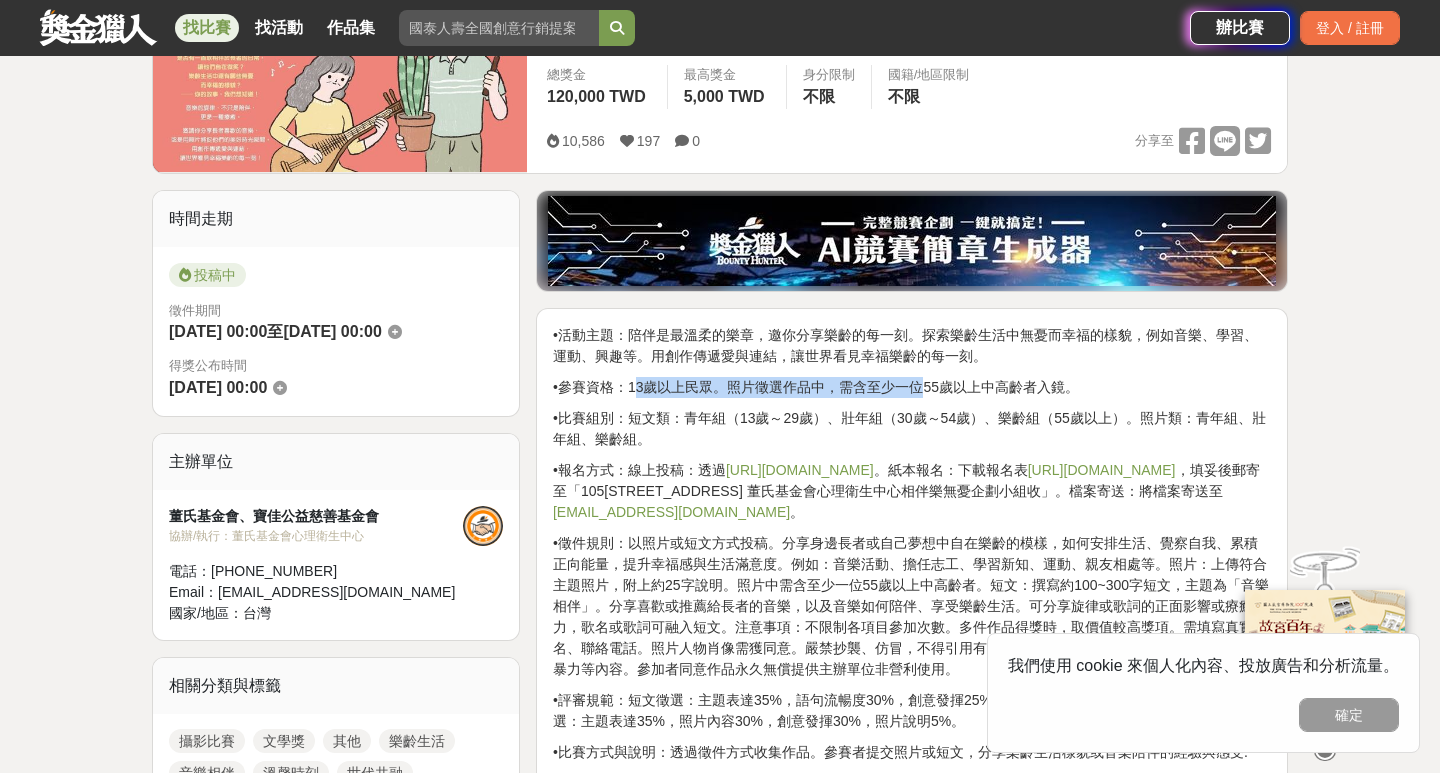 click on "•參賽資格：13歲以上民眾。照片徵選作品中，需含至少一位55歲以上中高齡者入鏡。" at bounding box center (912, 387) 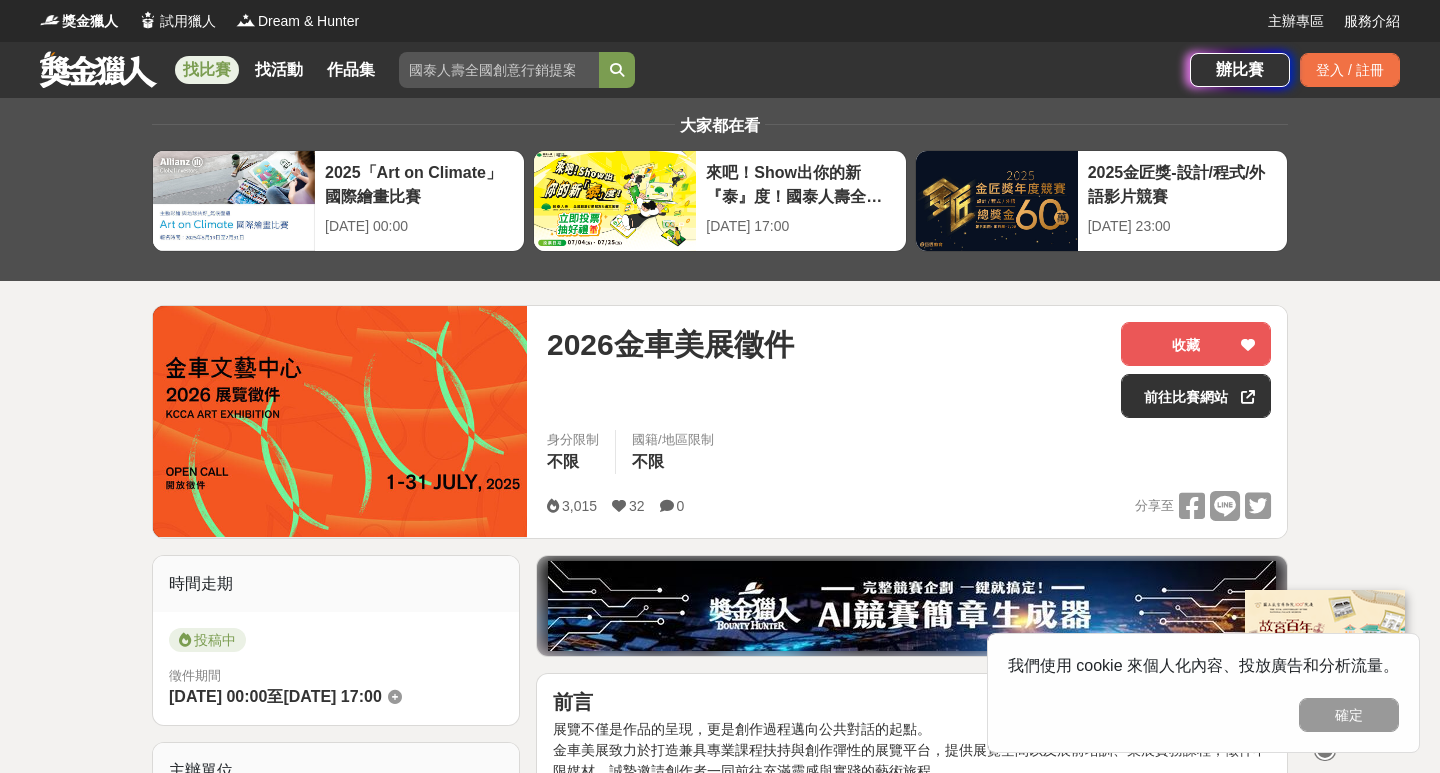 scroll, scrollTop: 0, scrollLeft: 0, axis: both 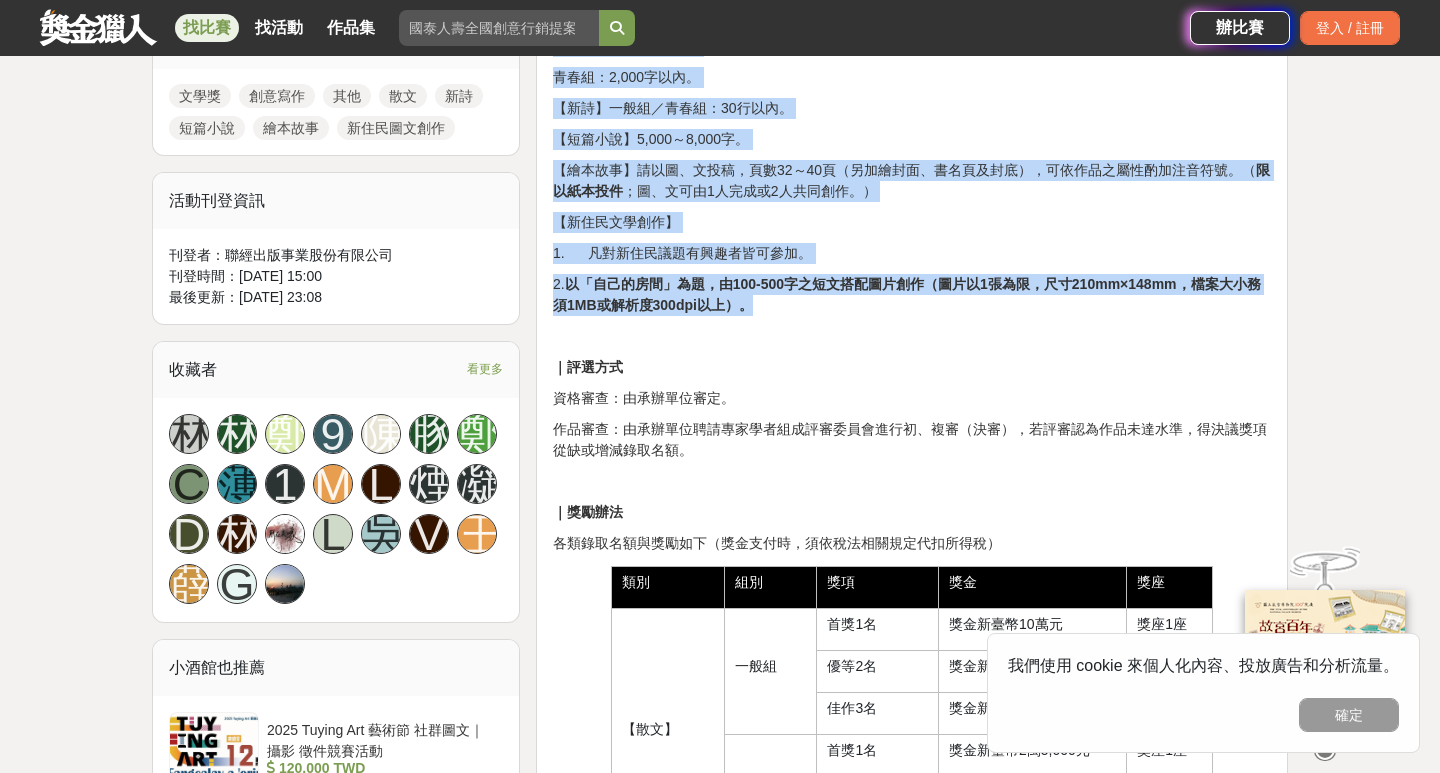 drag, startPoint x: 555, startPoint y: 556, endPoint x: 786, endPoint y: 308, distance: 338.9174 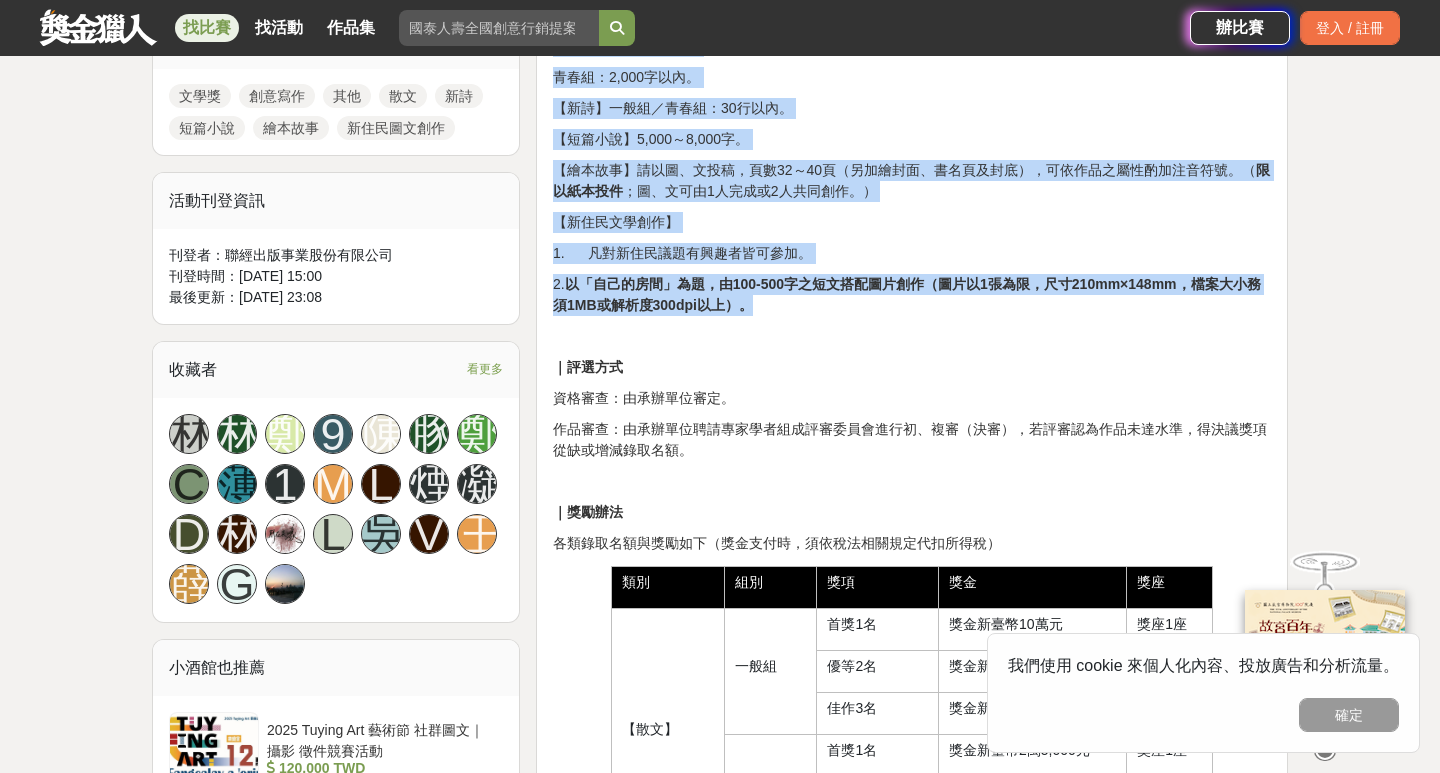 copy on "【散文】 一般組：3,000字以內。 青春組：2,000字以內。  【新詩】一般組／青春組：30行以內。  【短篇小說】5,000～8,000字。  【繪本故事】請以圖、文投稿，頁數32～40頁（另加繪封面、書名頁及封底），可依作品之屬性酌加注音符號。（ 限以紙本投件 ；圖、文可由1人完成或2人共同創作。）  【新住民文學創作】 1.      凡對新住民議題有興趣者皆可參加。 2.       以「自己的房間」為題，由100-500字之短文搭配圖片創作（圖片以1張為限，尺寸210mm×148mm，檔案大小務須1MB或解析度300dpi以上）。" 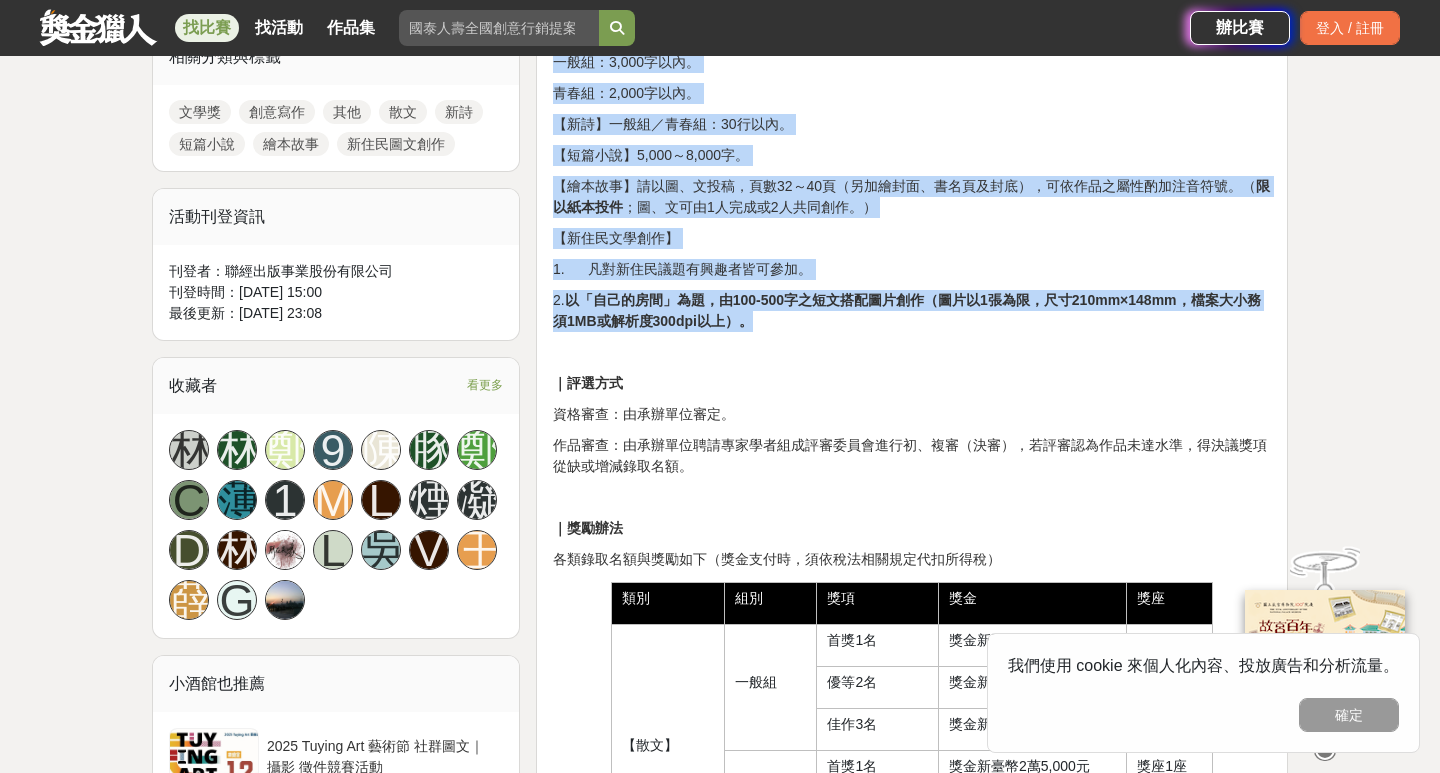 scroll, scrollTop: 915, scrollLeft: 0, axis: vertical 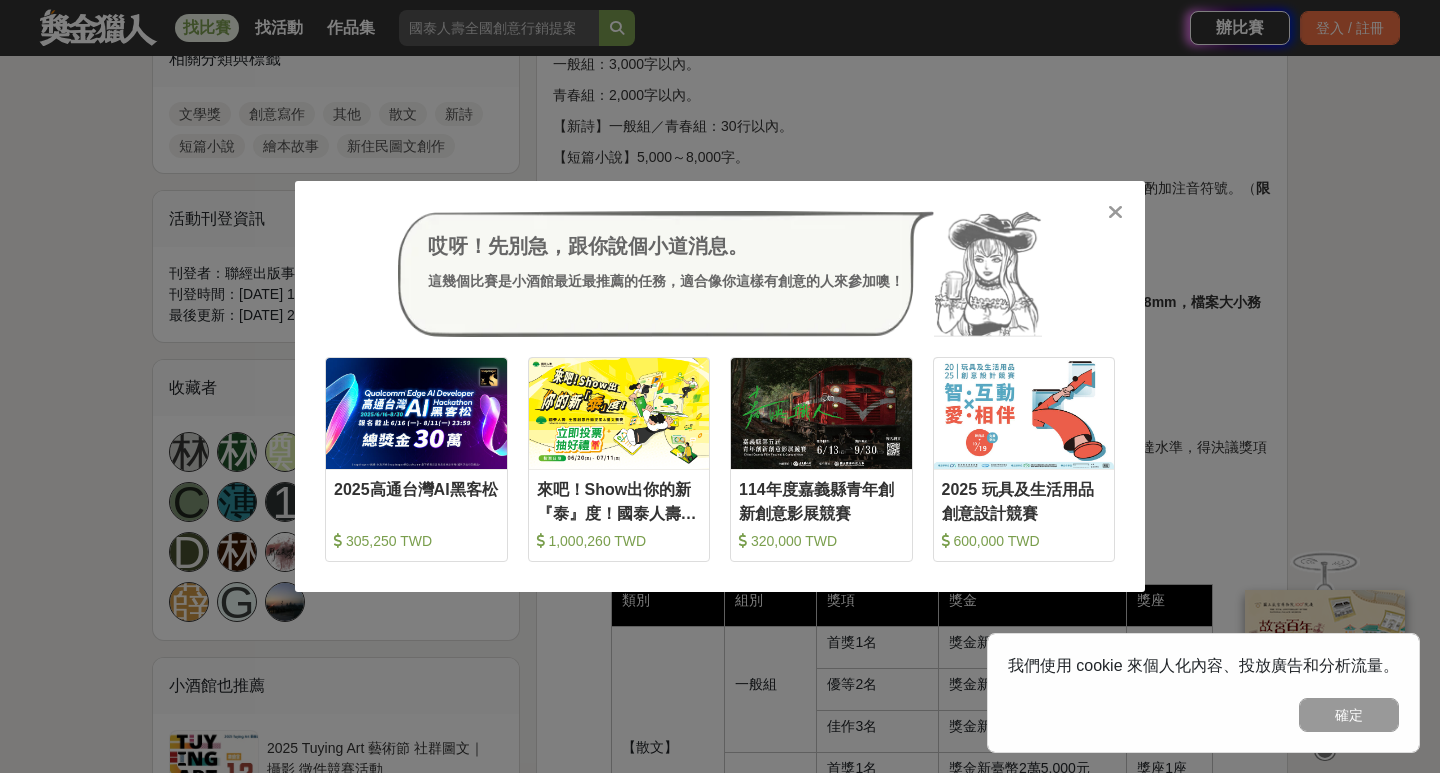 click at bounding box center [1115, 212] 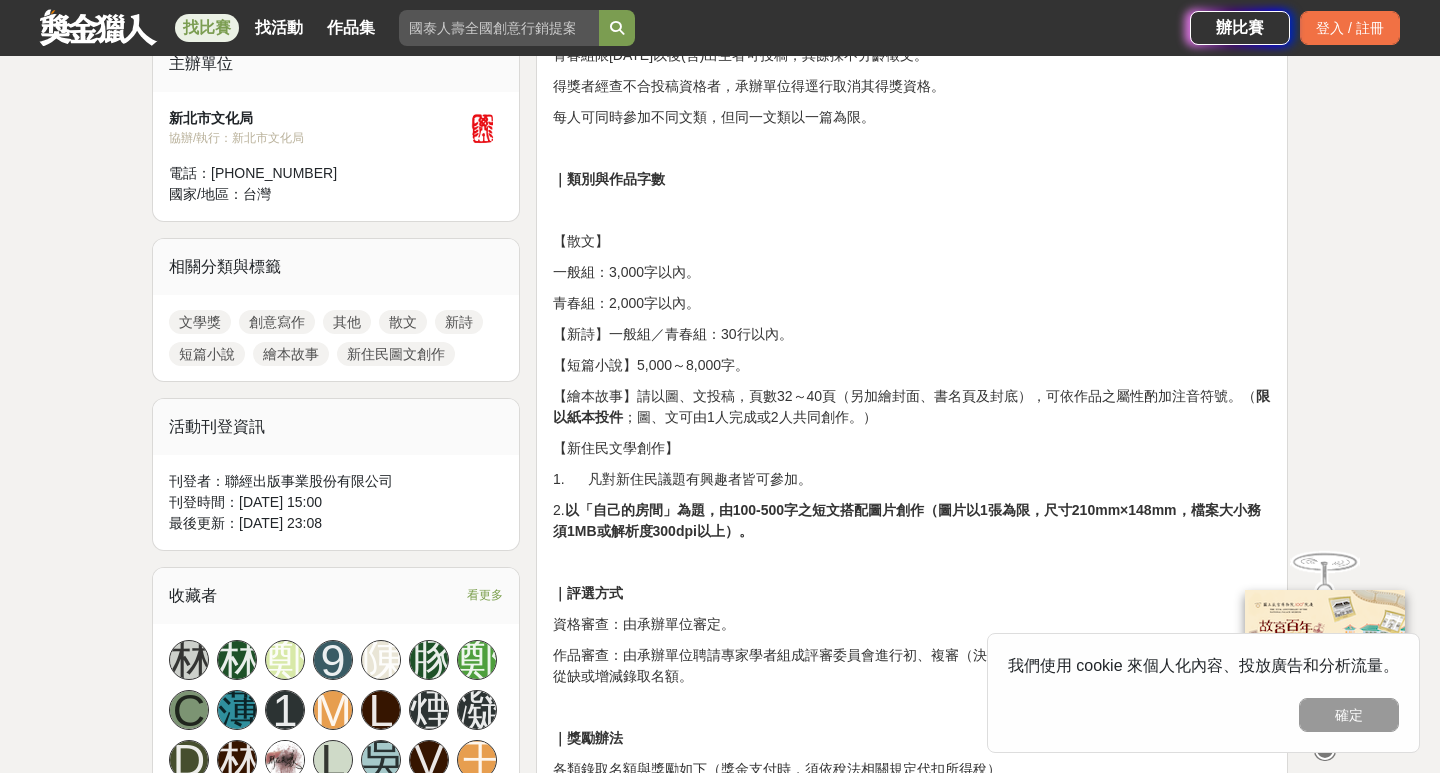 scroll, scrollTop: 725, scrollLeft: 0, axis: vertical 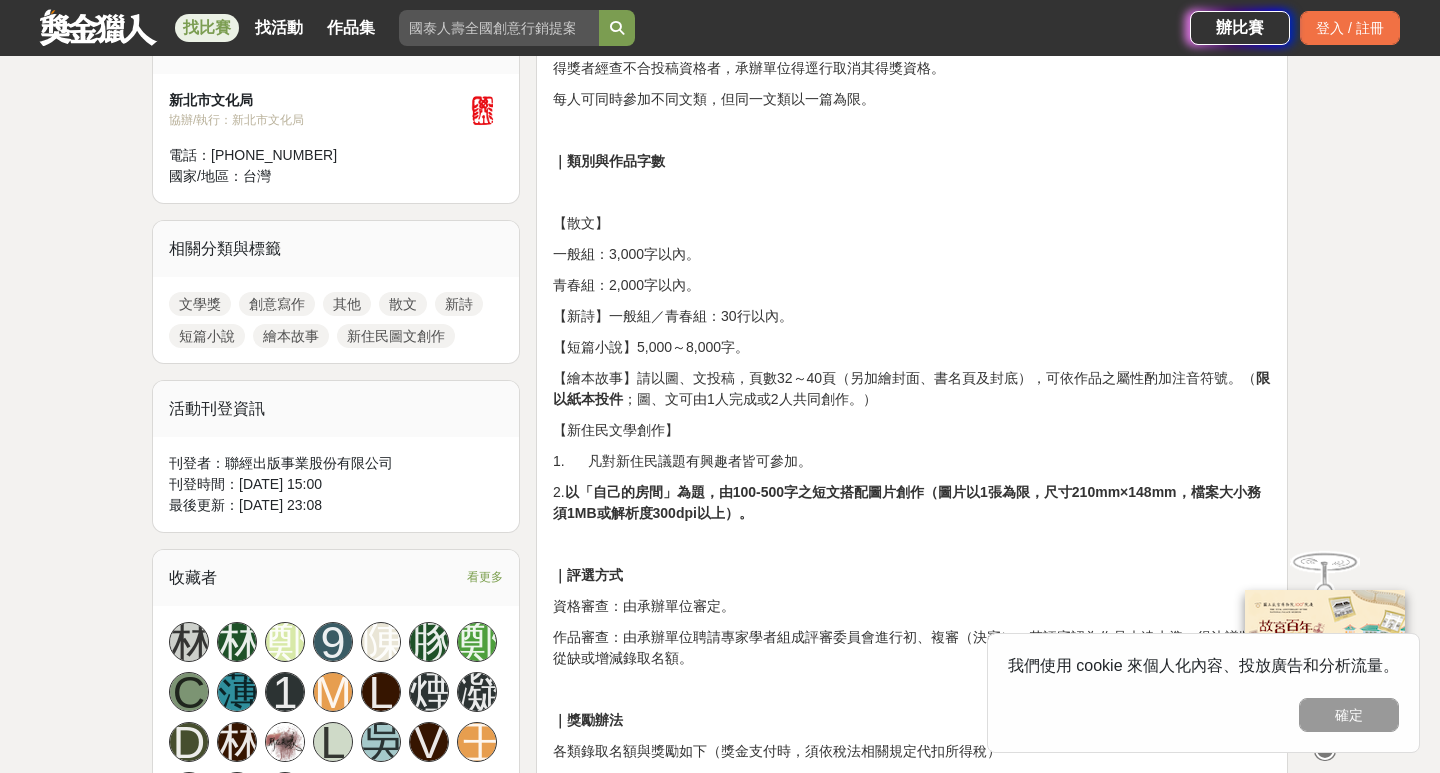 drag, startPoint x: 562, startPoint y: 350, endPoint x: 755, endPoint y: 344, distance: 193.09325 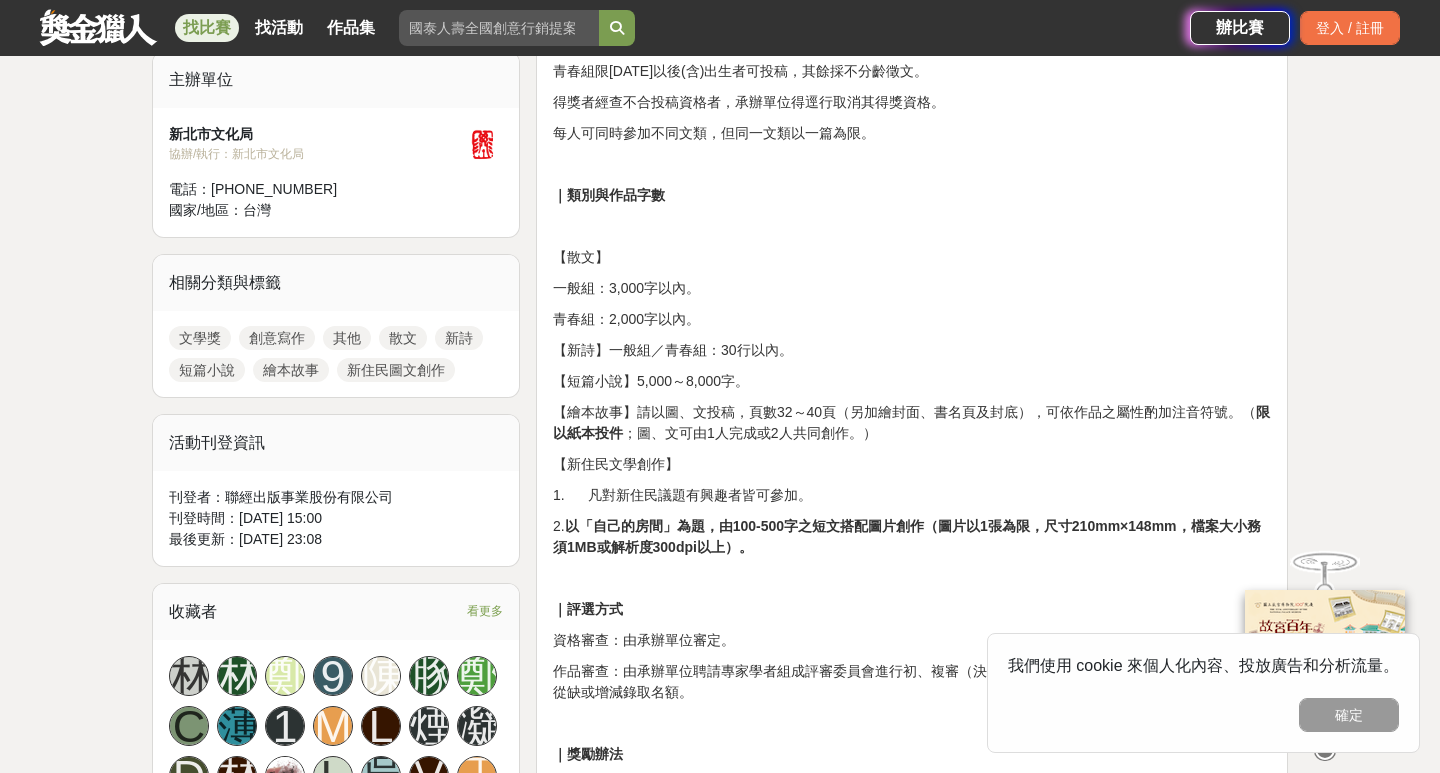 scroll, scrollTop: 692, scrollLeft: 0, axis: vertical 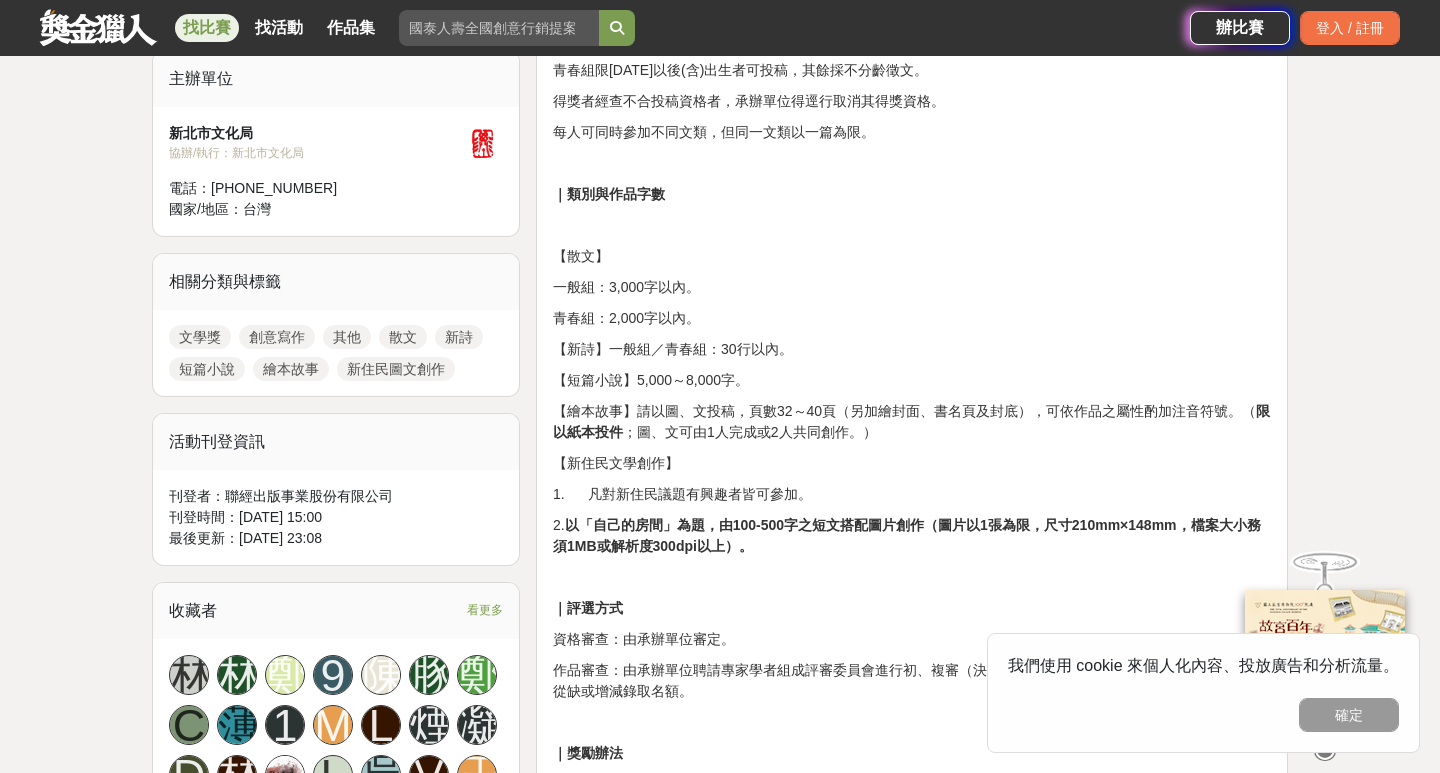 click on "青春組：2,000字以內。" at bounding box center [912, 318] 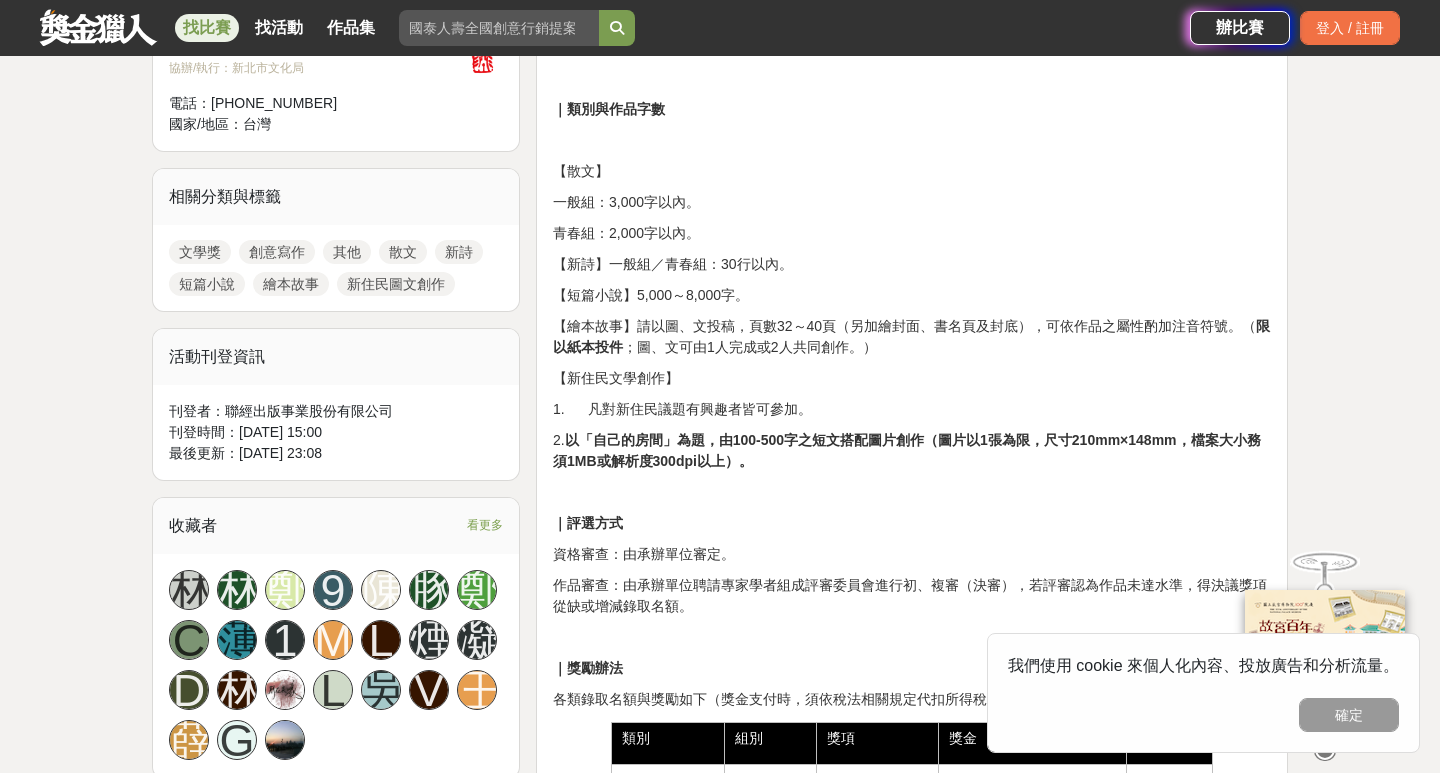 scroll, scrollTop: 776, scrollLeft: 0, axis: vertical 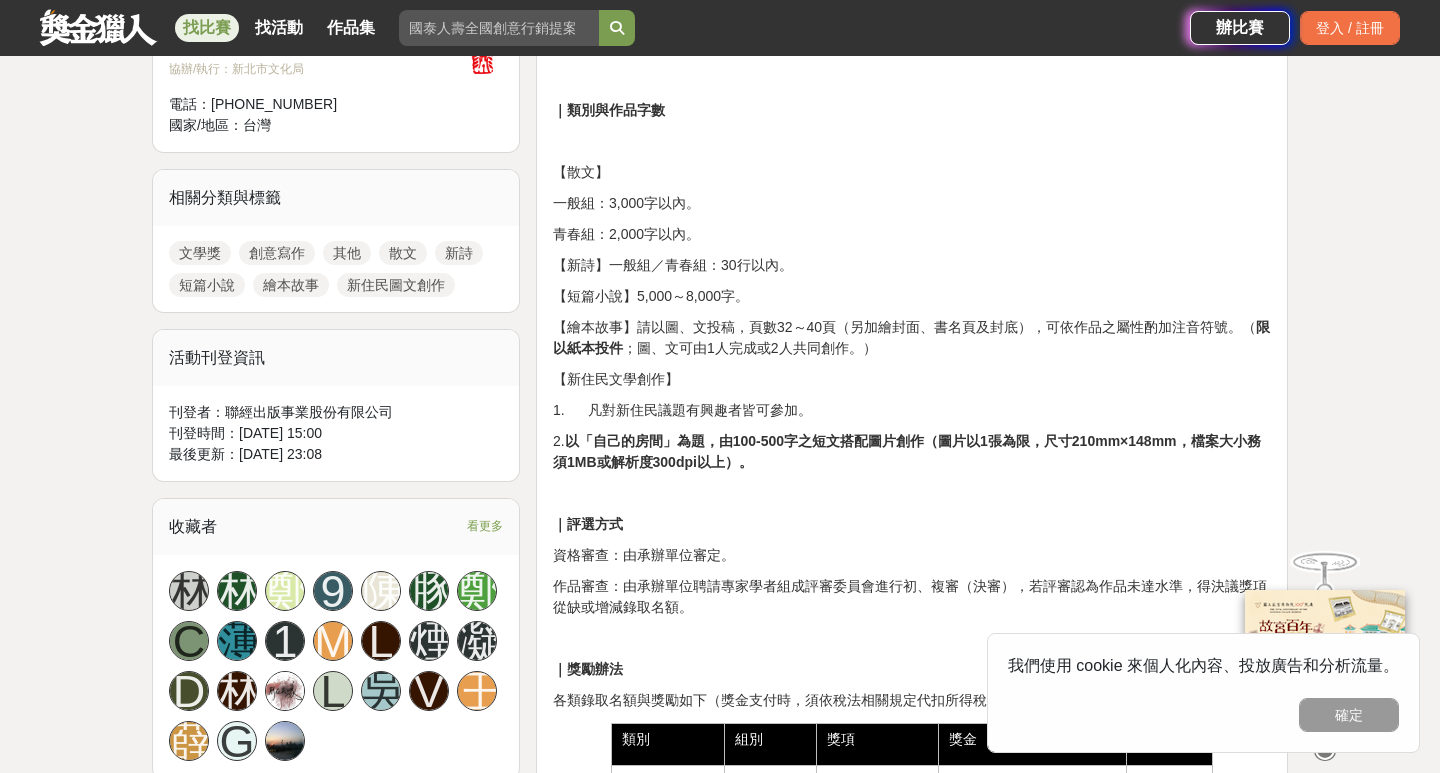 drag, startPoint x: 561, startPoint y: 257, endPoint x: 795, endPoint y: 266, distance: 234.17302 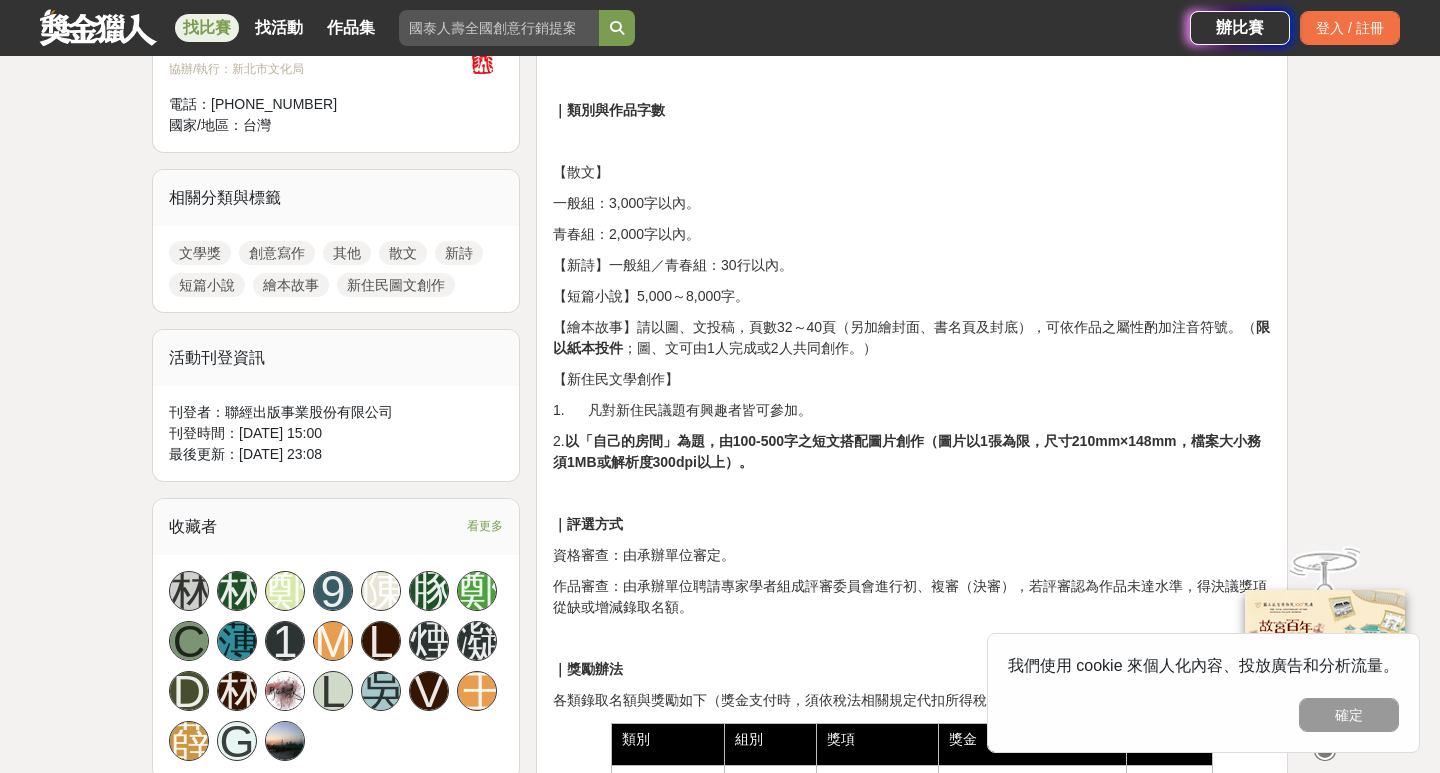copy on "【新詩】一般組／青春組：30行以內。" 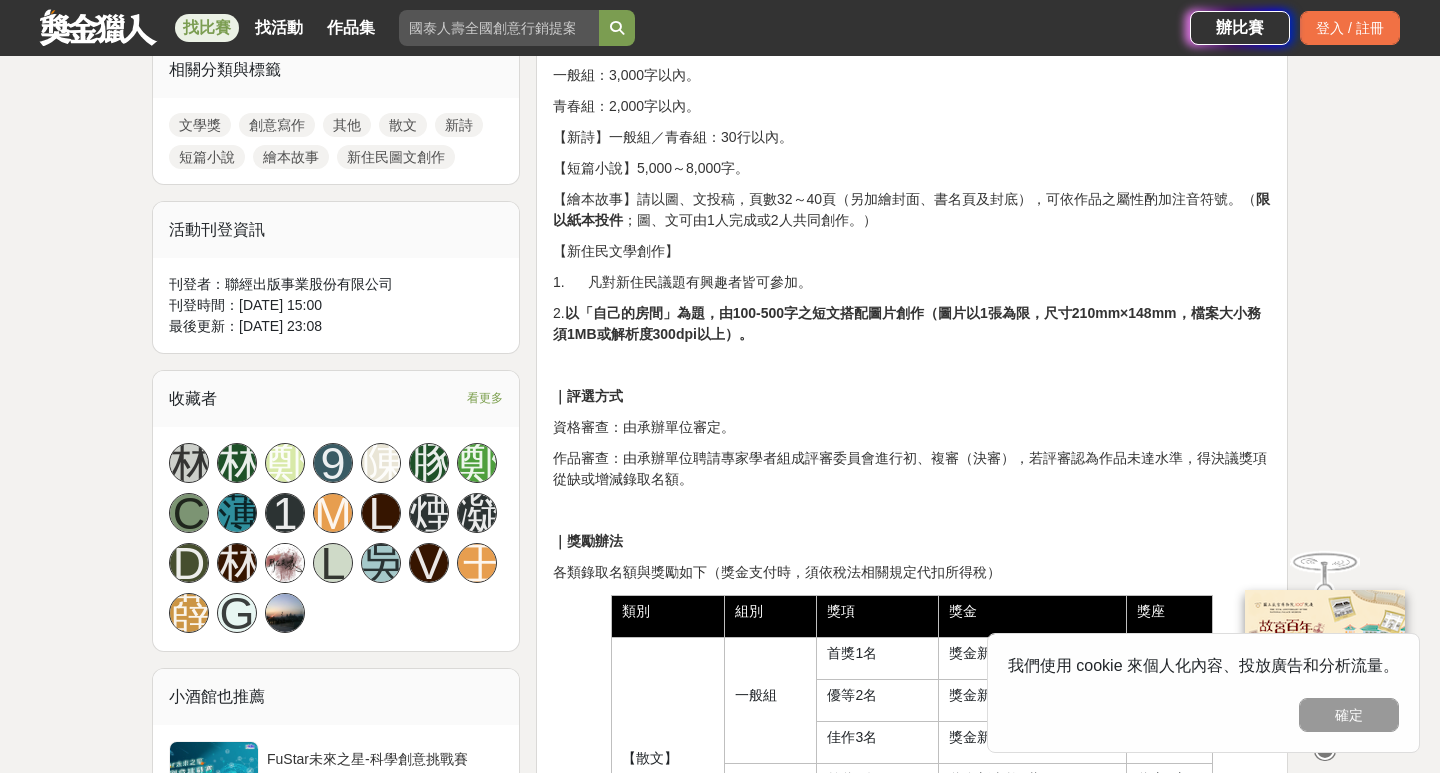 scroll, scrollTop: 924, scrollLeft: 0, axis: vertical 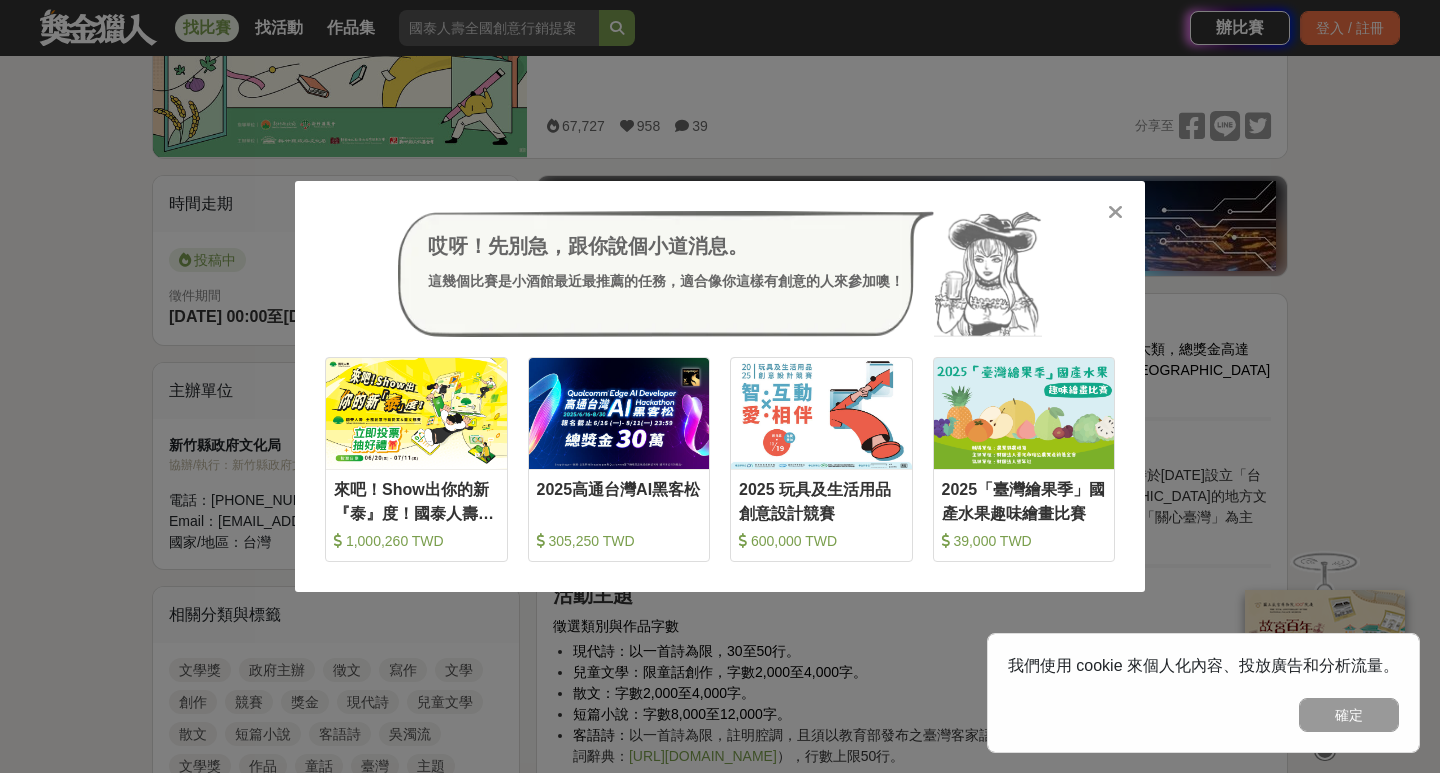 click at bounding box center (1115, 212) 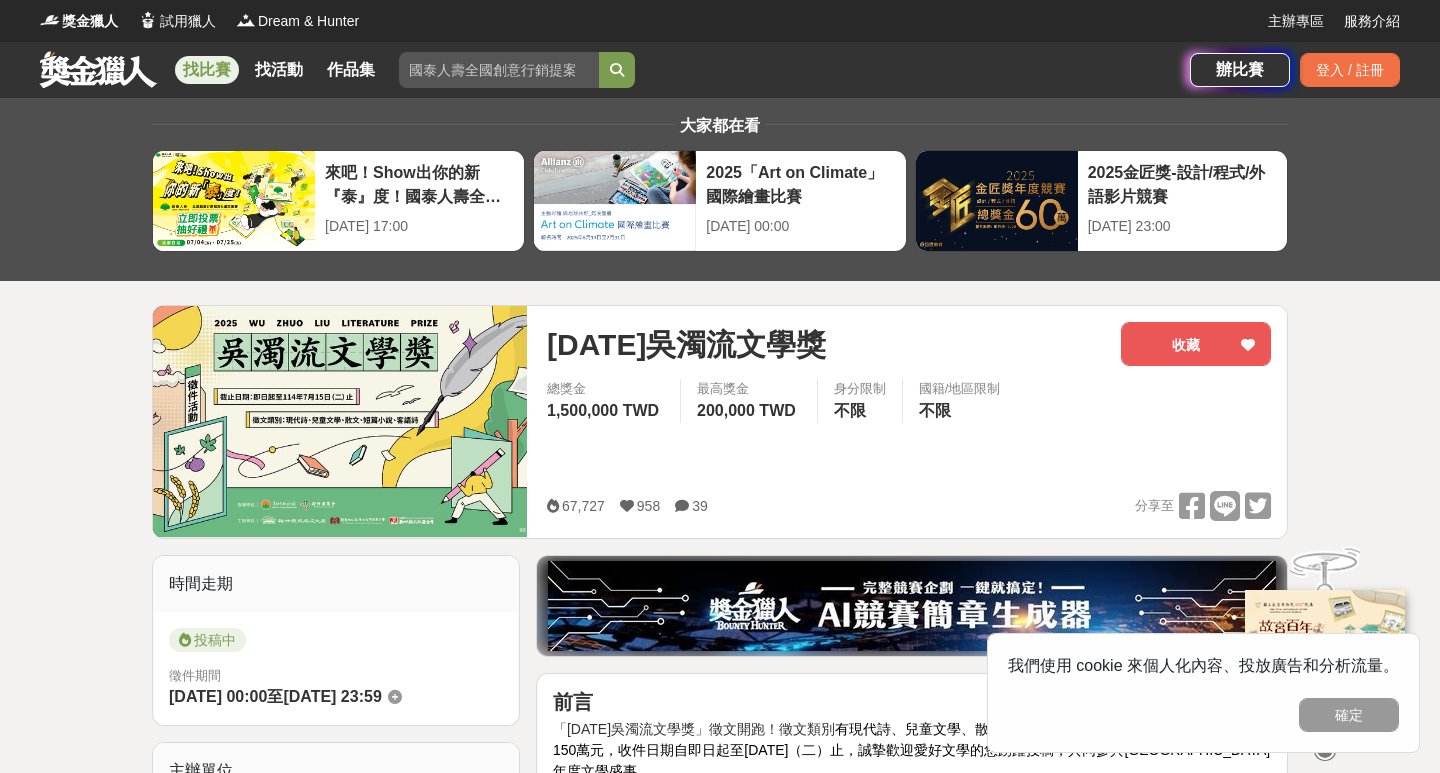 scroll, scrollTop: 0, scrollLeft: 0, axis: both 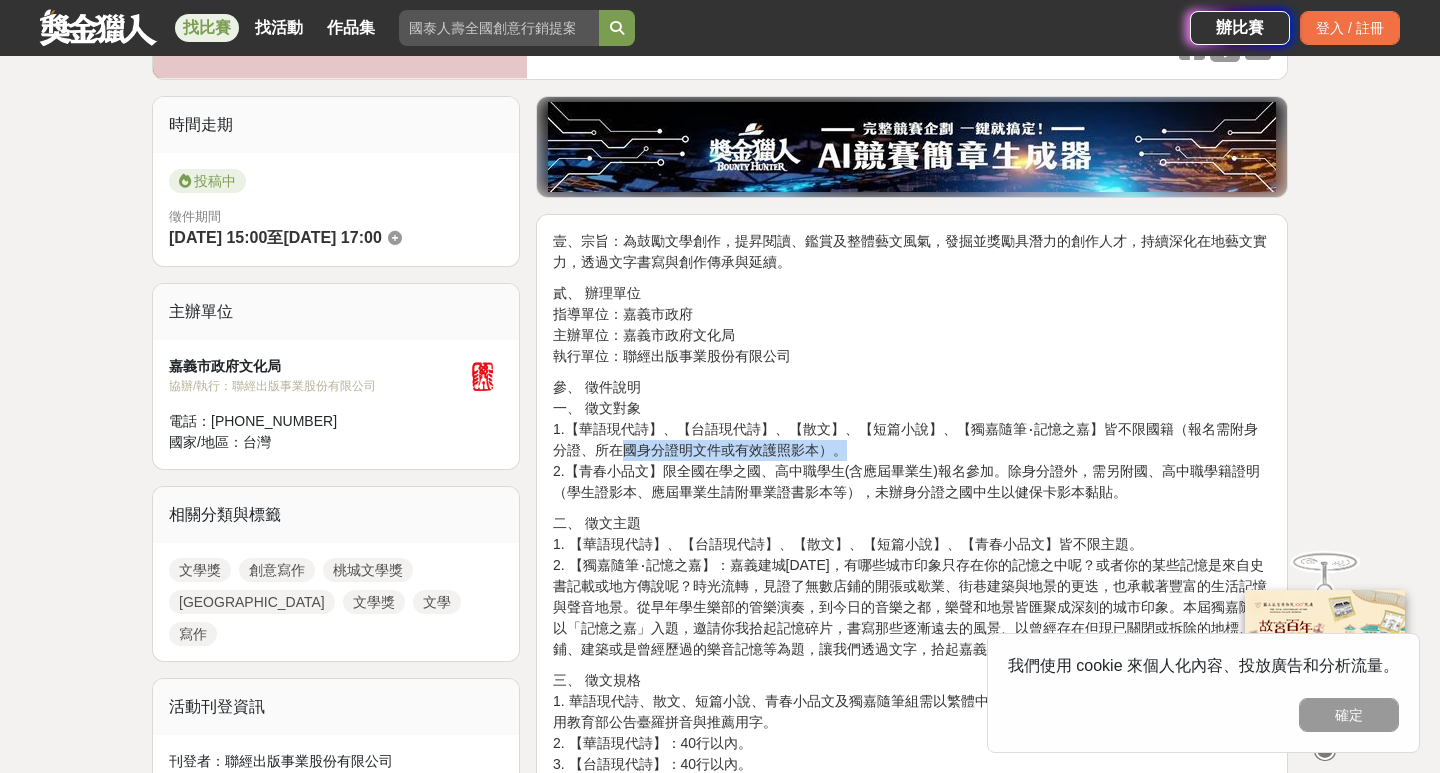 drag, startPoint x: 589, startPoint y: 441, endPoint x: 808, endPoint y: 455, distance: 219.44704 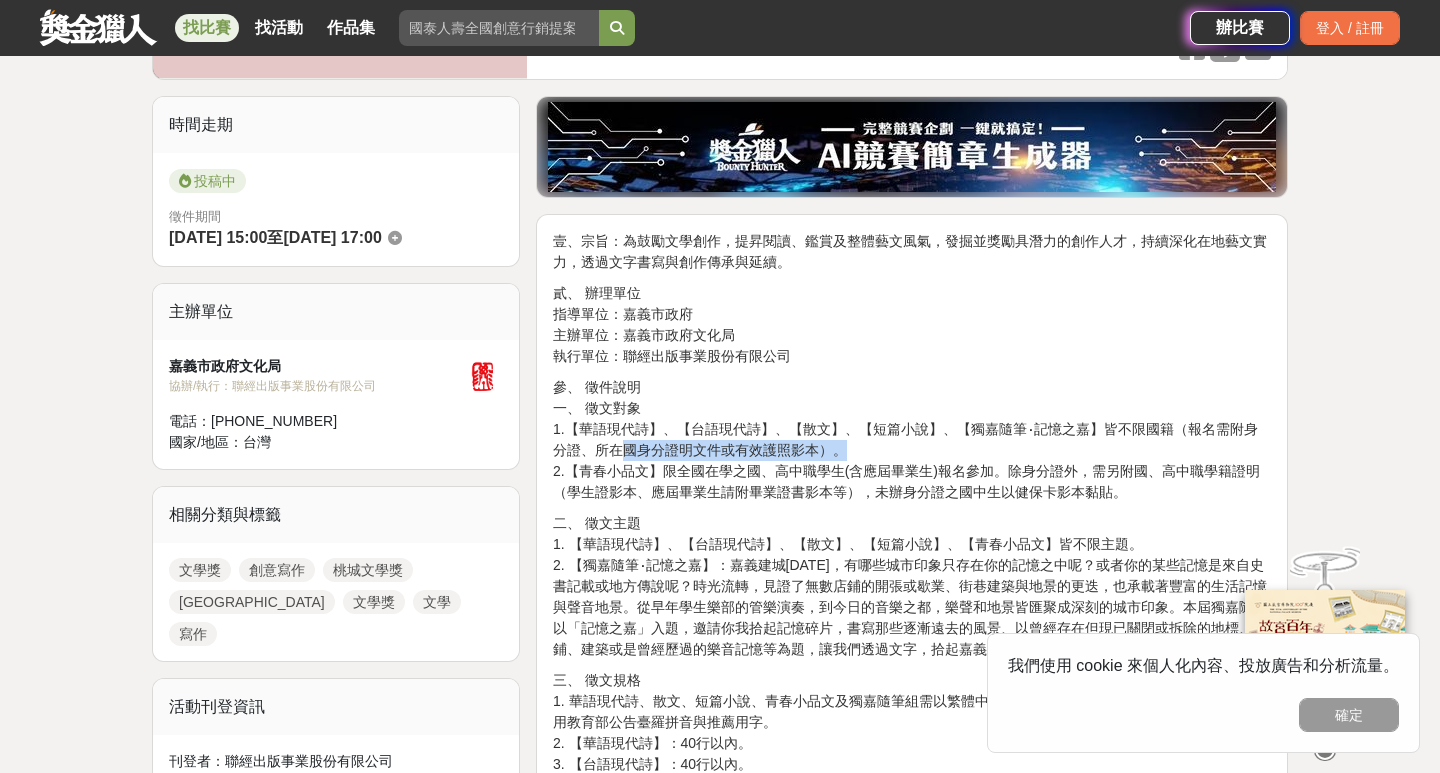 click on "參、 徵件說明 一、 徵文對象  1.【華語現代詩】、【台語現代詩】、【散文】、【短篇小說】、【獨嘉隨筆‧記憶之嘉】皆不限國籍（報名需附身分證、所在國身分證明文件或有效護照影本）。  2.【青春小品文】限全國在學之國、高中職學生(含應屆畢業生)報名參加。除身分證外，需另附國、高中職學籍證明（學生證影本、應屆畢業生請附畢業證書影本等），未辦身分證之國中生以健保卡影本黏貼。" at bounding box center [912, 440] 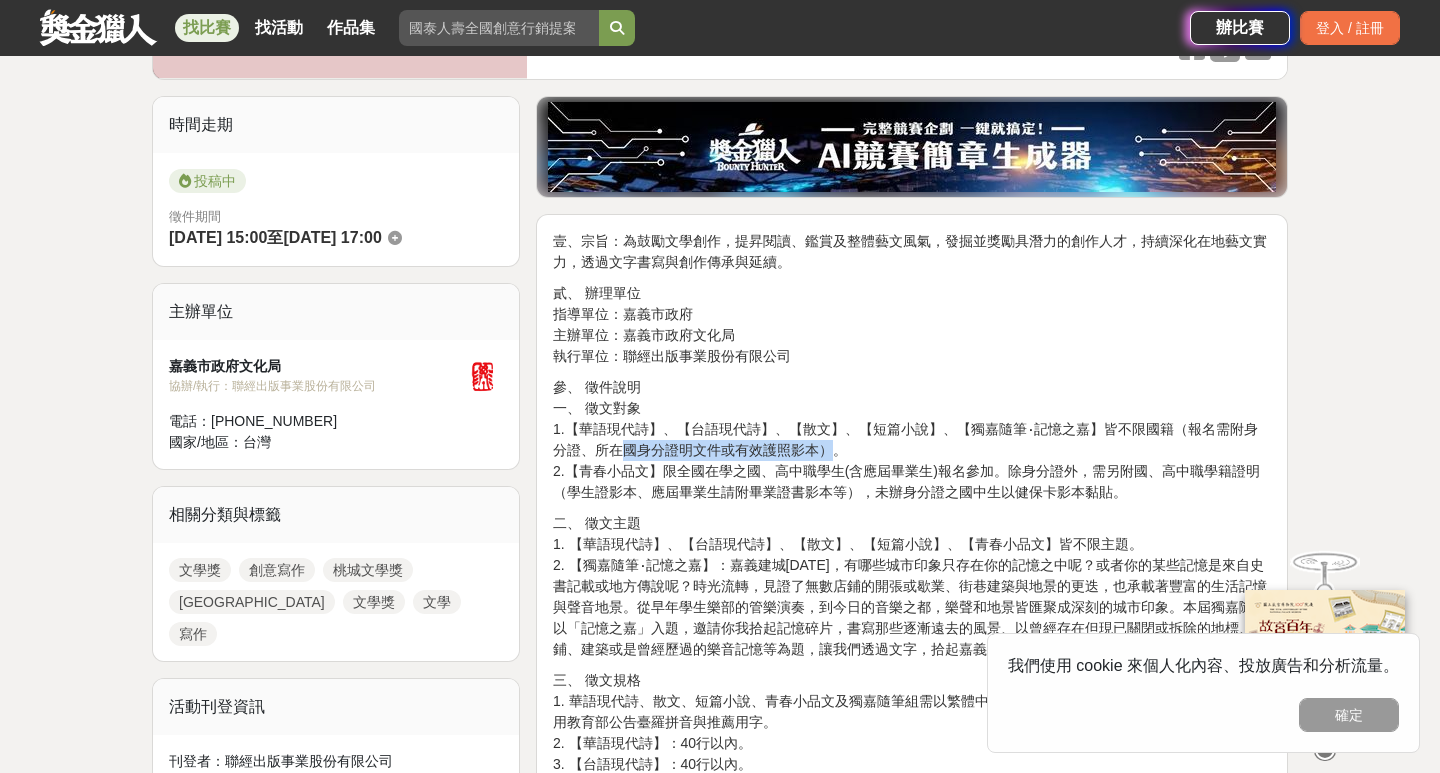 click on "參、 徵件說明 一、 徵文對象  1.【華語現代詩】、【台語現代詩】、【散文】、【短篇小說】、【獨嘉隨筆‧記憶之嘉】皆不限國籍（報名需附身分證、所在國身分證明文件或有效護照影本）。  2.【青春小品文】限全國在學之國、高中職學生(含應屆畢業生)報名參加。除身分證外，需另附國、高中職學籍證明（學生證影本、應屆畢業生請附畢業證書影本等），未辦身分證之國中生以健保卡影本黏貼。" at bounding box center [912, 440] 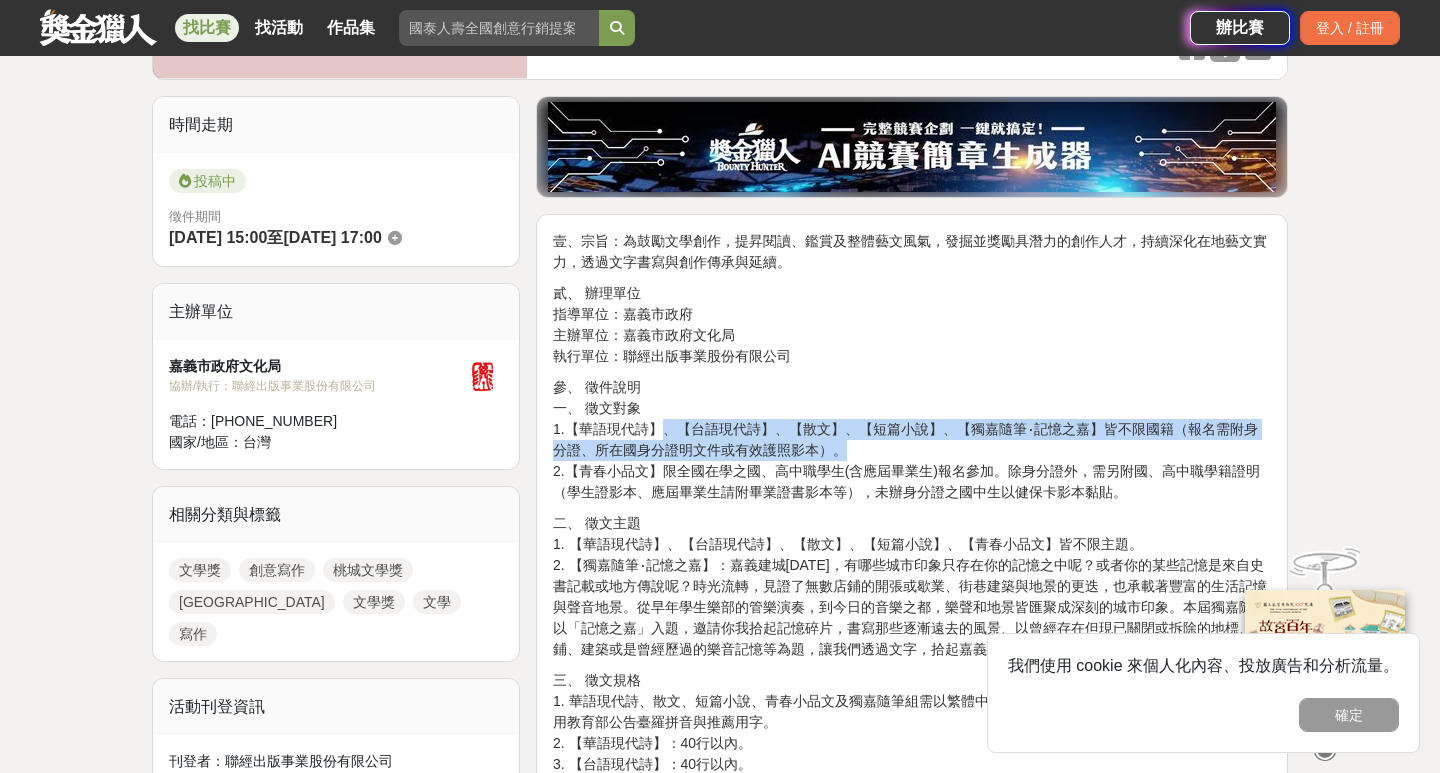 drag, startPoint x: 643, startPoint y: 428, endPoint x: 821, endPoint y: 443, distance: 178.6309 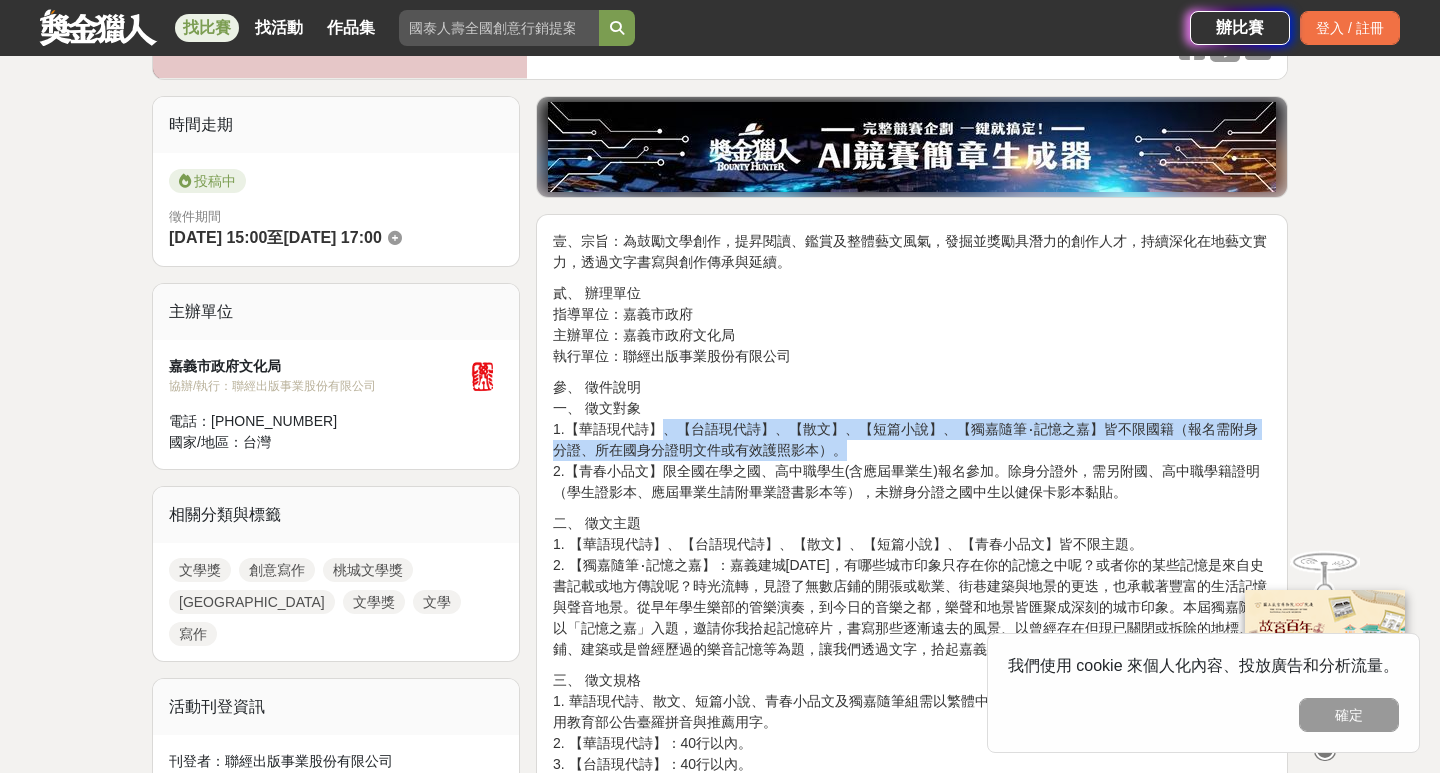 click on "參、 徵件說明 一、 徵文對象  1.【華語現代詩】、【台語現代詩】、【散文】、【短篇小說】、【獨嘉隨筆‧記憶之嘉】皆不限國籍（報名需附身分證、所在國身分證明文件或有效護照影本）。  2.【青春小品文】限全國在學之國、高中職學生(含應屆畢業生)報名參加。除身分證外，需另附國、高中職學籍證明（學生證影本、應屆畢業生請附畢業證書影本等），未辦身分證之國中生以健保卡影本黏貼。" at bounding box center [912, 440] 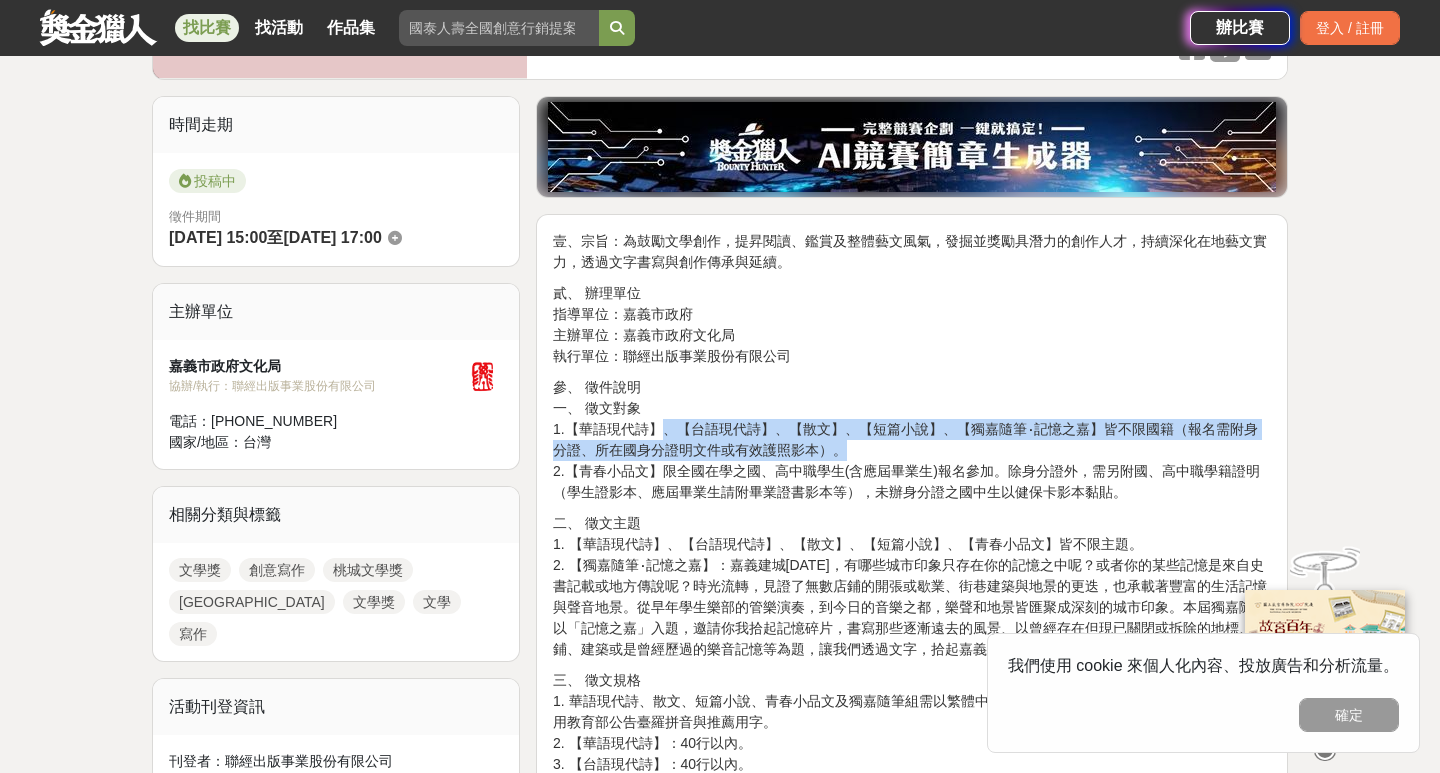 click on "參、 徵件說明 一、 徵文對象  1.【華語現代詩】、【台語現代詩】、【散文】、【短篇小說】、【獨嘉隨筆‧記憶之嘉】皆不限國籍（報名需附身分證、所在國身分證明文件或有效護照影本）。  2.【青春小品文】限全國在學之國、高中職學生(含應屆畢業生)報名參加。除身分證外，需另附國、高中職學籍證明（學生證影本、應屆畢業生請附畢業證書影本等），未辦身分證之國中生以健保卡影本黏貼。" at bounding box center [912, 440] 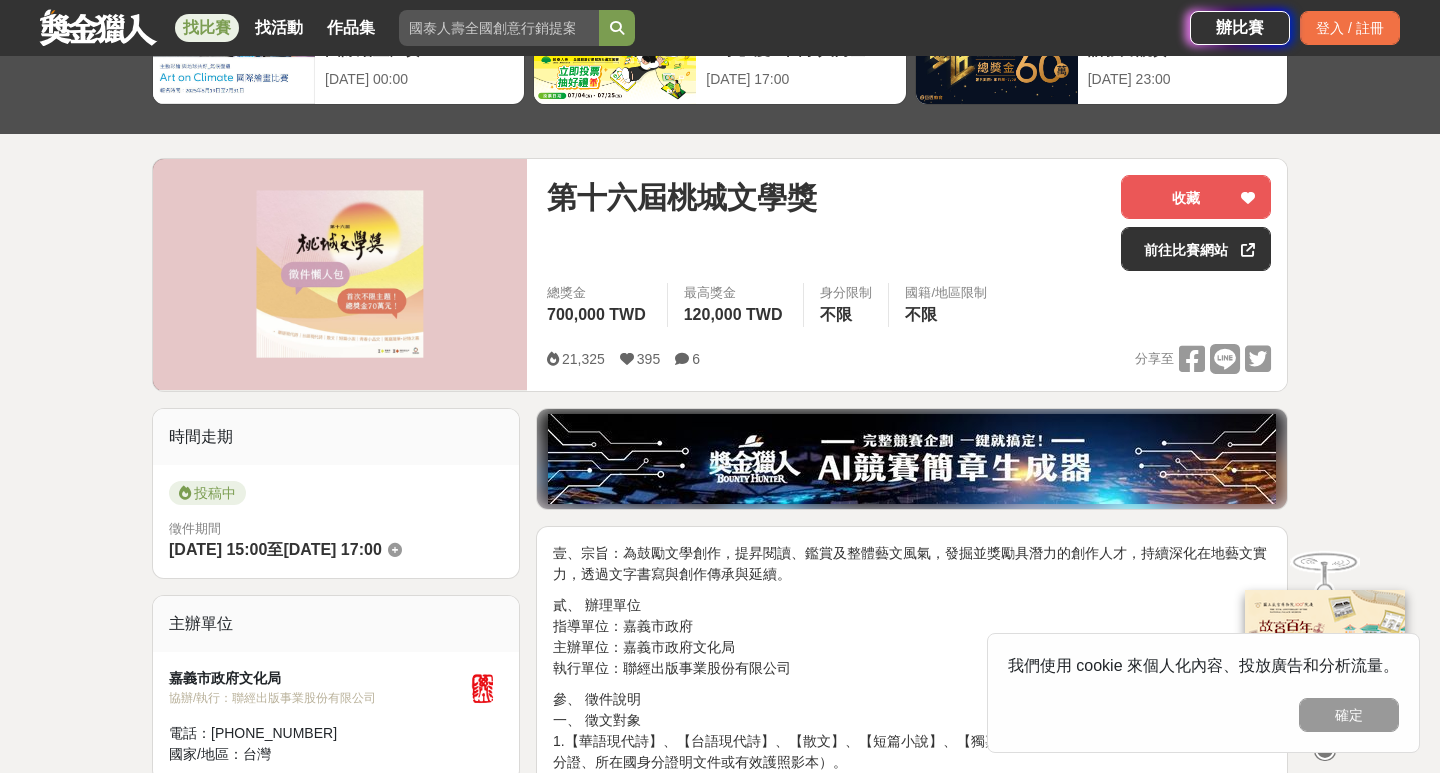 scroll, scrollTop: 142, scrollLeft: 0, axis: vertical 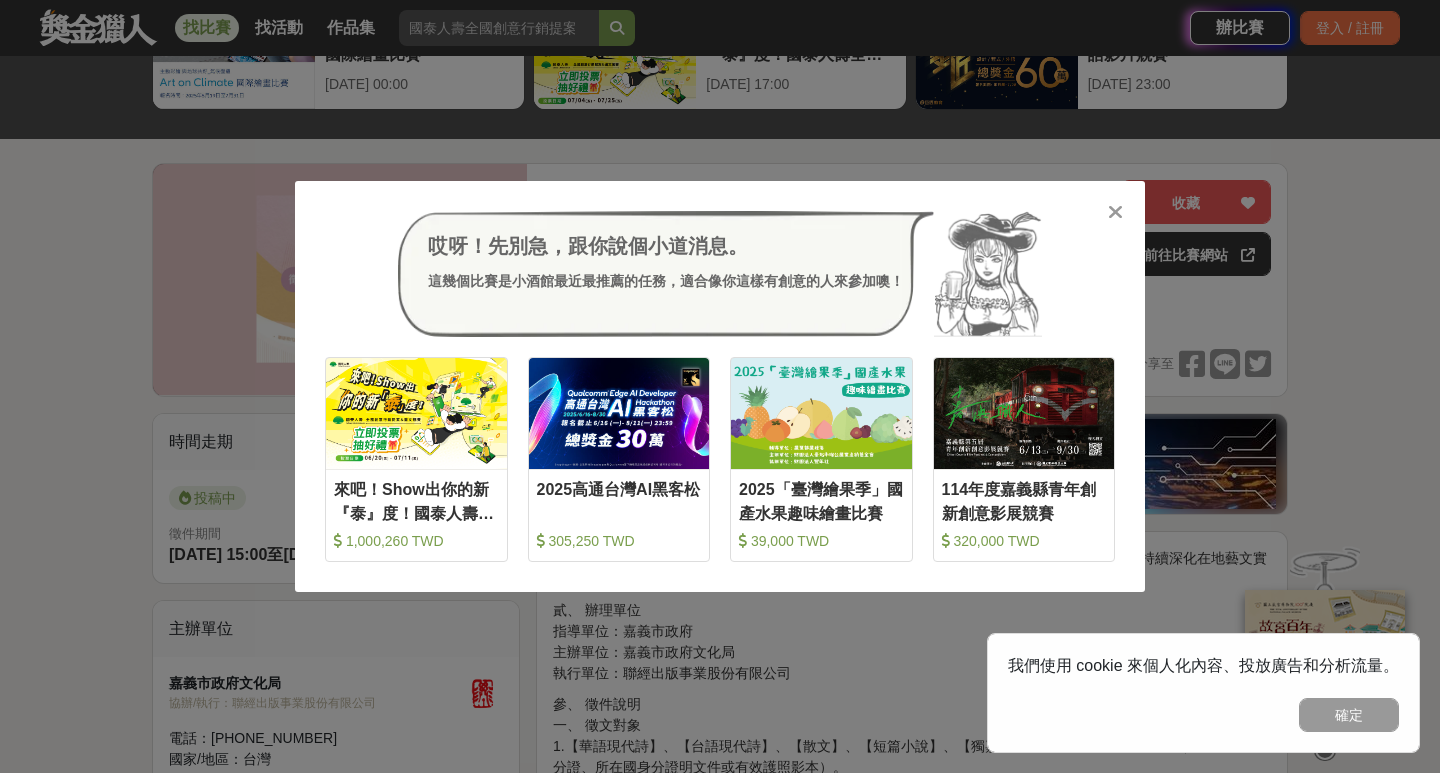 click on "哎呀！先別急，跟你說個小道消息。 這幾個比賽是小酒館最近最推薦的任務，適合像你這樣有創意的人來參加噢！   收藏 來吧！Show出你的新『泰』度！國泰人壽全國創意行銷提案&圖文競賽   1,000,260 TWD   收藏 2025高通台灣AI黑客松   305,250 TWD   收藏 2025「臺灣繪果季」國產水果趣味繪畫比賽   39,000 TWD   收藏 114年度嘉義縣青年創新創意影展競賽   320,000 TWD" at bounding box center [720, 386] 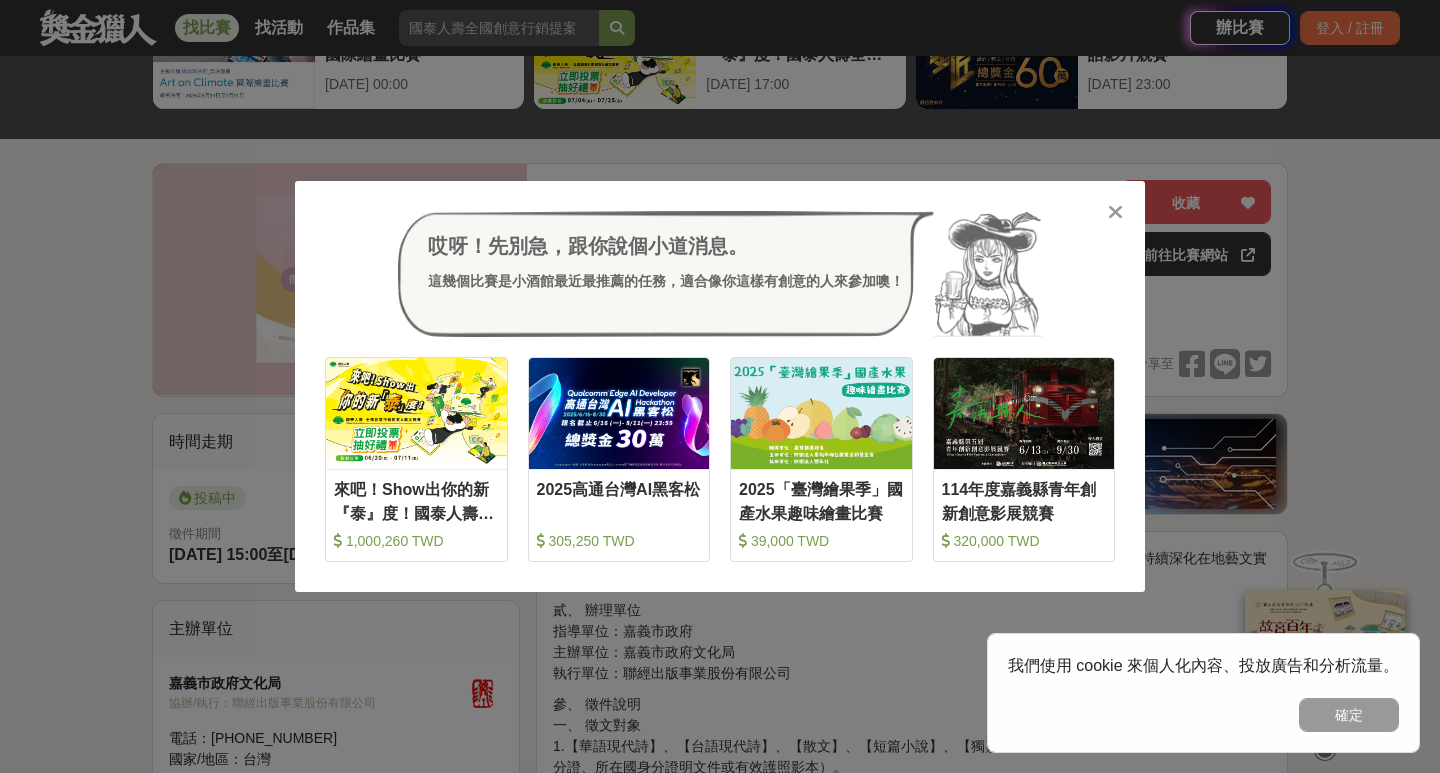 click at bounding box center [1115, 212] 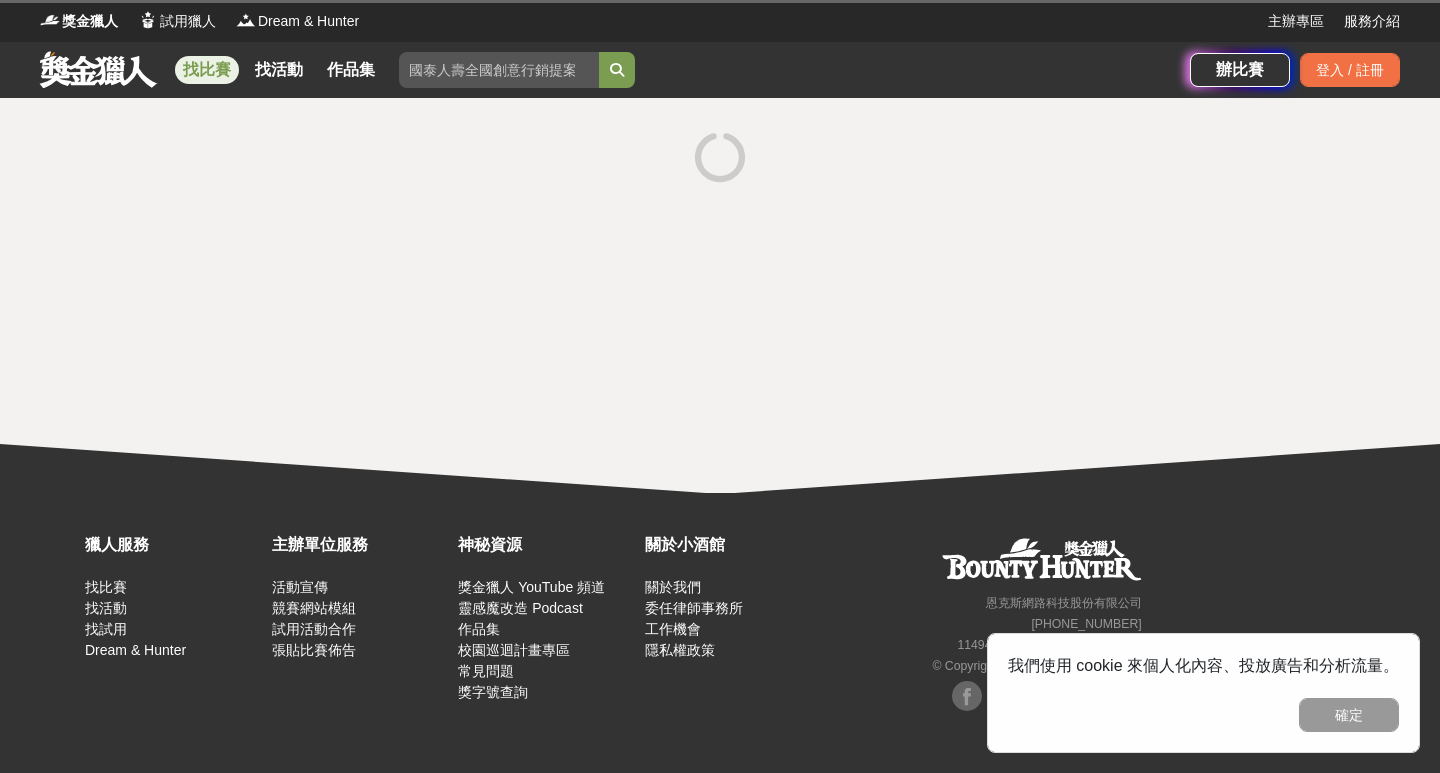 scroll, scrollTop: 0, scrollLeft: 0, axis: both 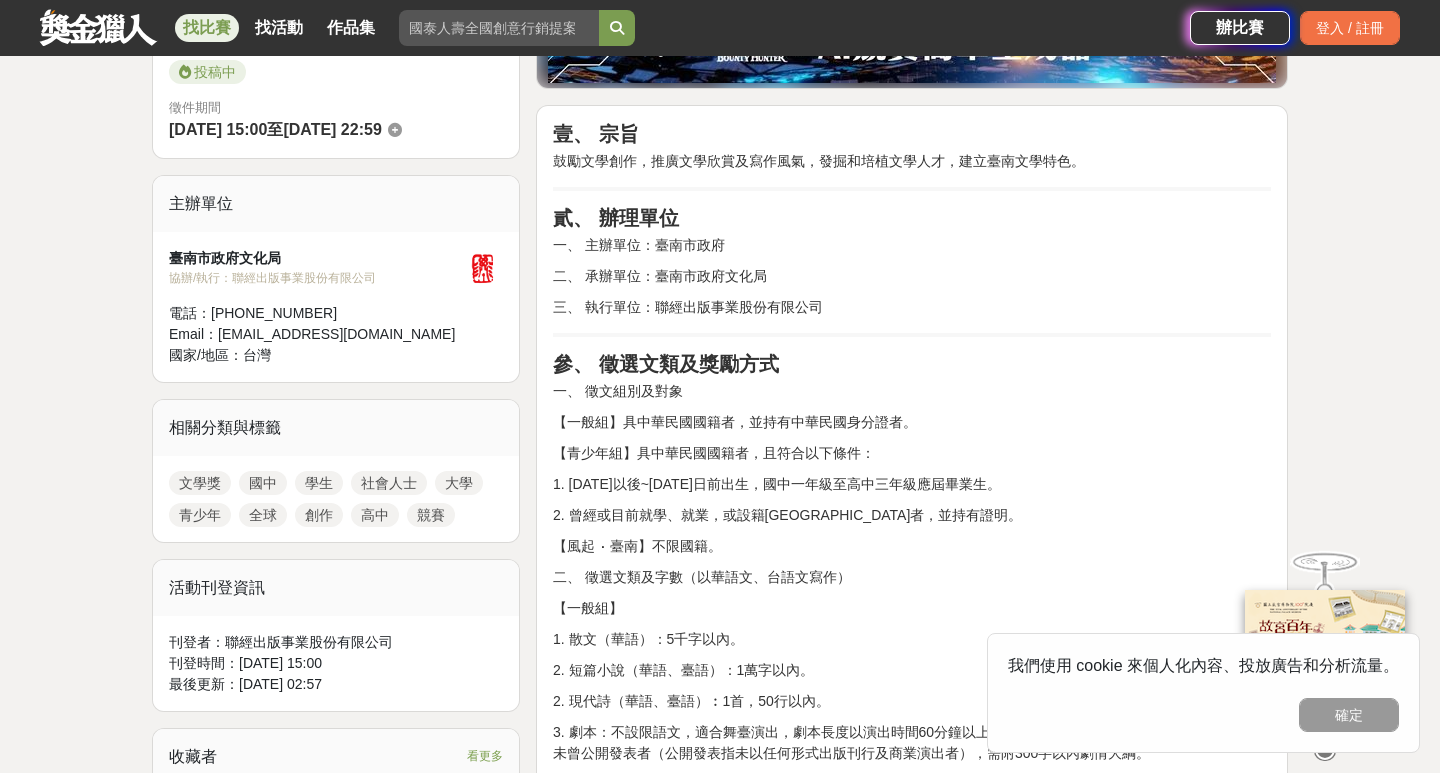 click on "【一般組】具中華民國國籍者，並持有中華民國身分證者。" at bounding box center (912, 422) 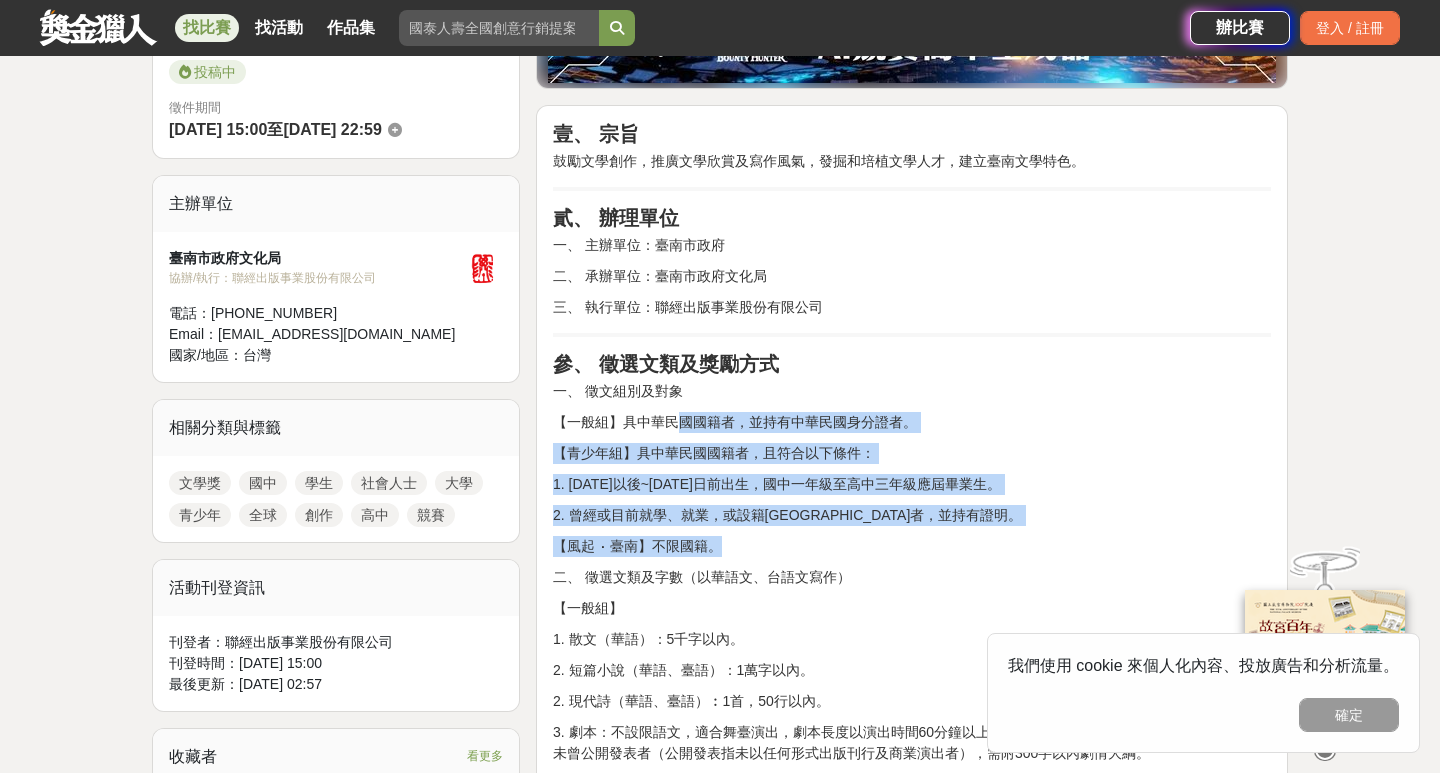 drag, startPoint x: 677, startPoint y: 418, endPoint x: 782, endPoint y: 550, distance: 168.66832 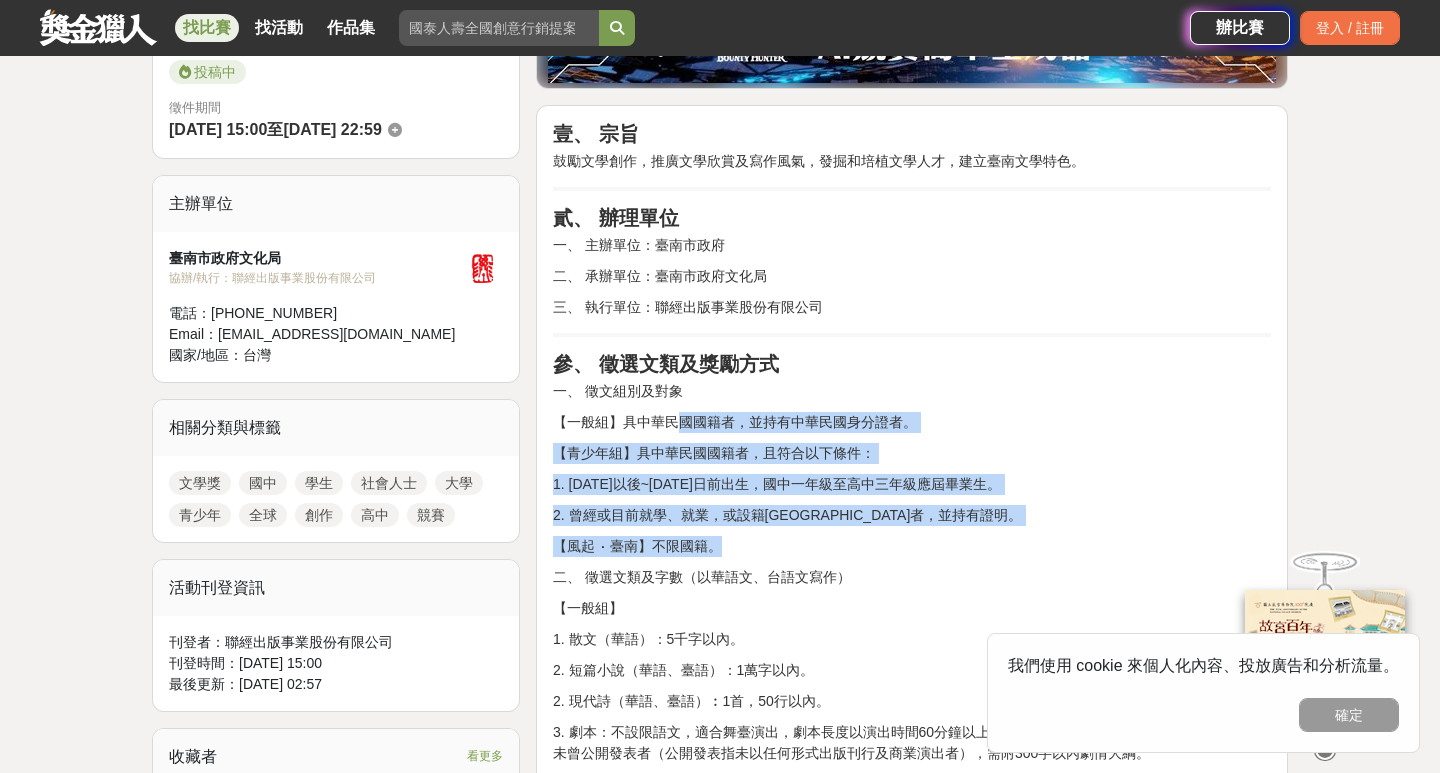 click on "壹、 宗旨 鼓勵文學創作，推廣文學欣賞及寫作風氣，發掘和培植文學人才，建立臺南文學特色。 貳、 辦理單位 一、 主辦單位：臺南市政府 二、 承辦單位：臺南市政府文化局 三、 執行單位：聯經出版事業股份有限公司 參、 徵選文類及獎勵方式 一、 徵文組別及對象 【一般組】具中華民國國籍者，並持有中華民國身分證者。 【青少年組】具中華民國國籍者，且符合以下條件： 1. 西元2006年9月1日以後~2012年8月31日前出生，國中一年級至高中三年級應屆畢業生。 2. 曾經或目前就學、就業，或設籍臺南市者，並持有證明。 【風起 ‧ 臺南】不限國籍。 二、 徵選文類及字數（以華語文、台語文寫作） 【一般組】 1. 散文（華語）：5千字以內。 2. 短篇小說（華語、臺語）：1萬字以內。 2. 現代詩（華語、臺語）︰1首，50行以內。 【青少年組】 【風起 ‧ 臺南】" at bounding box center (912, 1909) 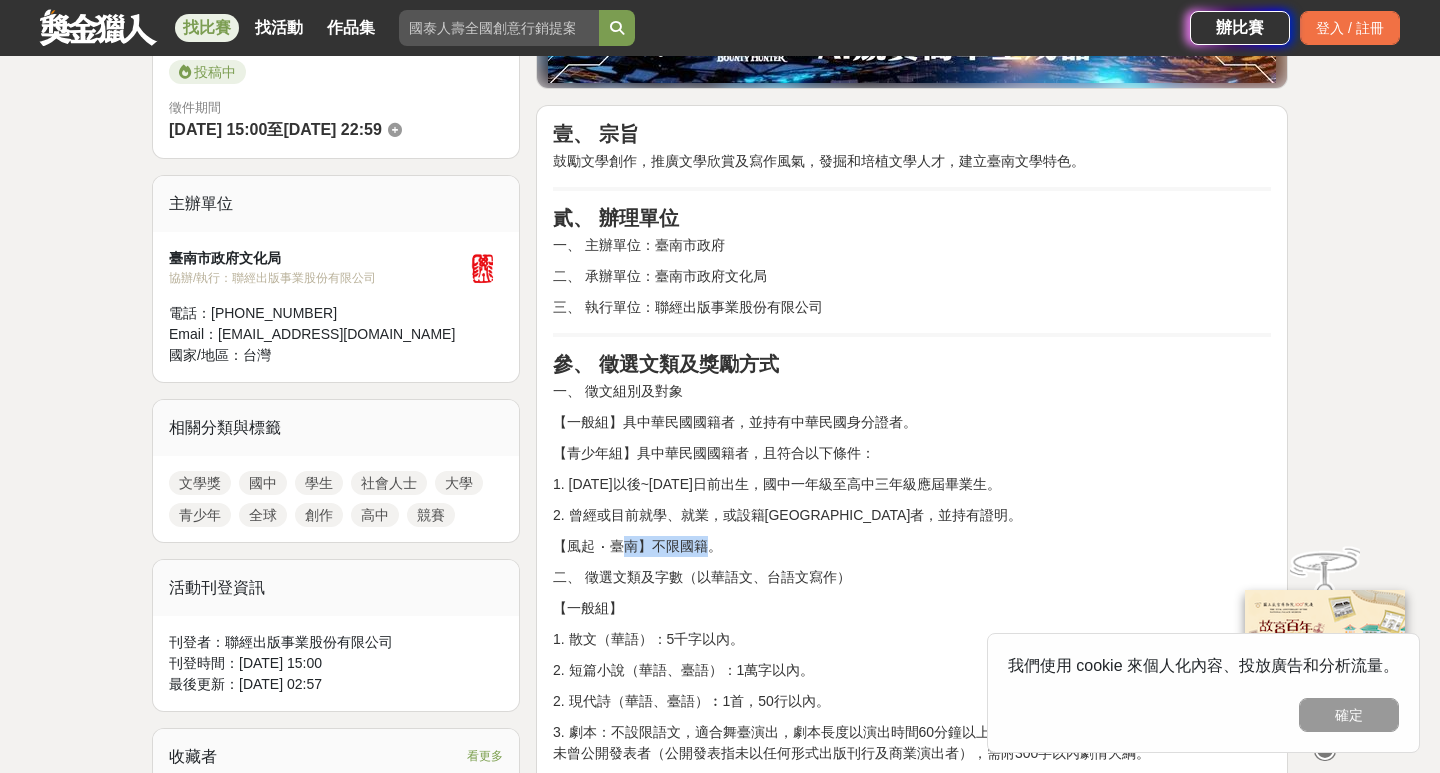 drag, startPoint x: 619, startPoint y: 540, endPoint x: 709, endPoint y: 540, distance: 90 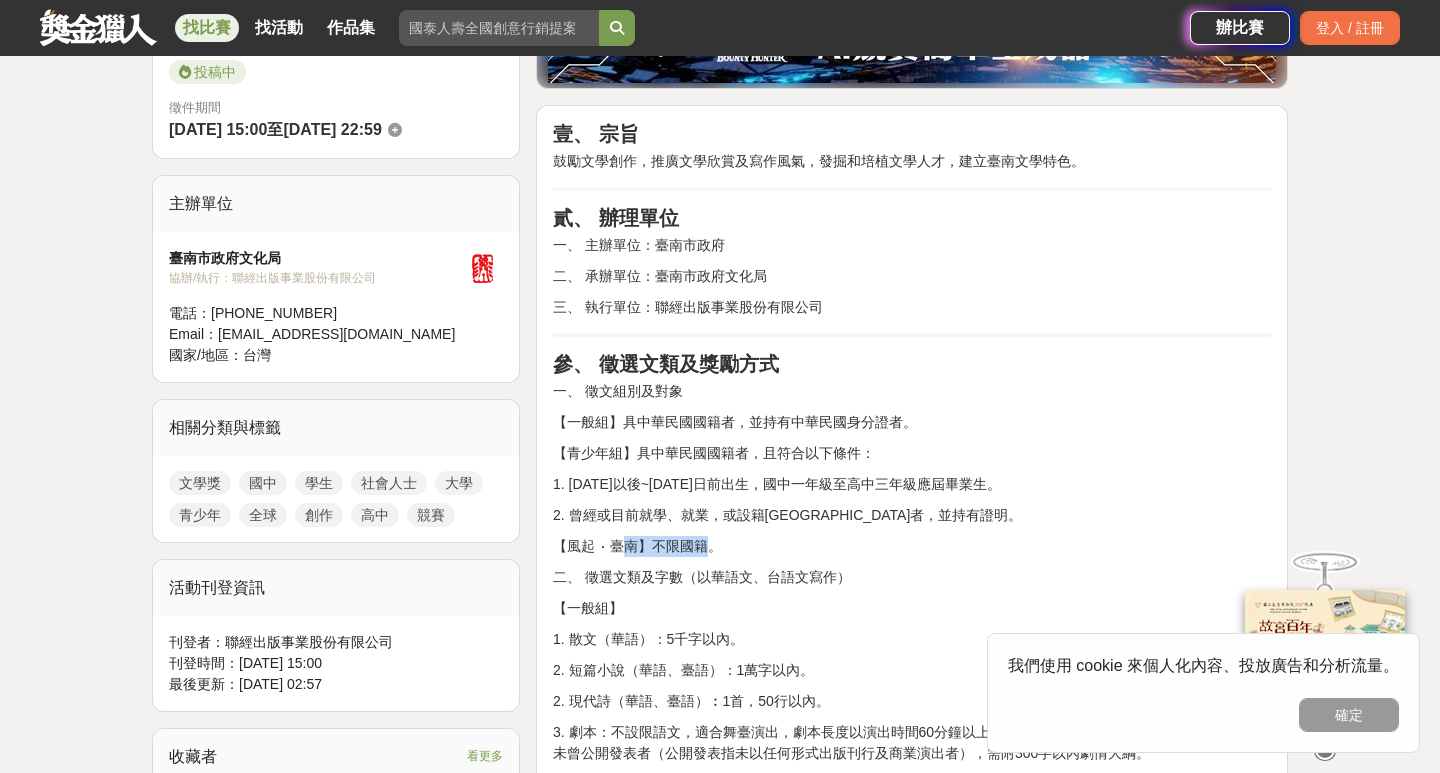click on "【風起 ‧ 臺南】不限國籍。" at bounding box center (912, 546) 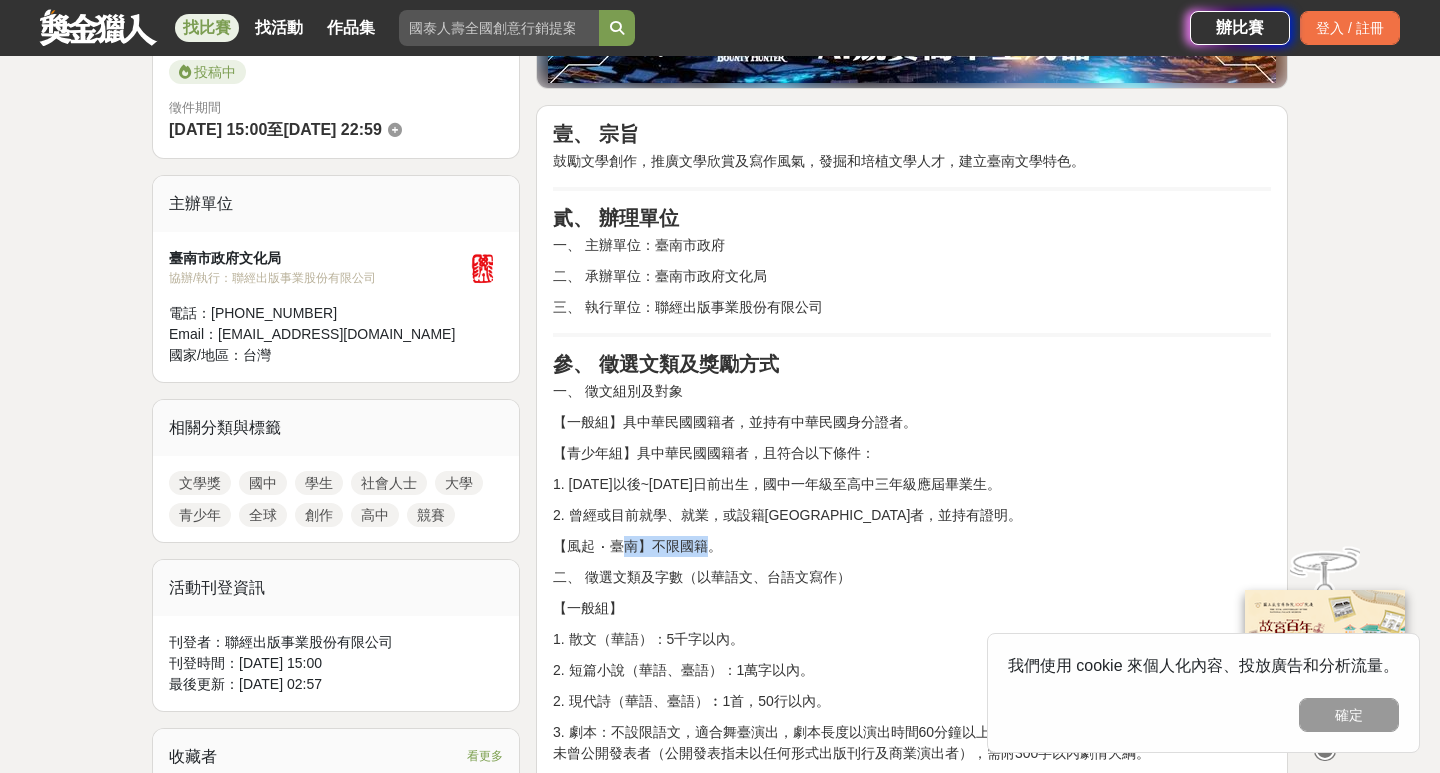 click on "【風起 ‧ 臺南】不限國籍。" at bounding box center [912, 546] 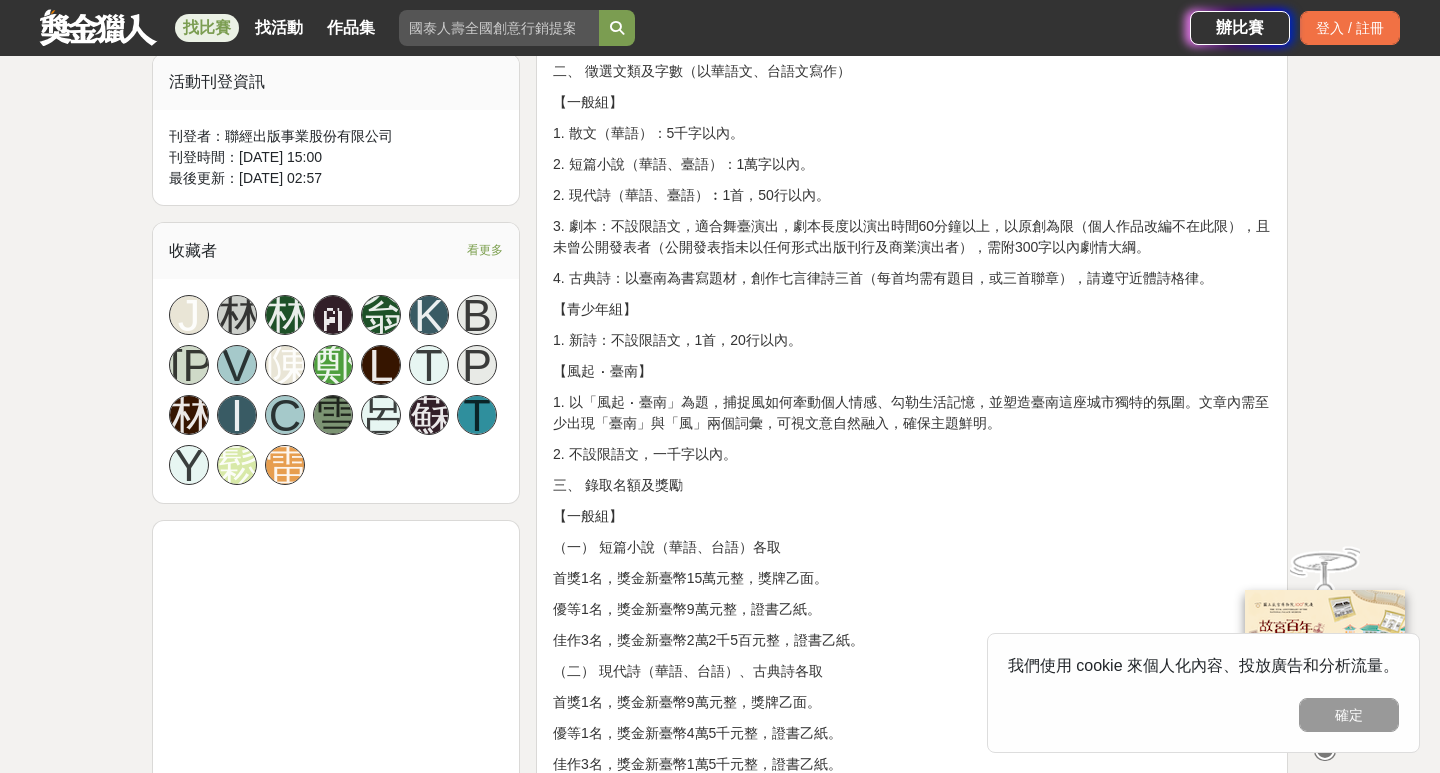 scroll, scrollTop: 1074, scrollLeft: 0, axis: vertical 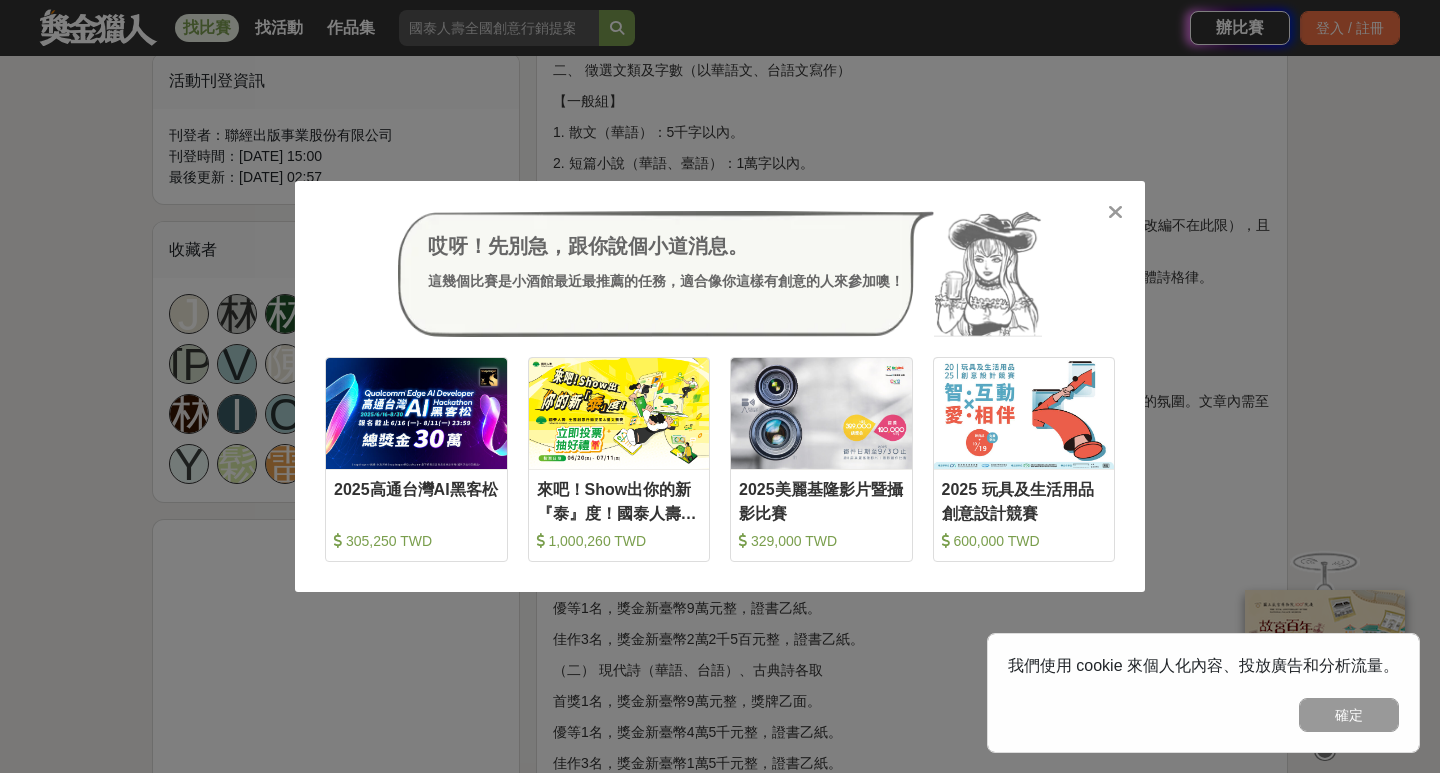 click at bounding box center [1115, 212] 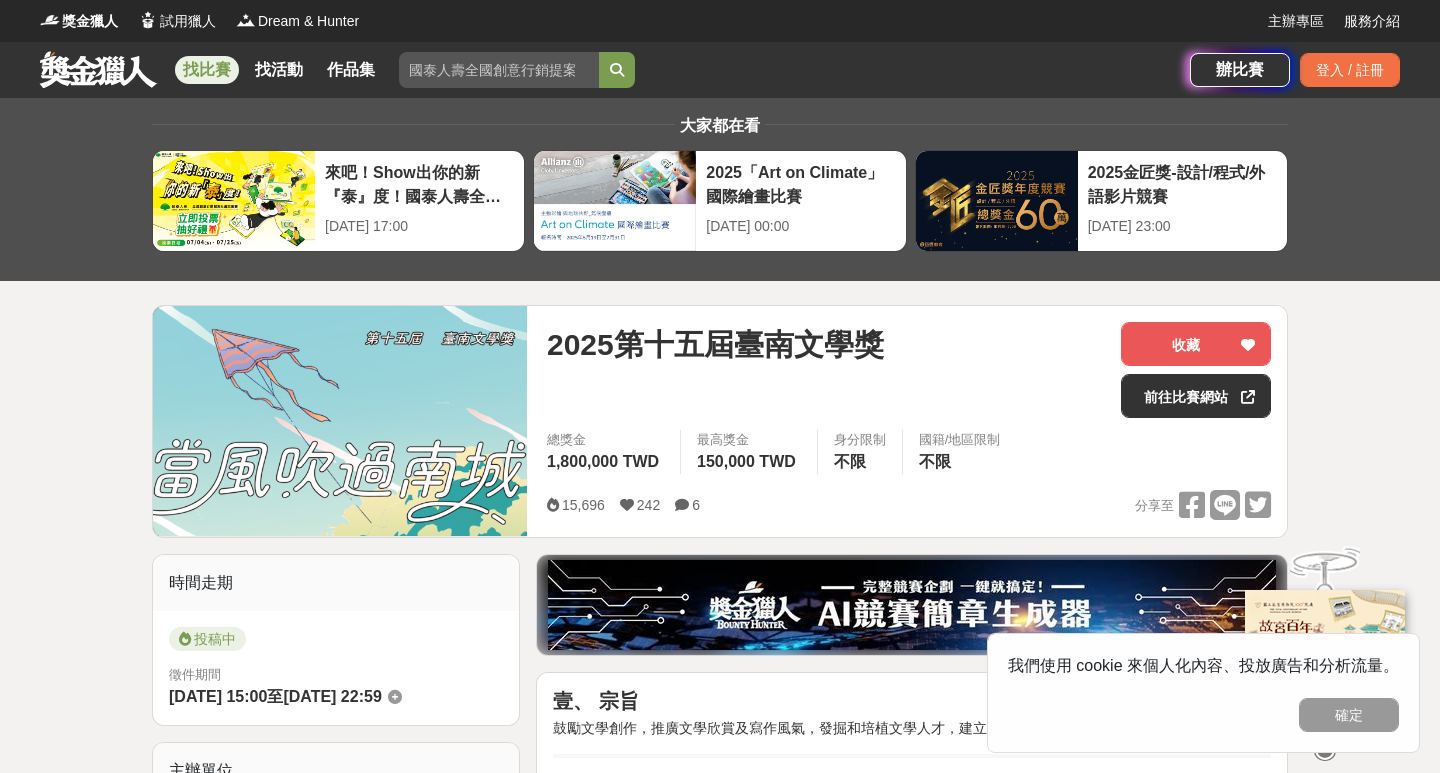 scroll, scrollTop: 0, scrollLeft: 0, axis: both 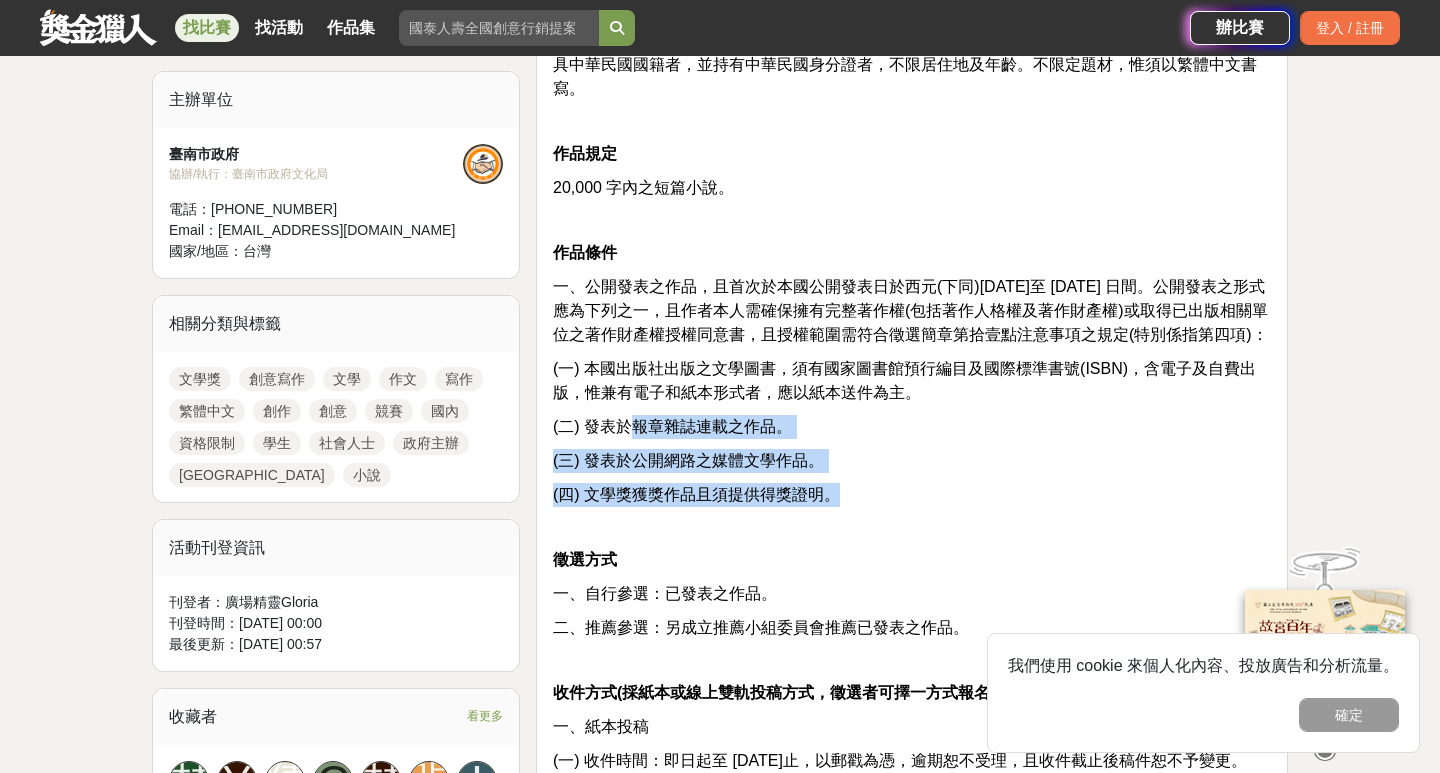 drag, startPoint x: 625, startPoint y: 457, endPoint x: 860, endPoint y: 520, distance: 243.29817 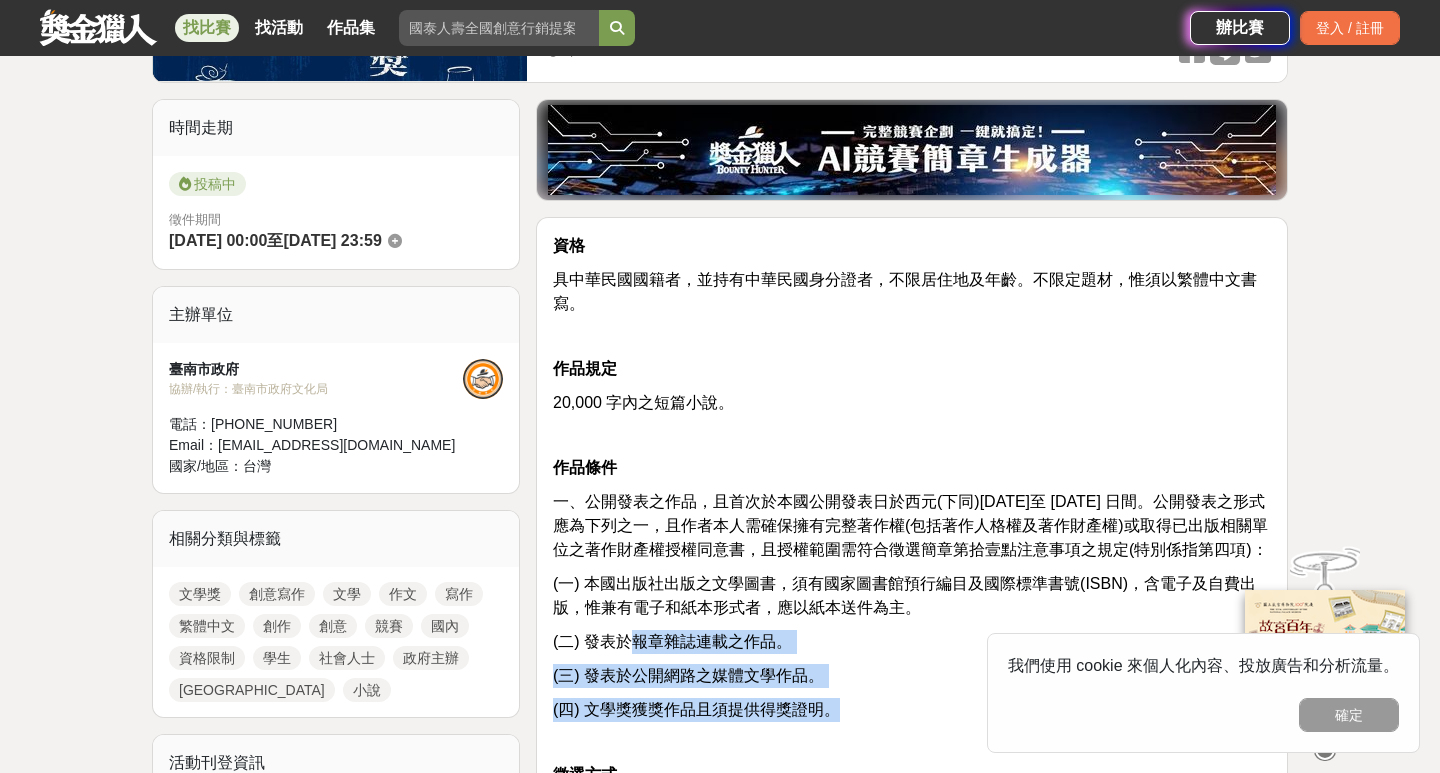 scroll, scrollTop: 419, scrollLeft: 0, axis: vertical 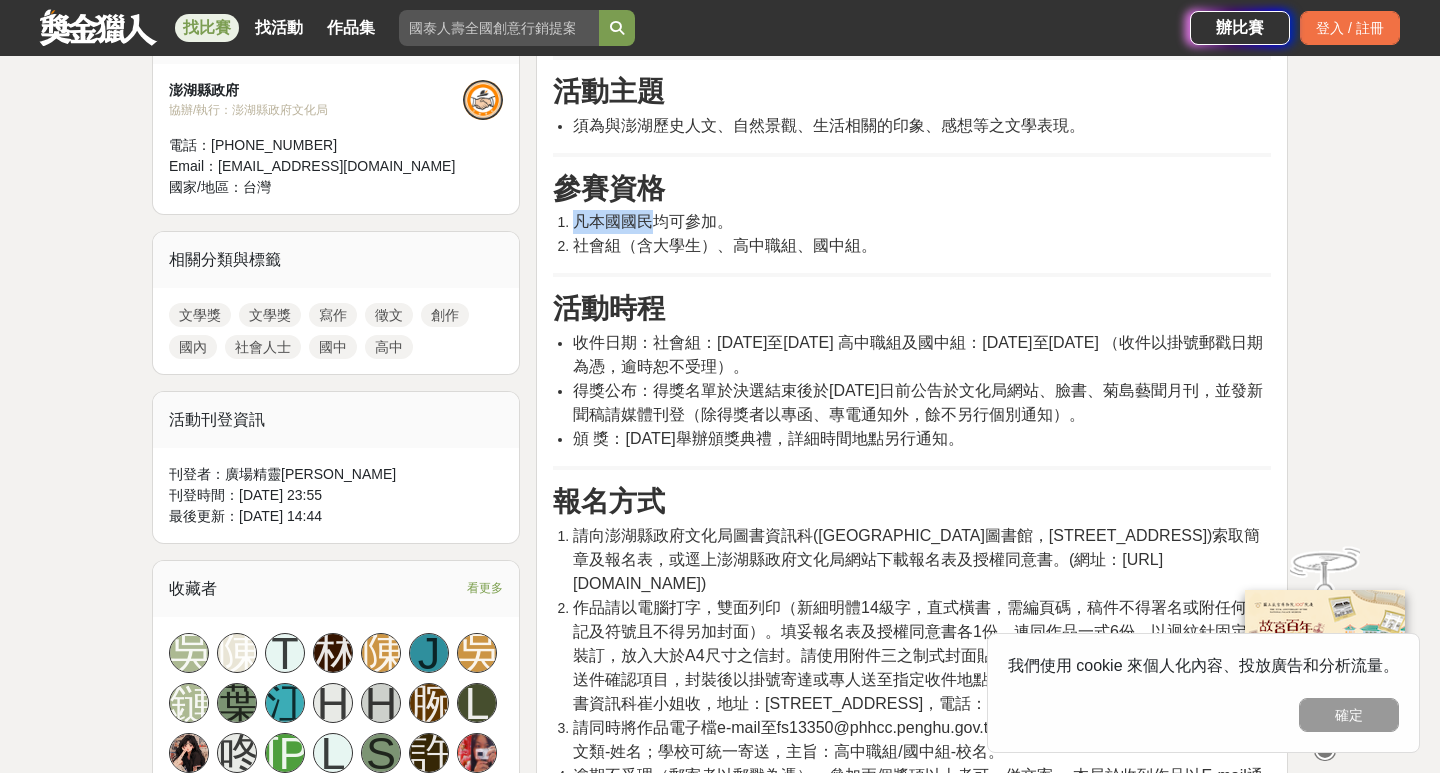 drag, startPoint x: 658, startPoint y: 225, endPoint x: 981, endPoint y: 264, distance: 325.34598 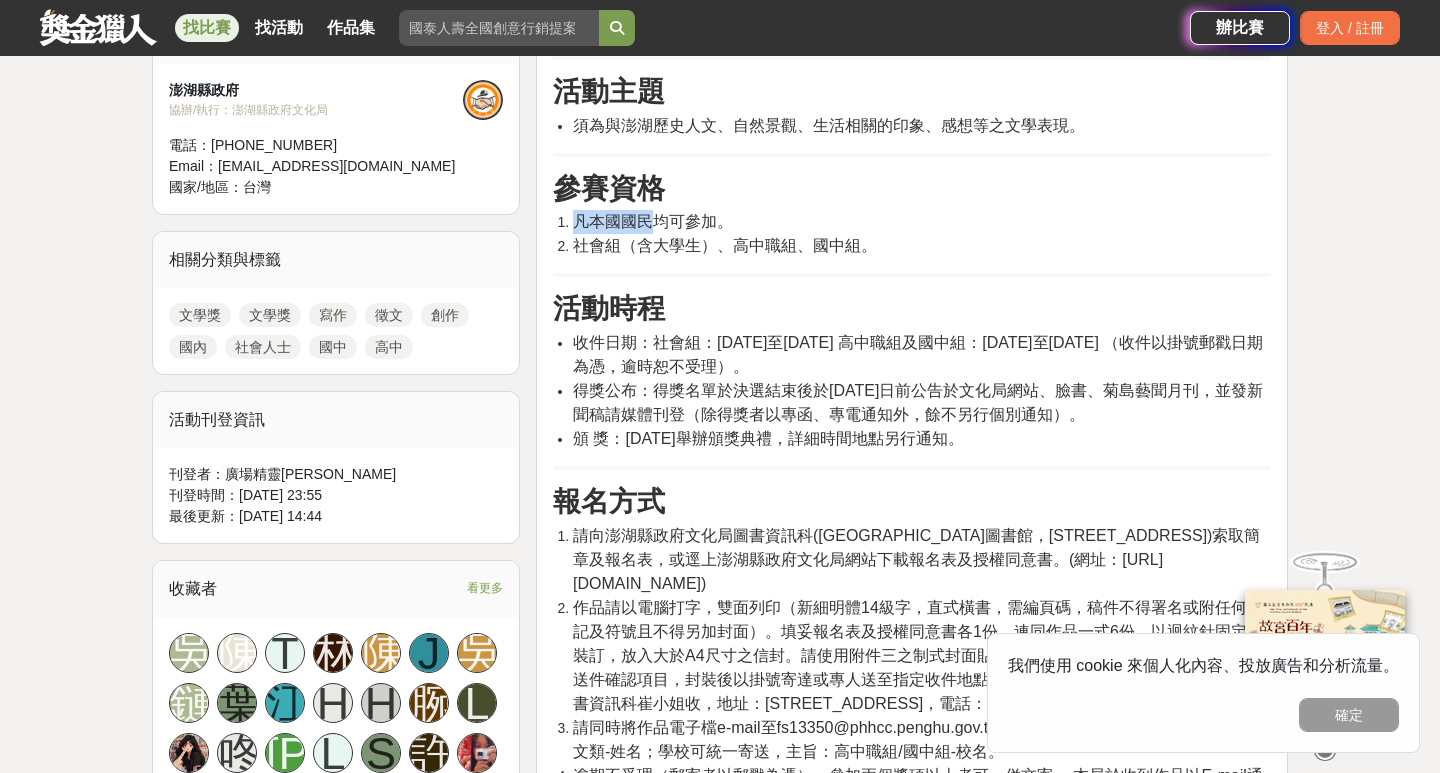 click on "活動簡介 為發揚本縣文化，提倡地方文學創作，培養後起之秀，促使全國民眾關注澎湖，將澎湖自然人文景觀及風土民情以文字創作的方式呈現，讓文學結合文化觀光，特辦理本文學獎。 活動主題 須為與澎湖歷史人文、自然景觀、生活相關的印象、感想等之文學表現。 參賽資格 凡本國國民均可參加。 社會組（含大學生）、高中職組、國中組。 活動時程 收件日期：社會組：114年6月1日至6月30日 高中職組及國中組：114年7月1日至7月31日 （收件以掛號郵戳日期為憑，逾時恕不受理）。  得獎公布：得獎名單於決選結束後於114年10月15日前公告於文化局網站、臉書、菊島藝聞月刊，並發新聞稿請媒體刊登（除得獎者以專函、專電通知外，餘不另行個別通知）。 頒 獎：114年11月舉辦頒獎典禮，詳細時間地點另行通知。 報名方式 徵文類別 社會組： 散文：2000字至5000字。" at bounding box center (912, 1231) 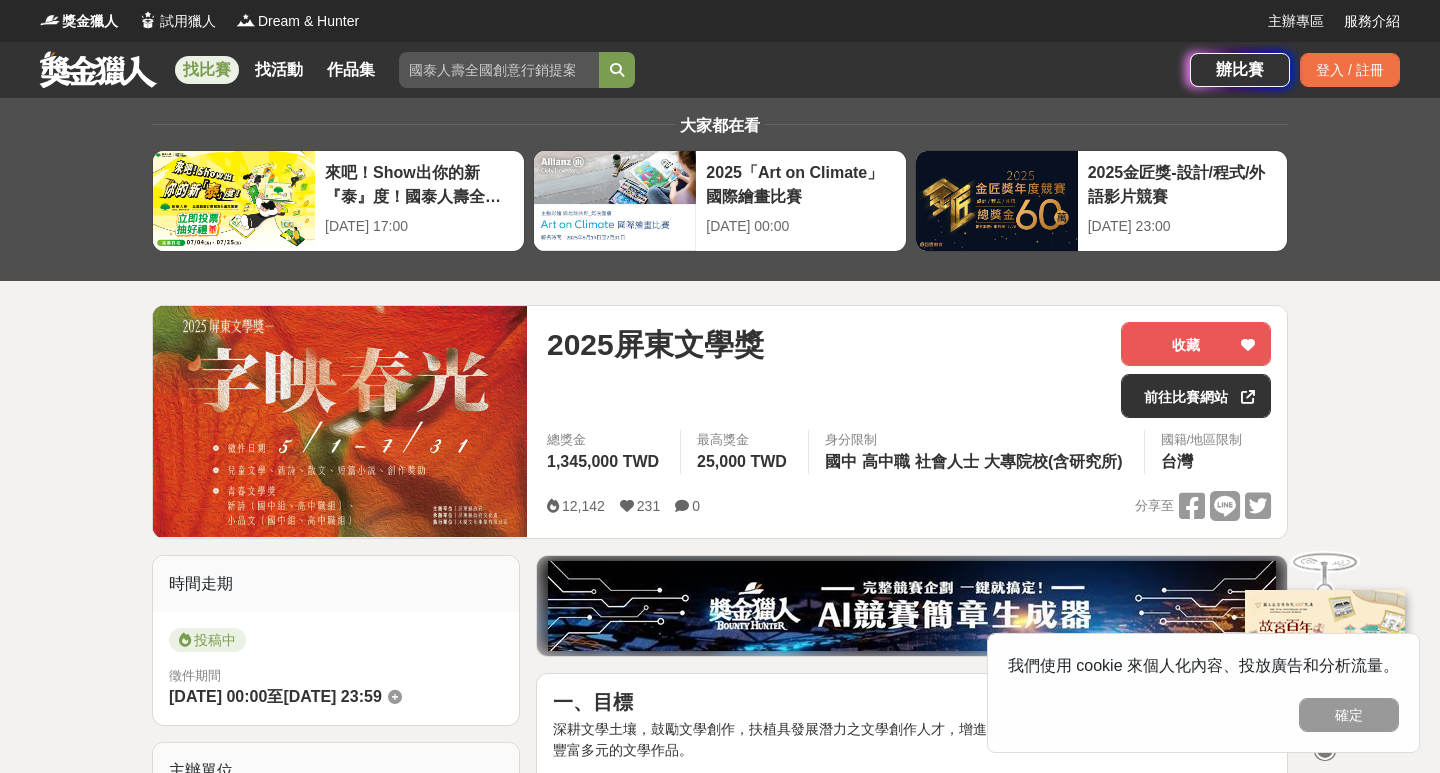 scroll, scrollTop: 0, scrollLeft: 0, axis: both 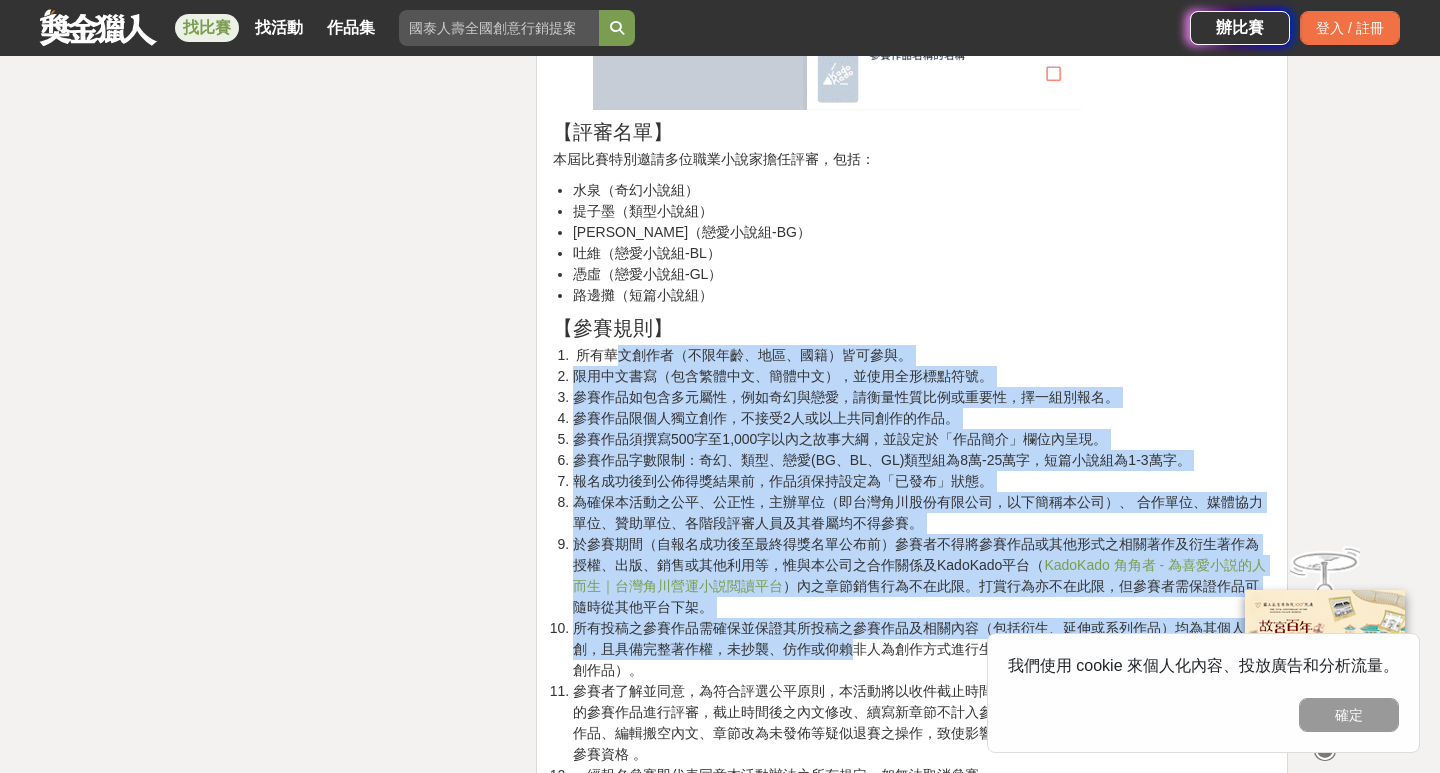 drag, startPoint x: 611, startPoint y: 352, endPoint x: 855, endPoint y: 646, distance: 382.06284 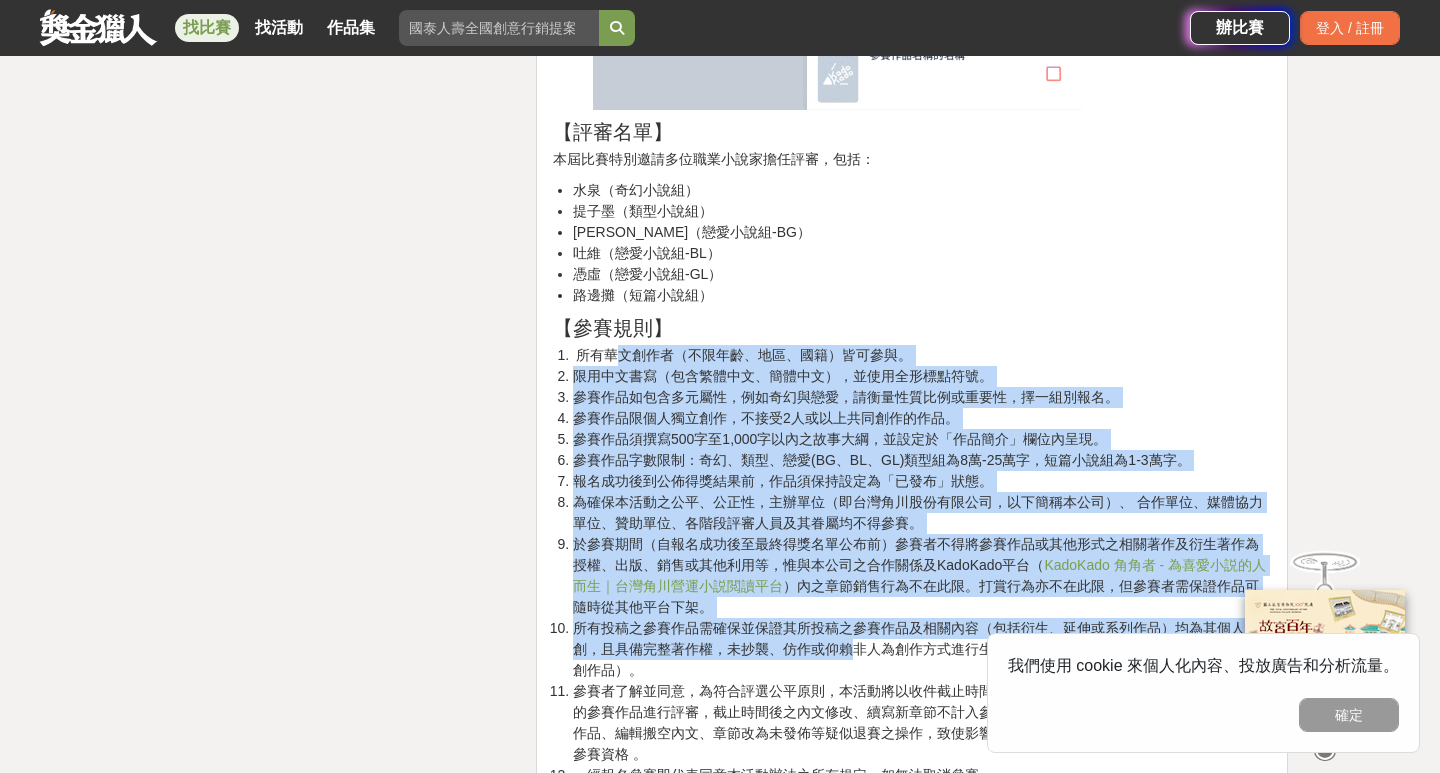 click on "所有華文創作者（不限年齡、地區、國籍）皆可參與。 限用中文書寫（包含繁體中文、簡體中文），並使用全形標點符號。 參賽作品如包含多元屬性，例如奇幻與戀愛，請衡量性質比例或重要性，擇一組別報名。 參賽作品限個人獨立創作，不接受2人或以上共同創作的作品。 參賽作品須撰寫500字至1,000字以內之故事大綱，並設定於「作品簡介」欄位內呈現。 參賽作品字數限制：奇幻、類型、戀愛(BG、BL、GL)類型組為8萬-25萬字，短篇小說組為1-3萬字。 報名成功後到公佈得獎結果前，作品須保持設定為「已發布」狀態。 為確保本活動之公平、公正性，主辦單位（即台灣角川股份有限公司，以下簡稱本公司）、 合作單位、媒體協力單位、贊助單位、各階段評審人員及其眷屬均不得參賽。 KadoKado 角角者 - 為喜愛小説的人而生｜台灣角川營運小説閲讀平台" at bounding box center (912, 565) 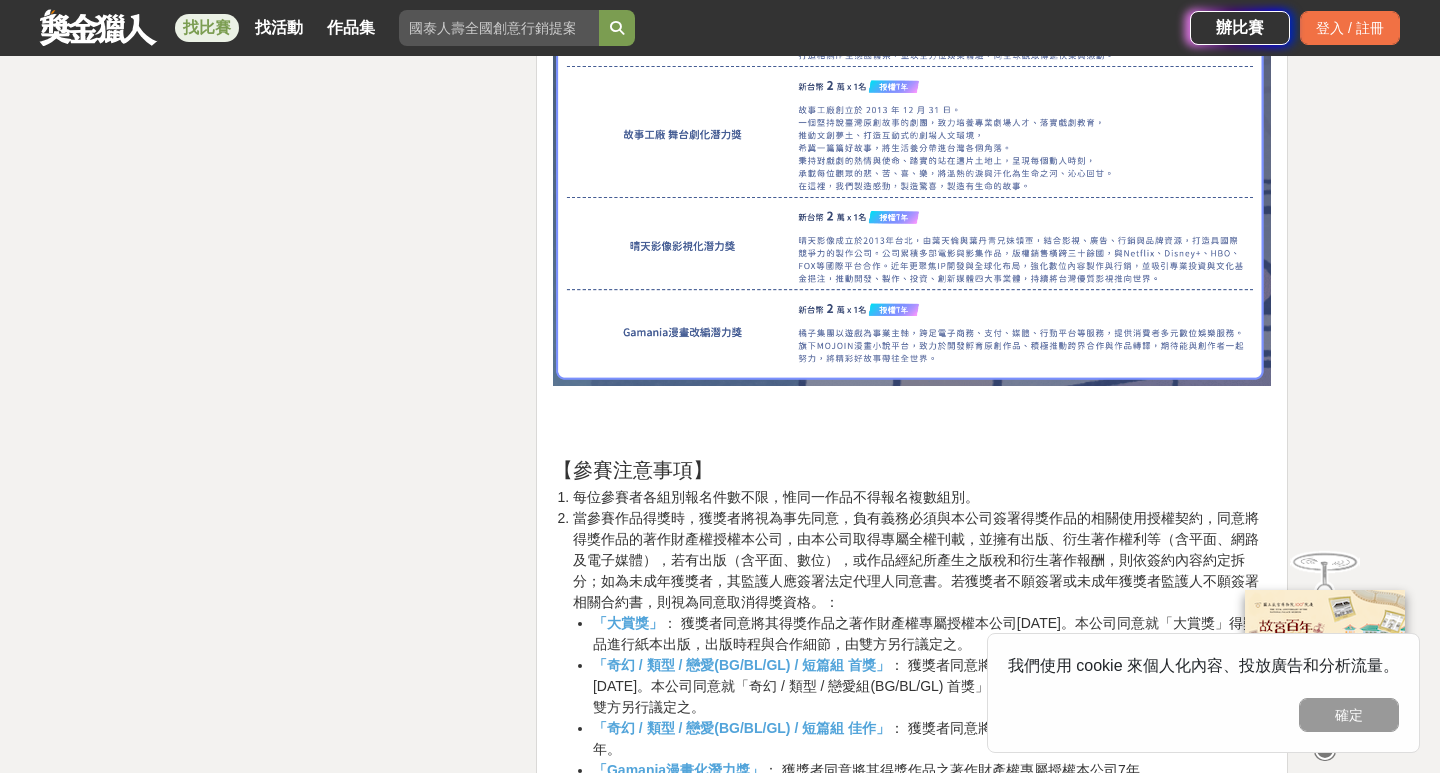 scroll, scrollTop: 5737, scrollLeft: 0, axis: vertical 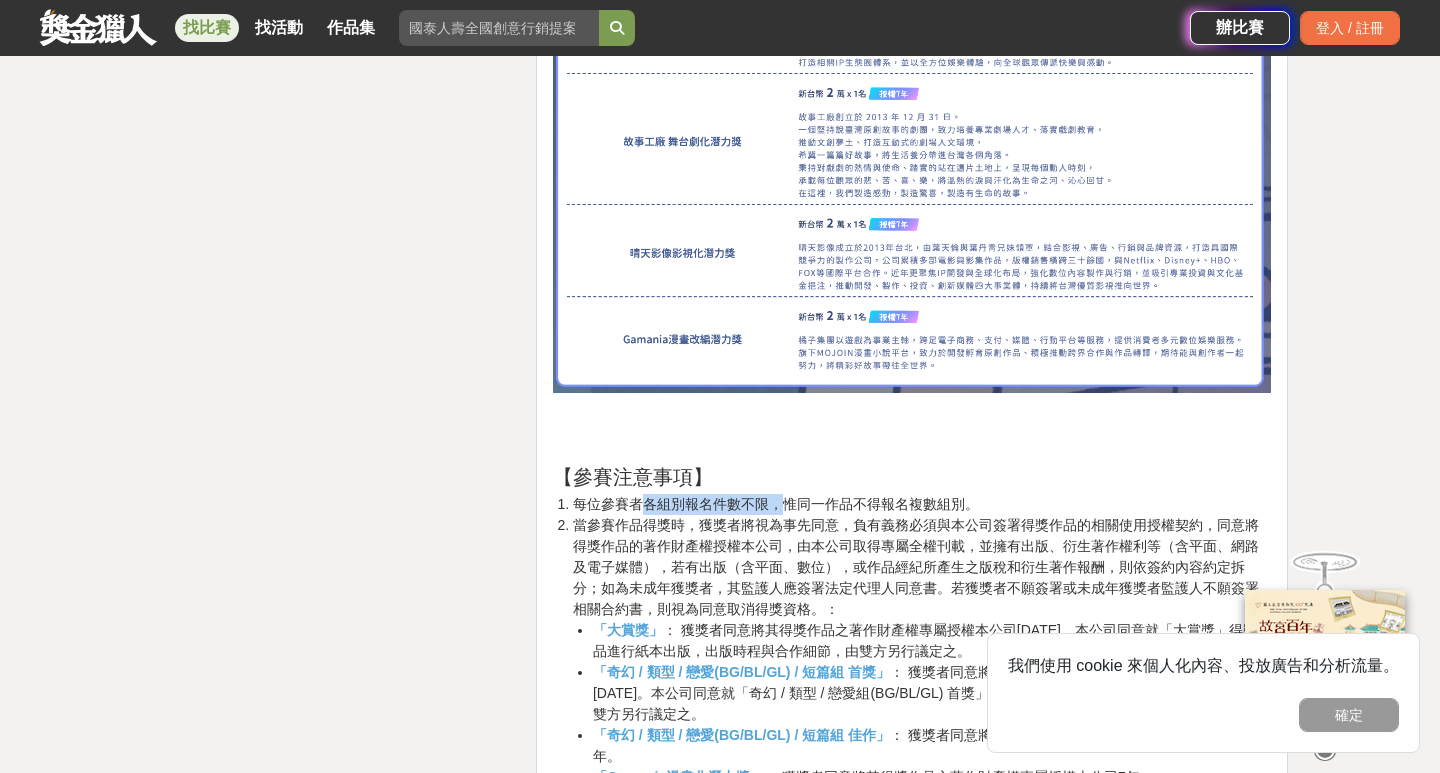 drag, startPoint x: 647, startPoint y: 499, endPoint x: 780, endPoint y: 498, distance: 133.00375 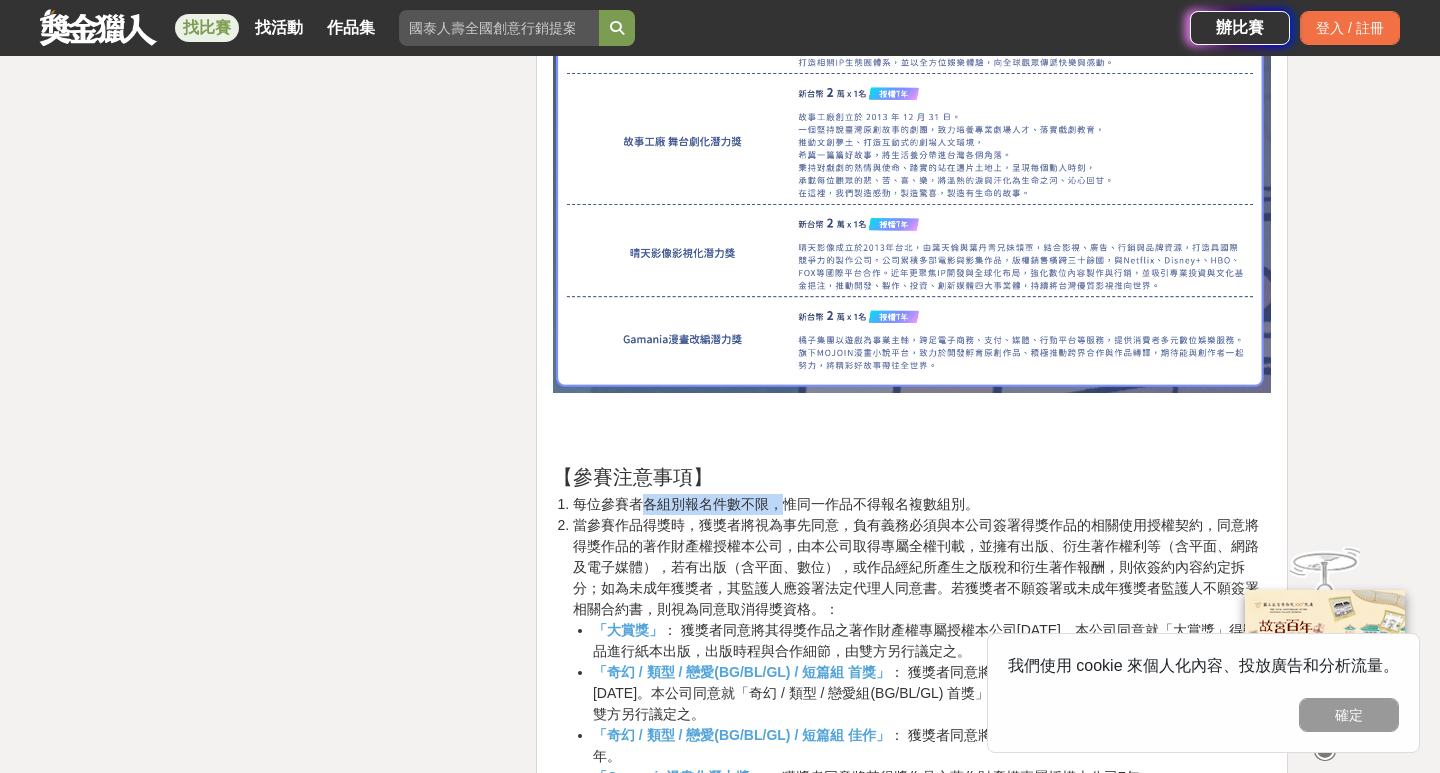 click on "每位參賽者各組別報名件數不限，惟同一作品不得報名複數組別。" at bounding box center [922, 504] 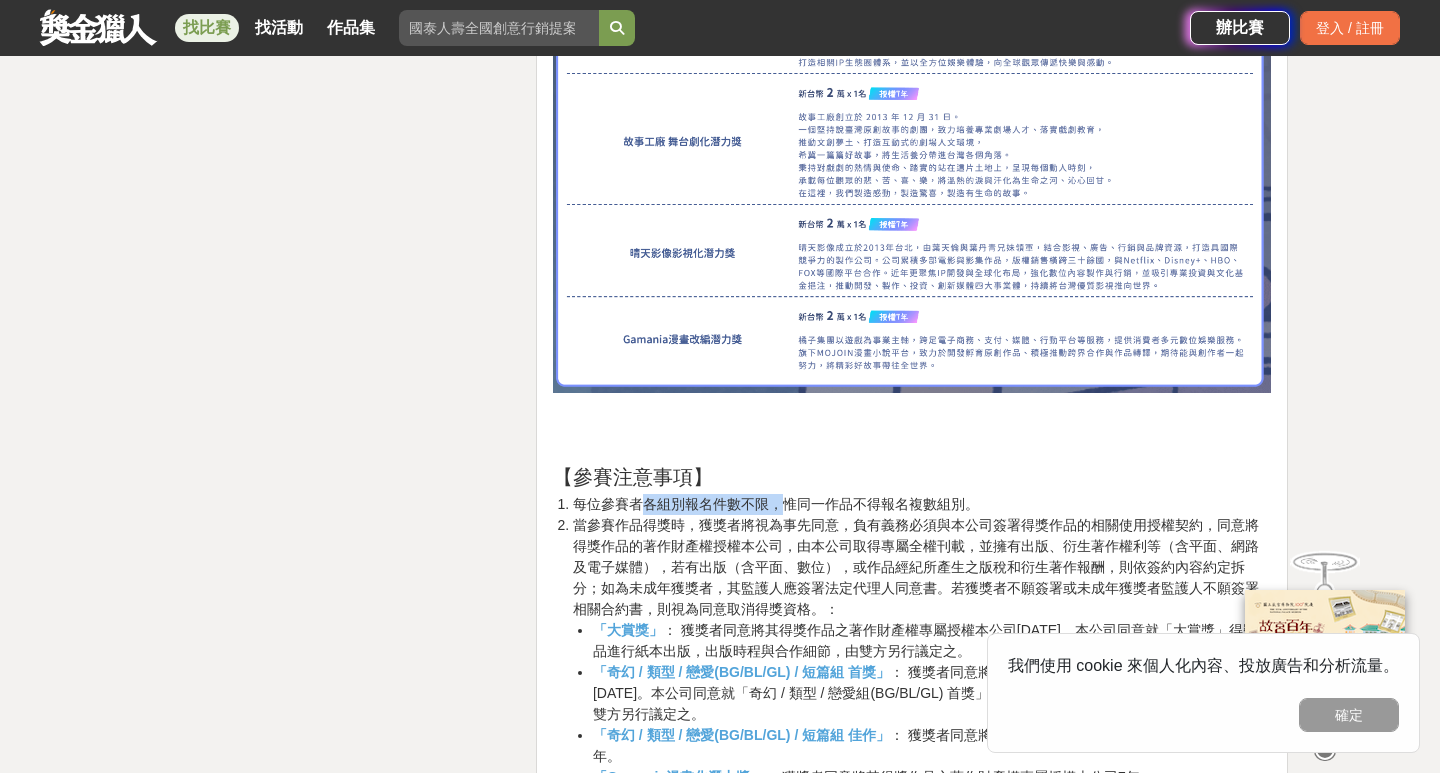 click on "每位參賽者各組別報名件數不限，惟同一作品不得報名複數組別。" at bounding box center [922, 504] 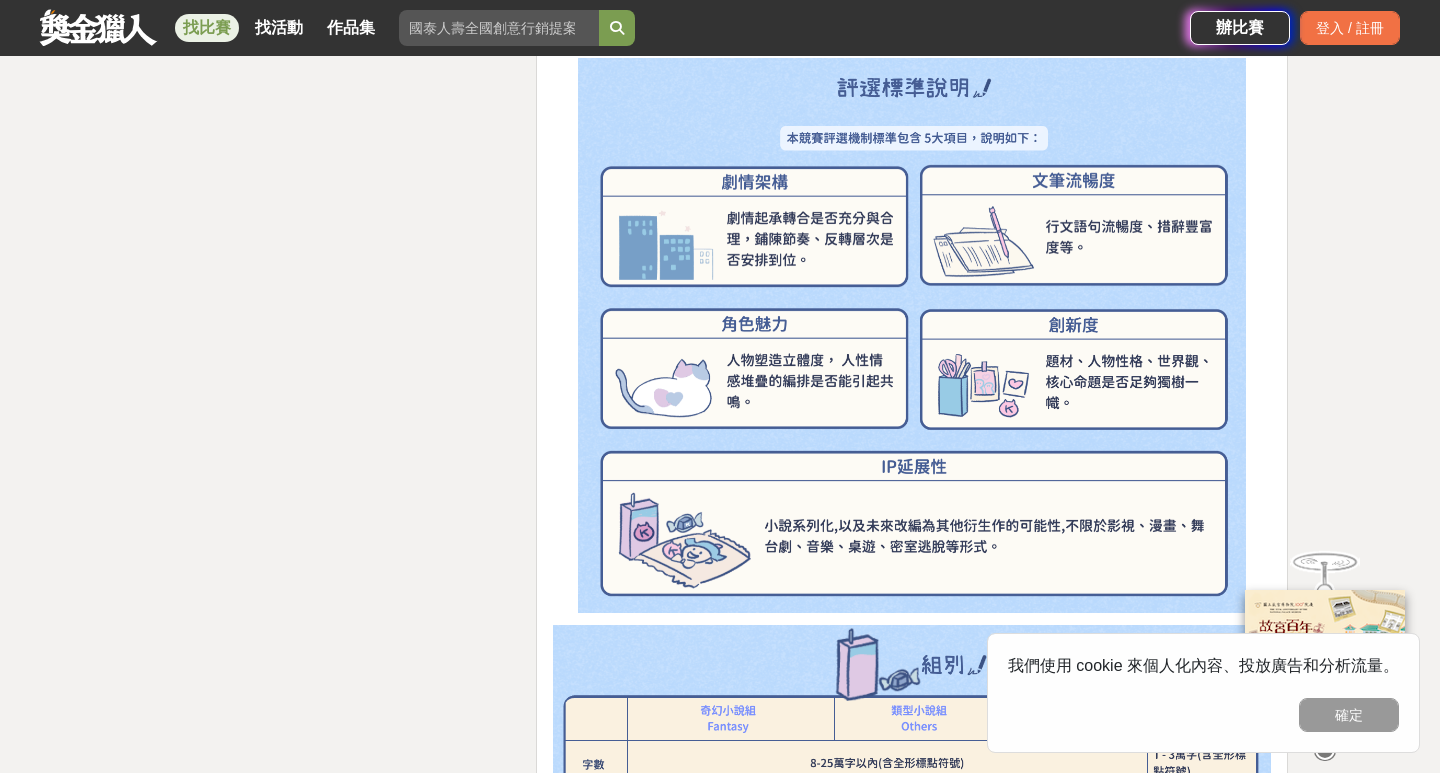 scroll, scrollTop: 3703, scrollLeft: 0, axis: vertical 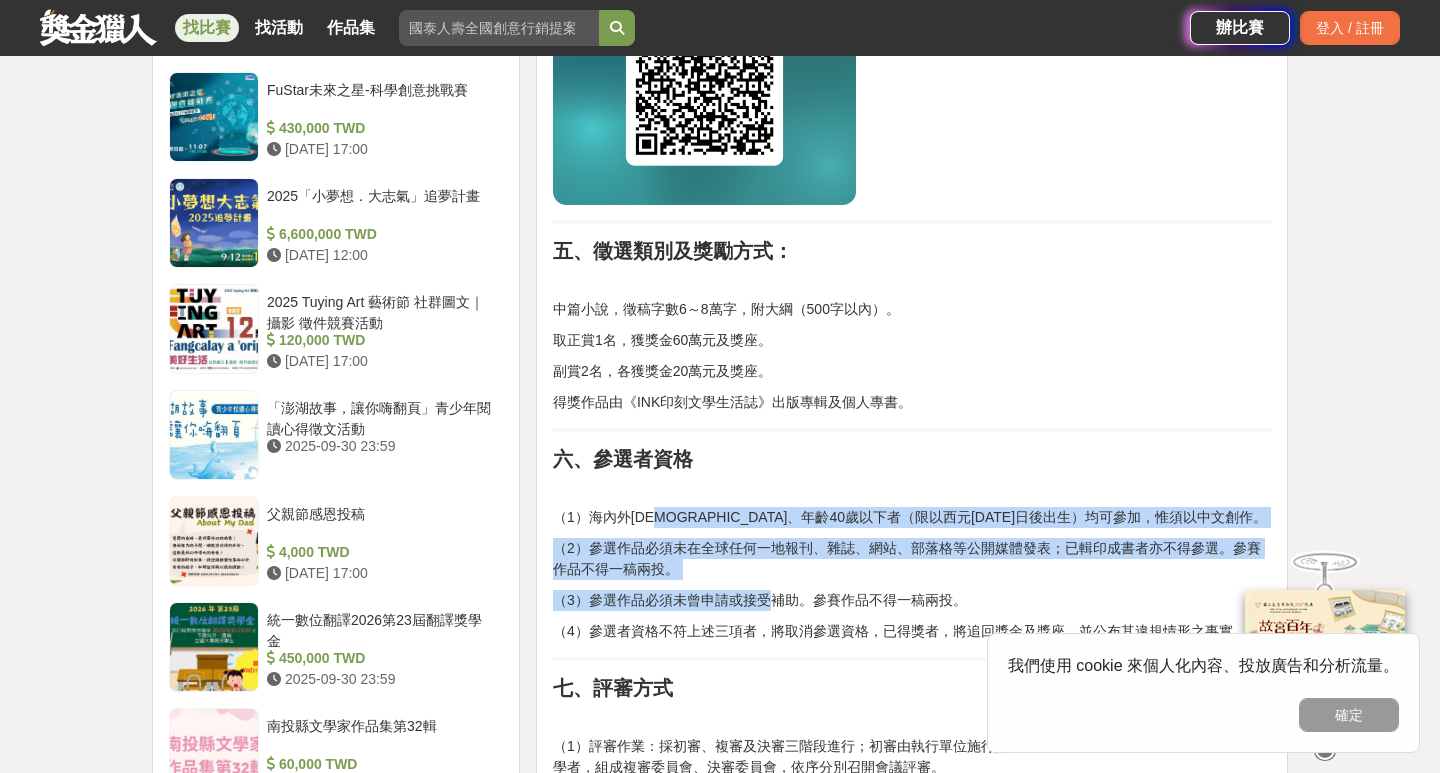 drag, startPoint x: 673, startPoint y: 516, endPoint x: 765, endPoint y: 607, distance: 129.40247 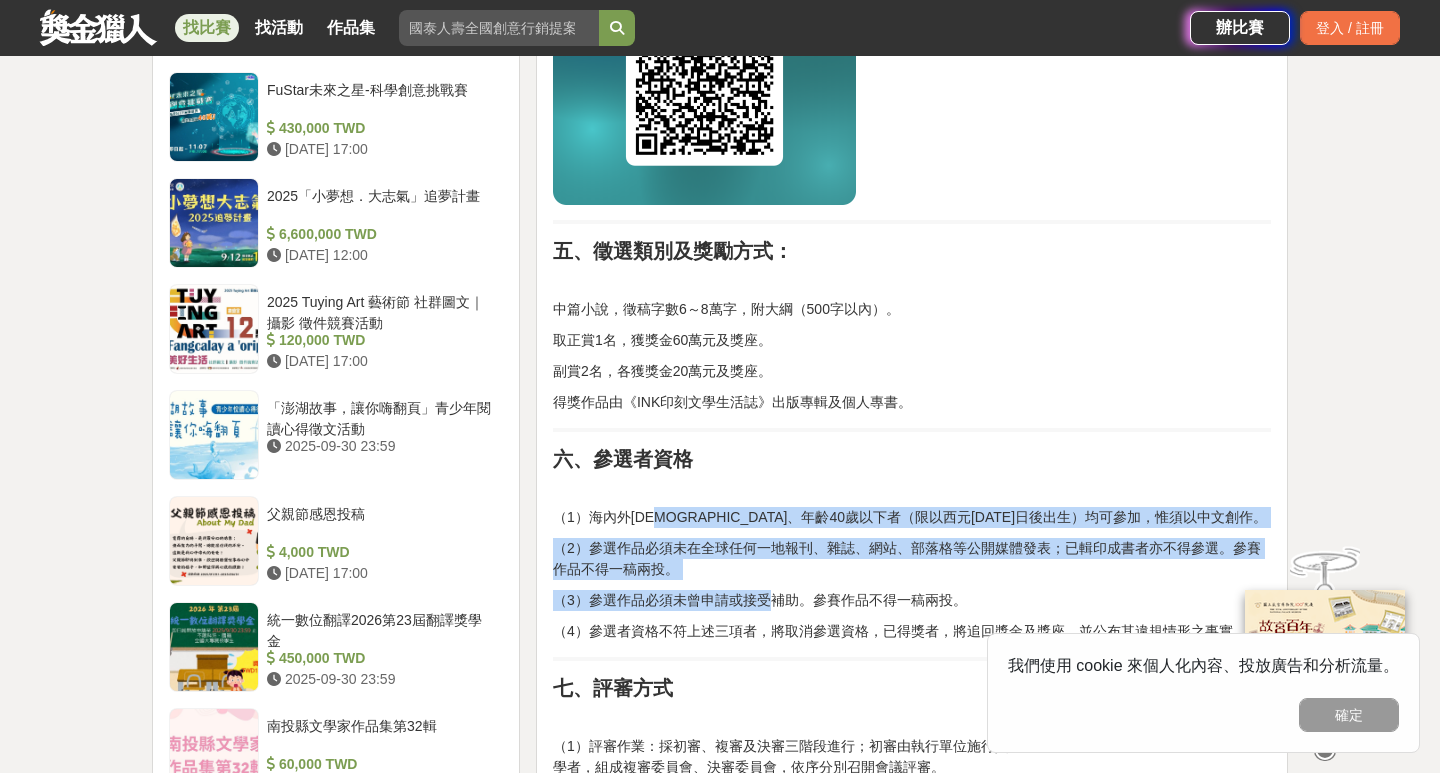click on "一、活動主旨：   鼓勵中篇小說創作，培育青年創作家，增進社會文學風氣。 二、主辦單位：   台積電文教基金會  規劃執行：INK印刻文學生活誌 三、收件及截稿日期：   即日起開始收件，至[DATE]截止，一律採掛號郵寄報名（海外請以航空掛號，請確保到件日為[DATE]以前），以郵戳為憑，逾時恕不受理。 四、參加辦法及收件方式：   （1）報名表一份 請上舒讀網[URL]下載填妥。 （2）紙本作品兩份 請以A4紙張直式橫書雙面列印（格式請參考最後），12級新細明體，第一行空兩格，單行行距（設為1.0），繁簡體不拘，並編列頁碼（置中）。第一頁為作品名及大綱，第二頁始為內文。以長尾夾固定，請勿繁複裝幀。大綱及內文中請勿包含任何個人資訊，若違反此規定將不列入評選。 （3）作品電子檔一份 (４)線上填單   六、參選者資格" at bounding box center (912, 266) 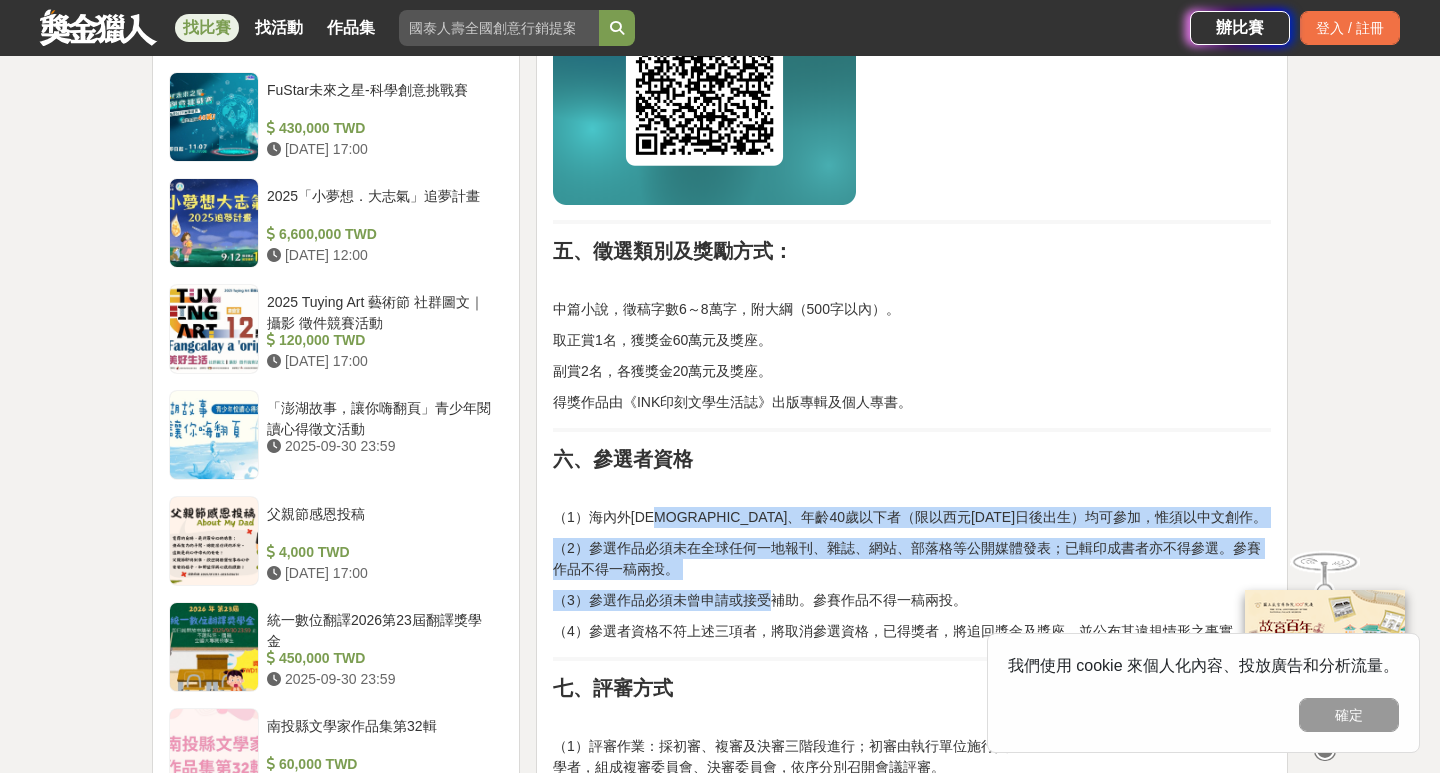 click on "（3）參選作品必須未曾申請或接受補助。參賽作品不得一稿兩投。" at bounding box center [912, 600] 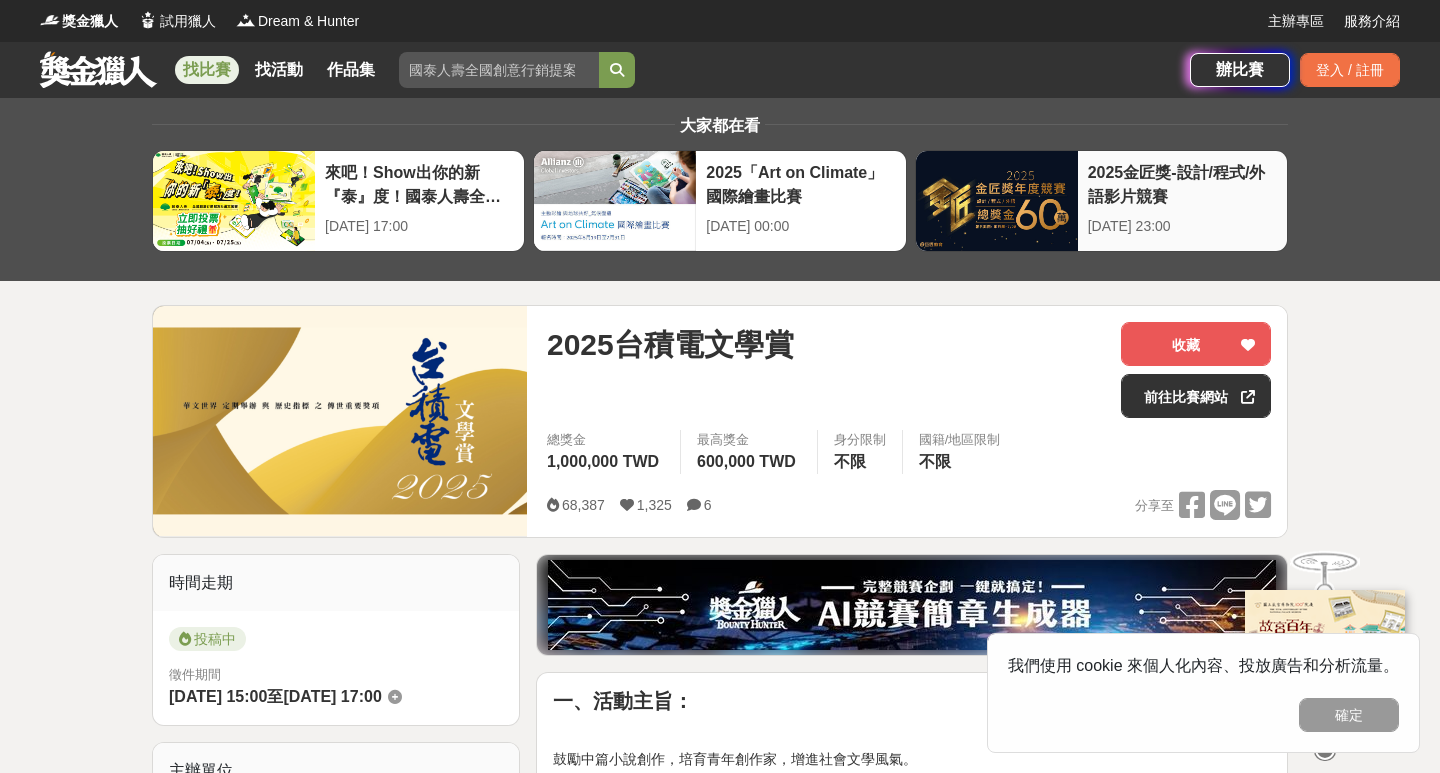 scroll, scrollTop: 0, scrollLeft: 0, axis: both 